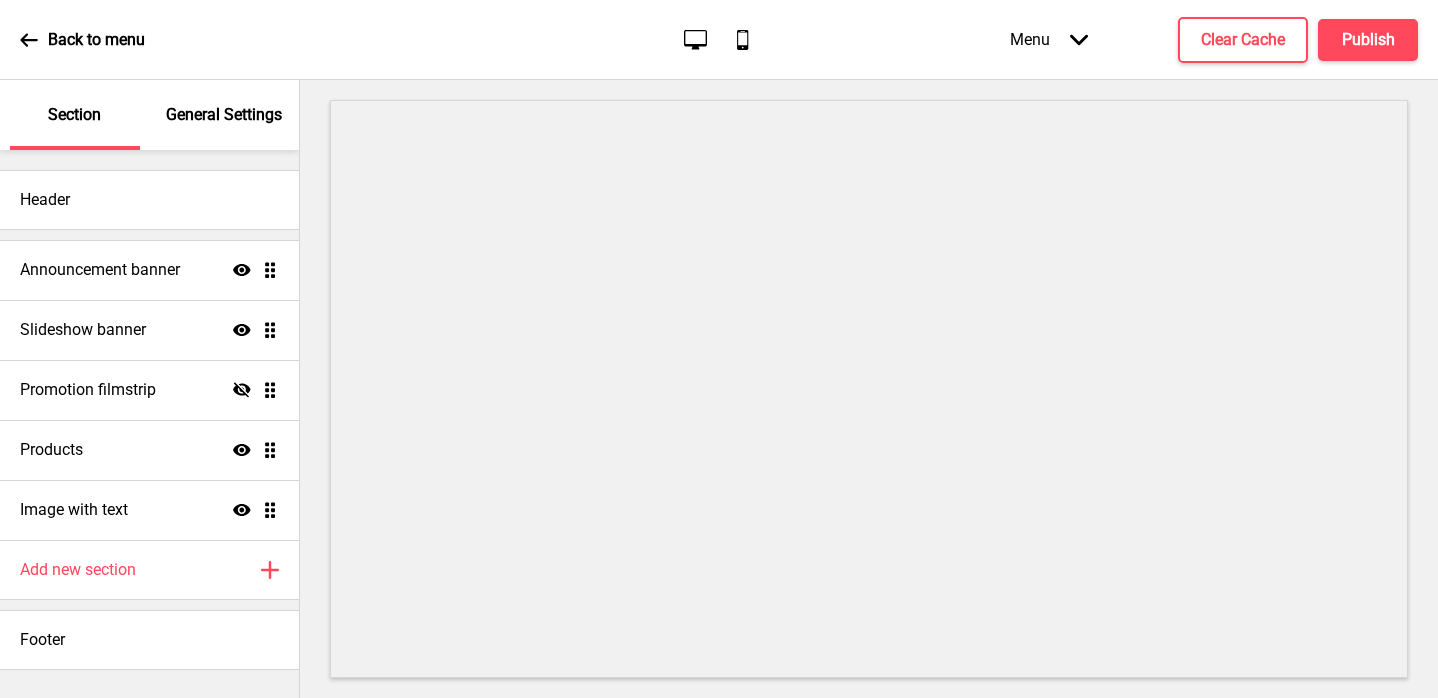 scroll, scrollTop: 0, scrollLeft: 0, axis: both 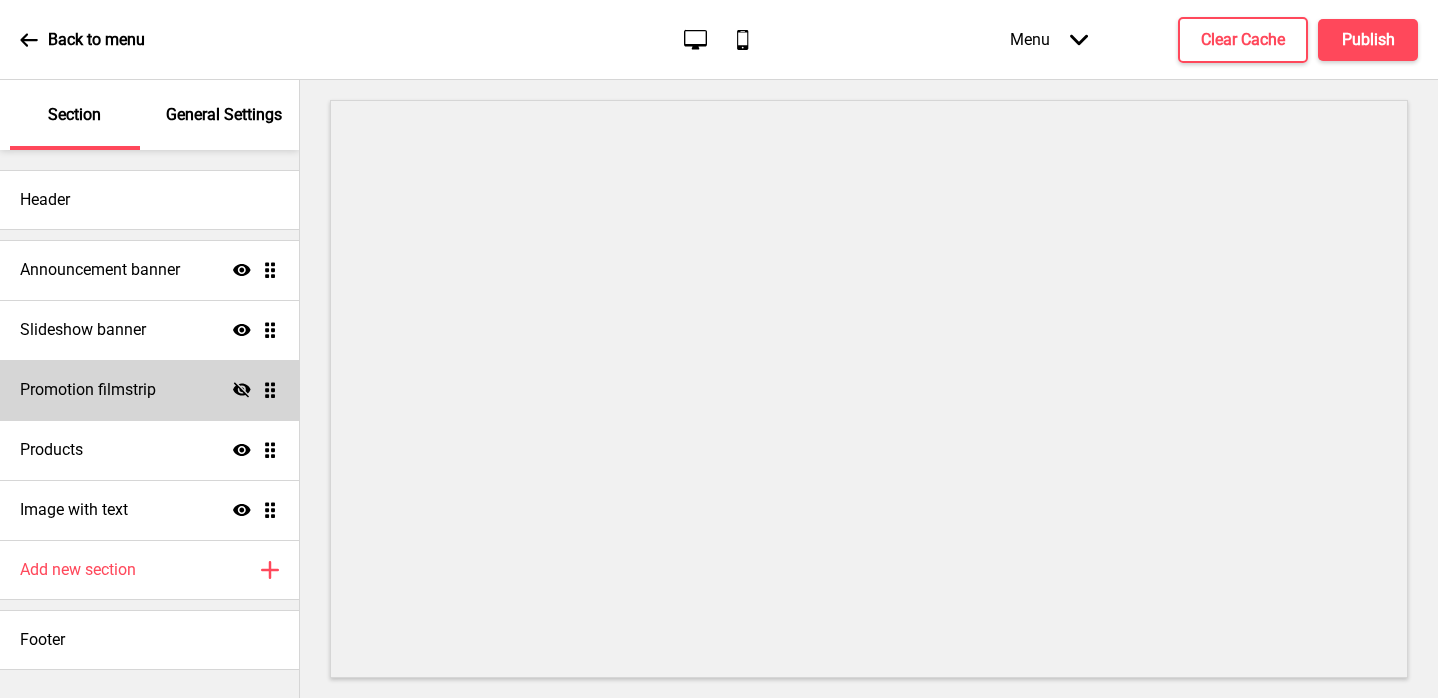 click on "Promotion filmstrip" at bounding box center [100, 270] 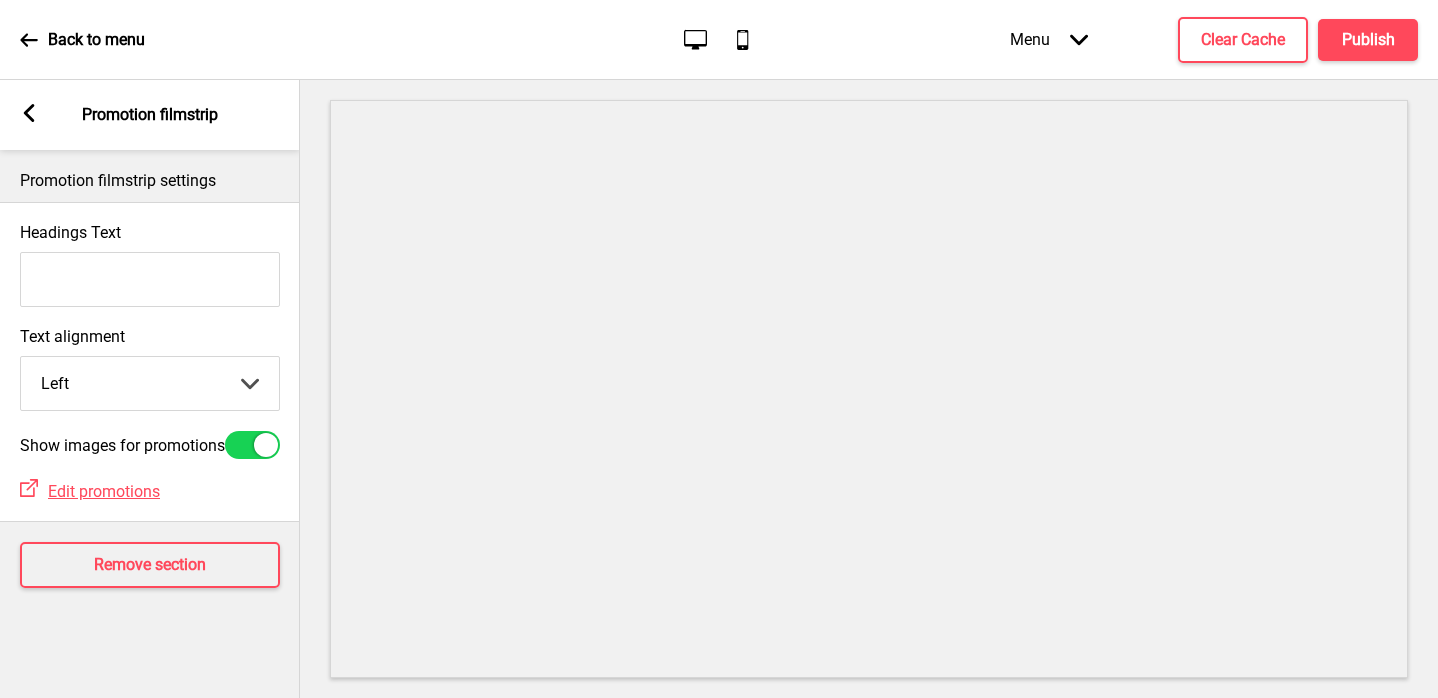 click at bounding box center (29, 113) 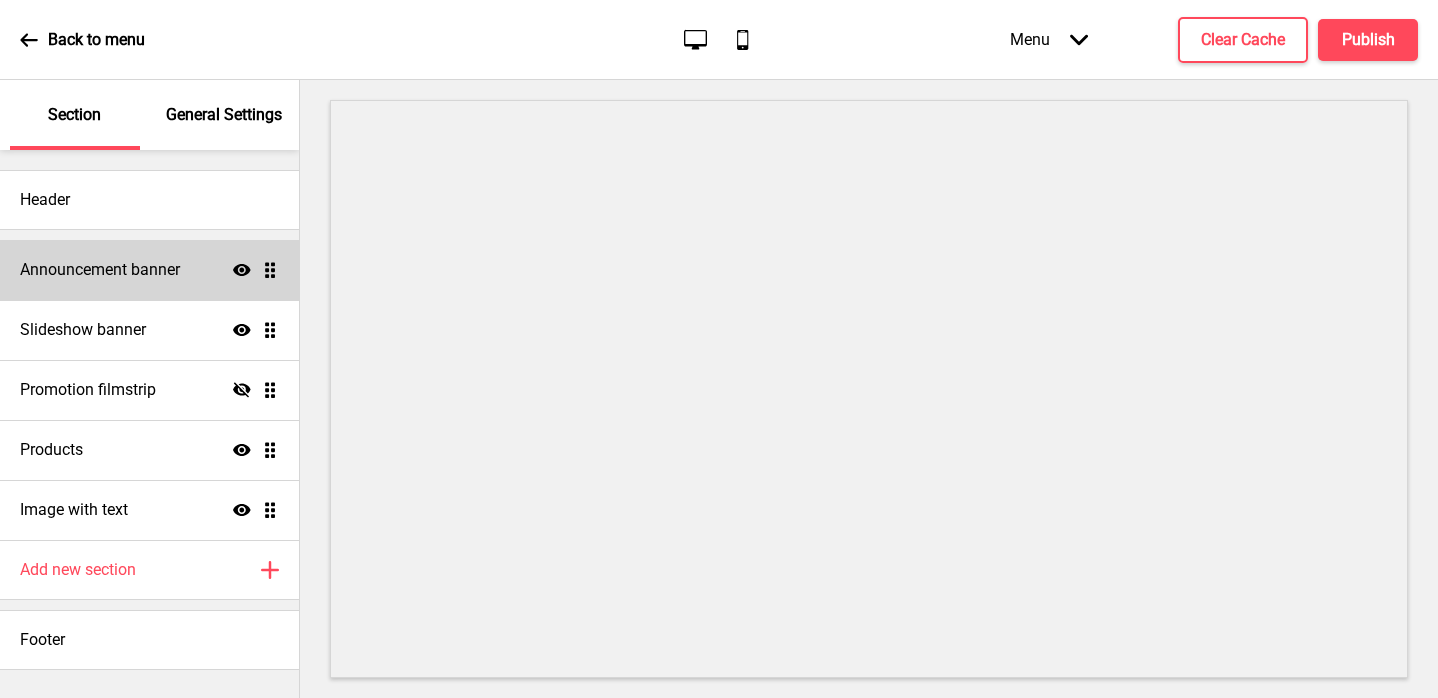 click on "Announcement banner" at bounding box center (100, 270) 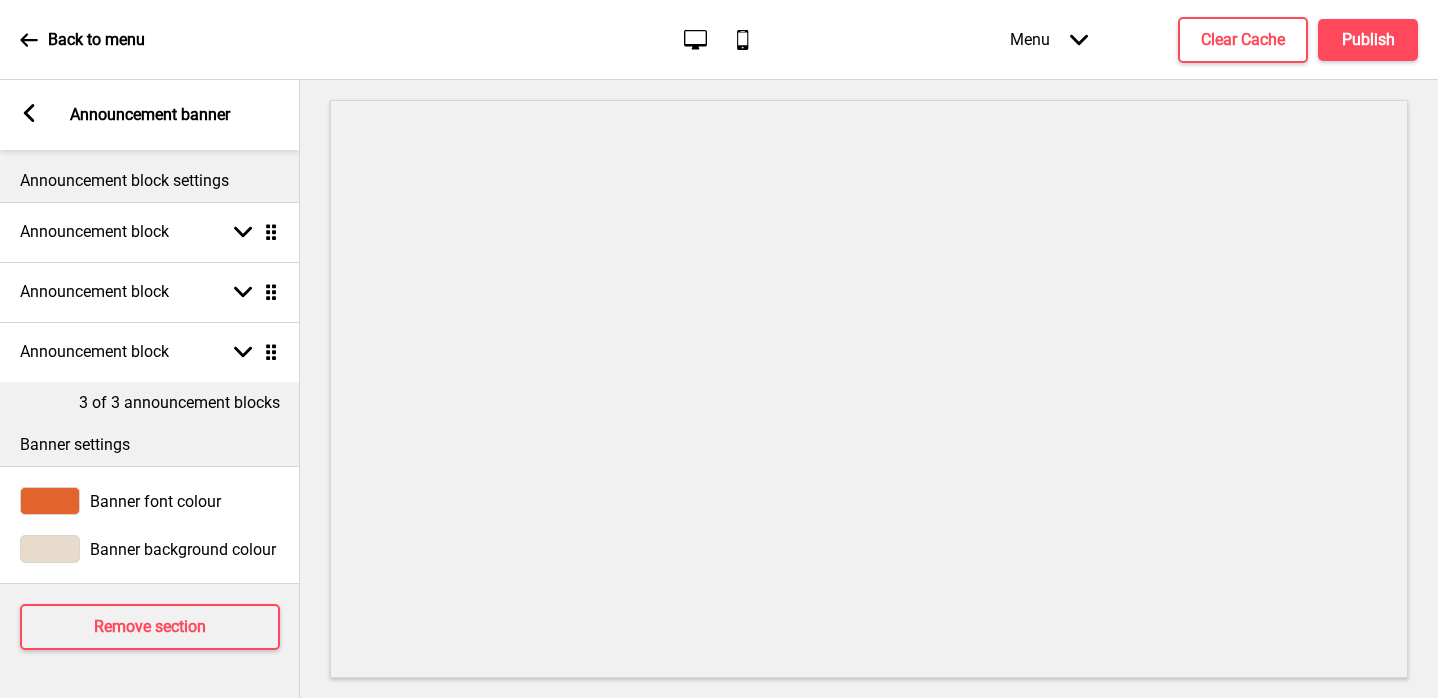 click on "Arrow left Announcement banner" at bounding box center (150, 115) 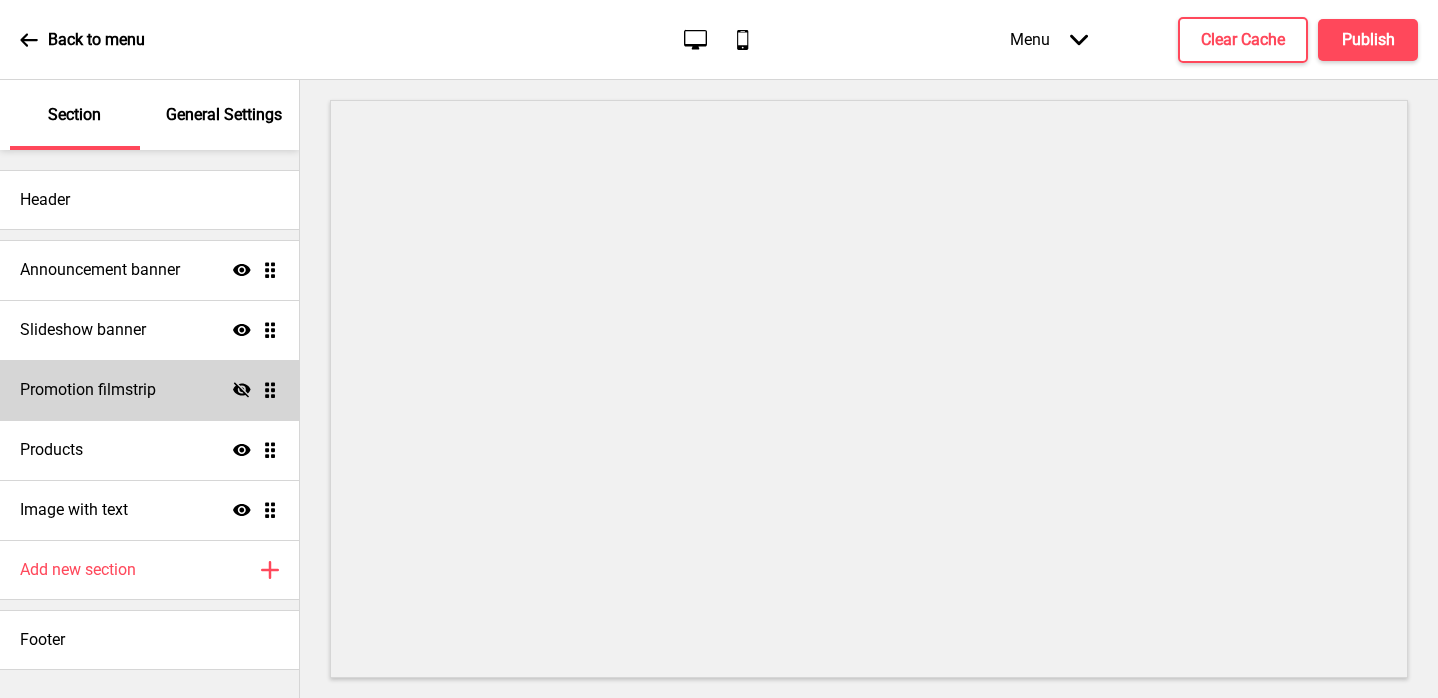 click on "Promotion filmstrip Hide Drag" at bounding box center [149, 270] 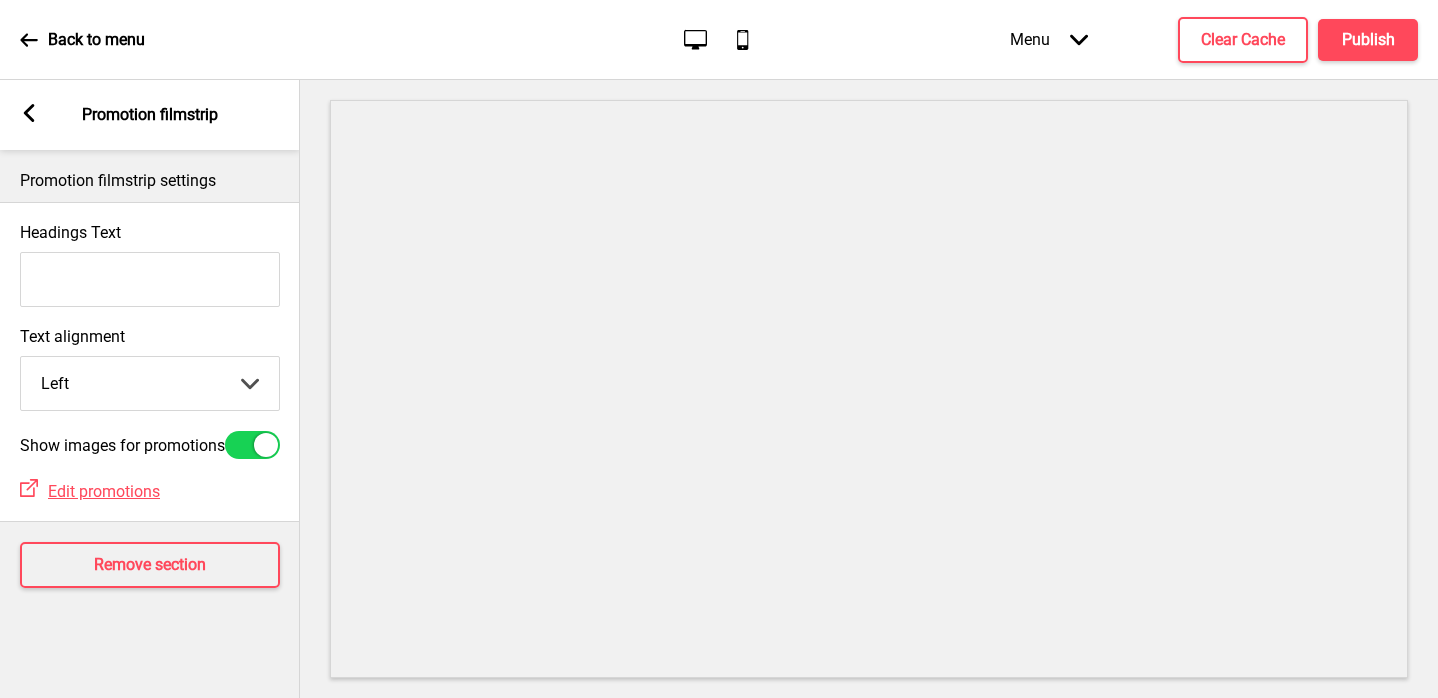 click at bounding box center [252, 445] 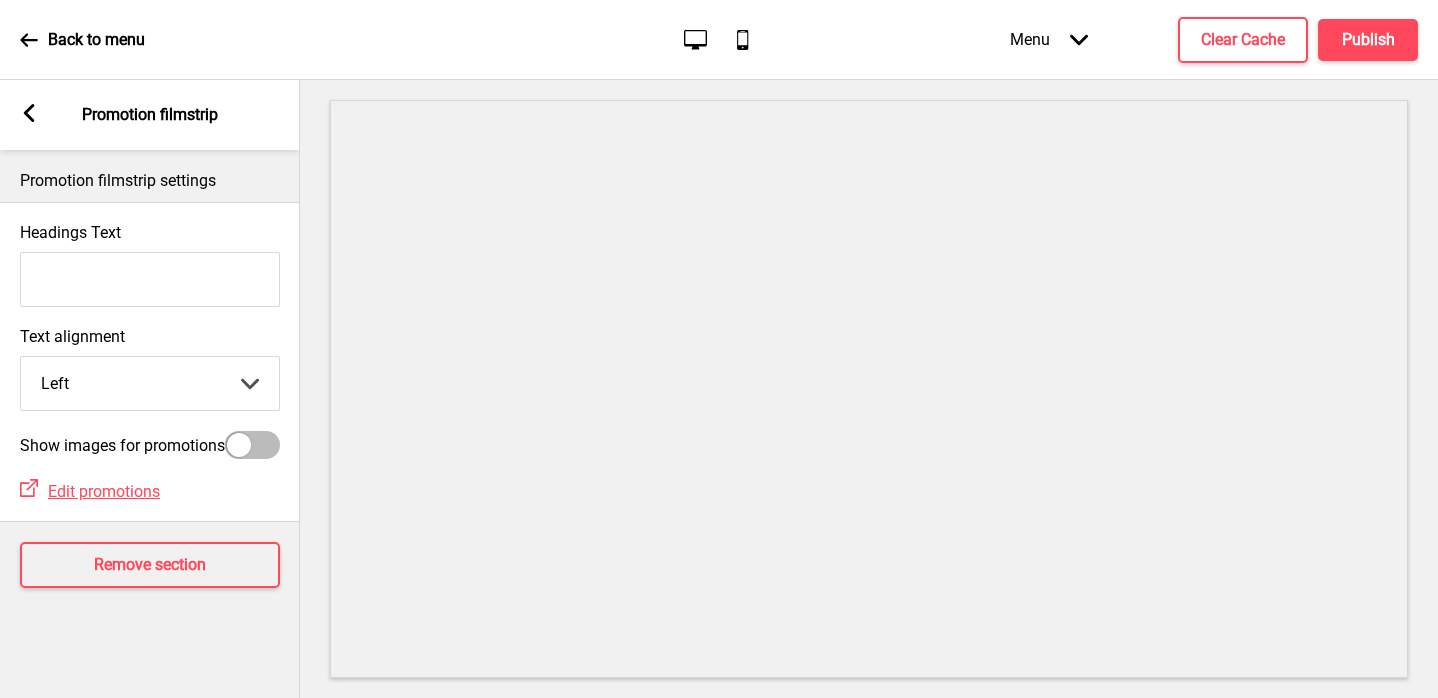 click at bounding box center [239, 445] 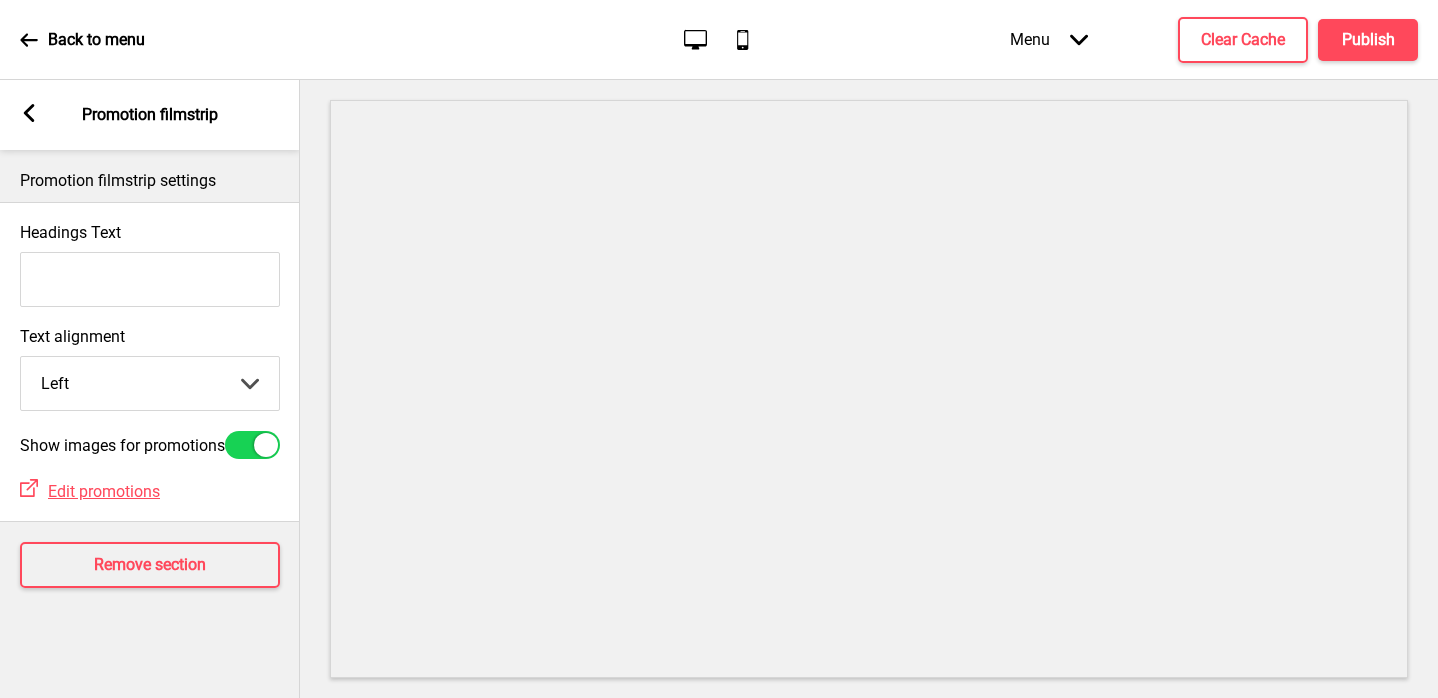 click on "Arrow left Promotion filmstrip" at bounding box center [150, 115] 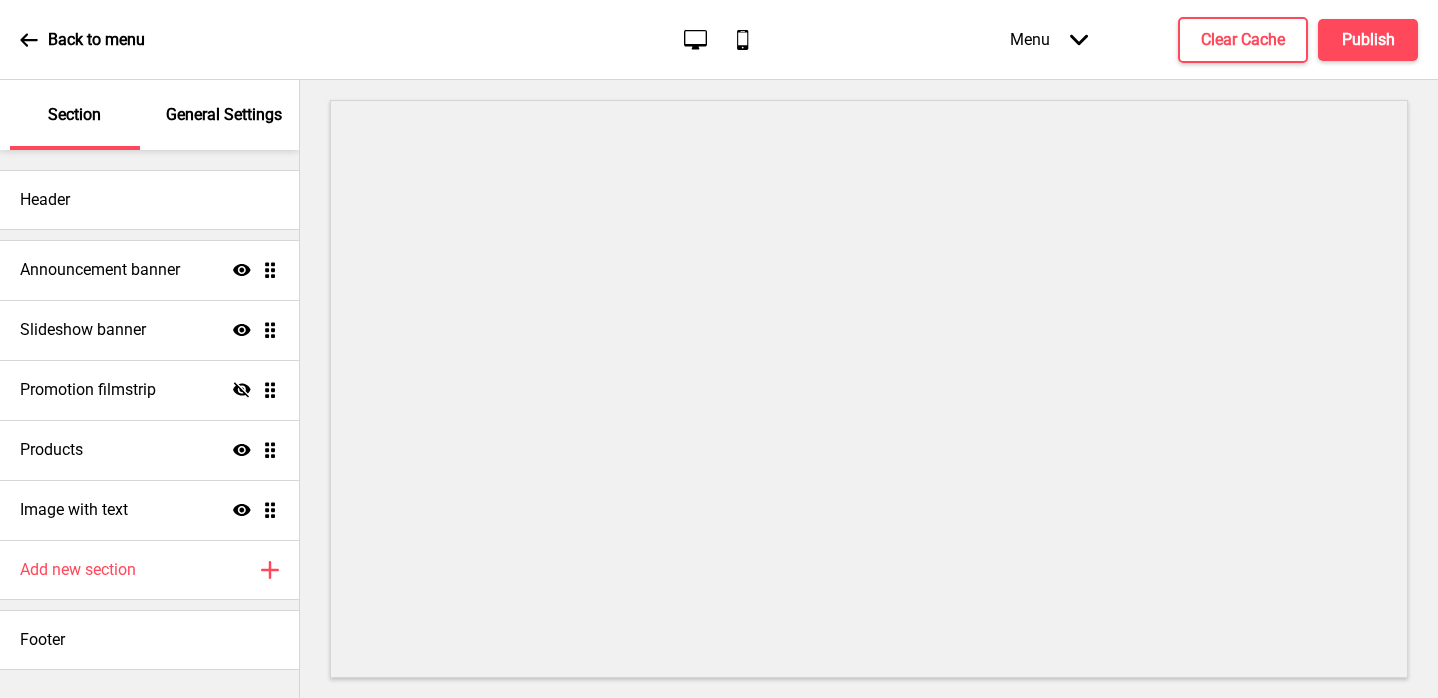 click on "General Settings" at bounding box center (224, 115) 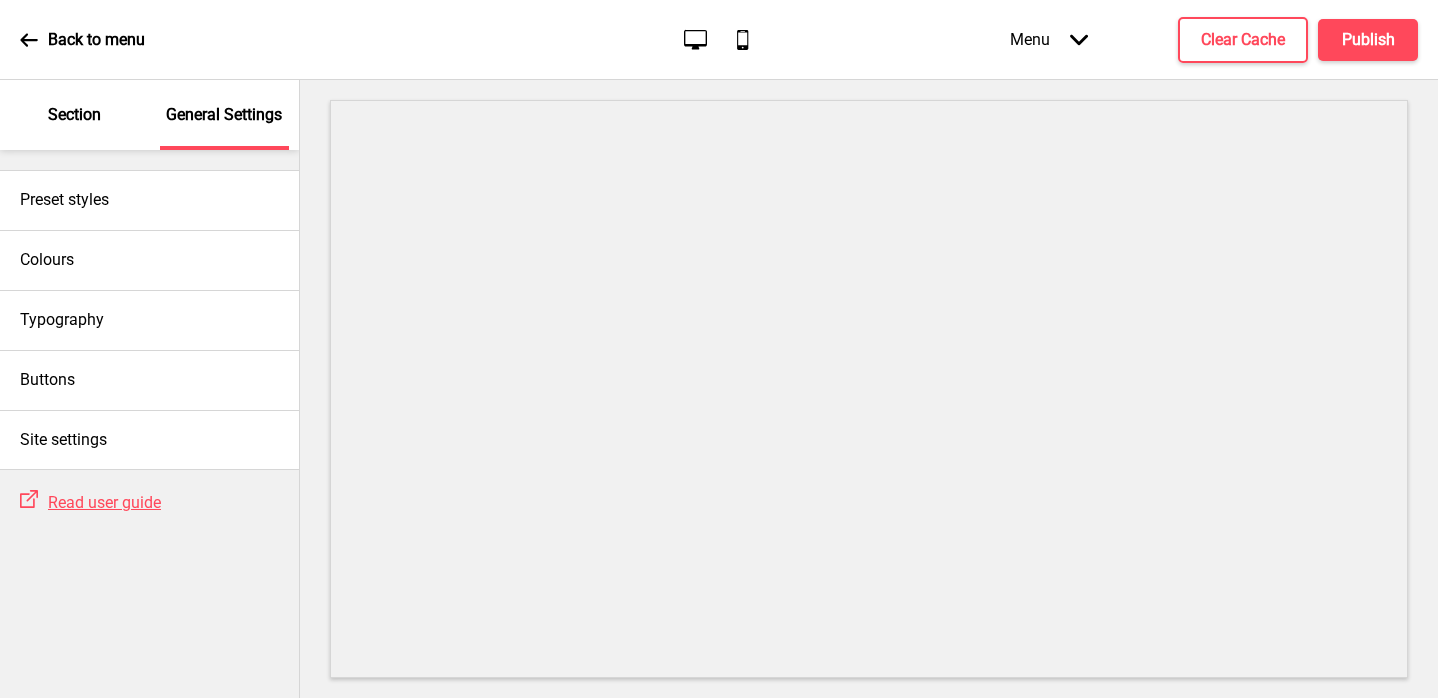 click on "Section" at bounding box center (74, 115) 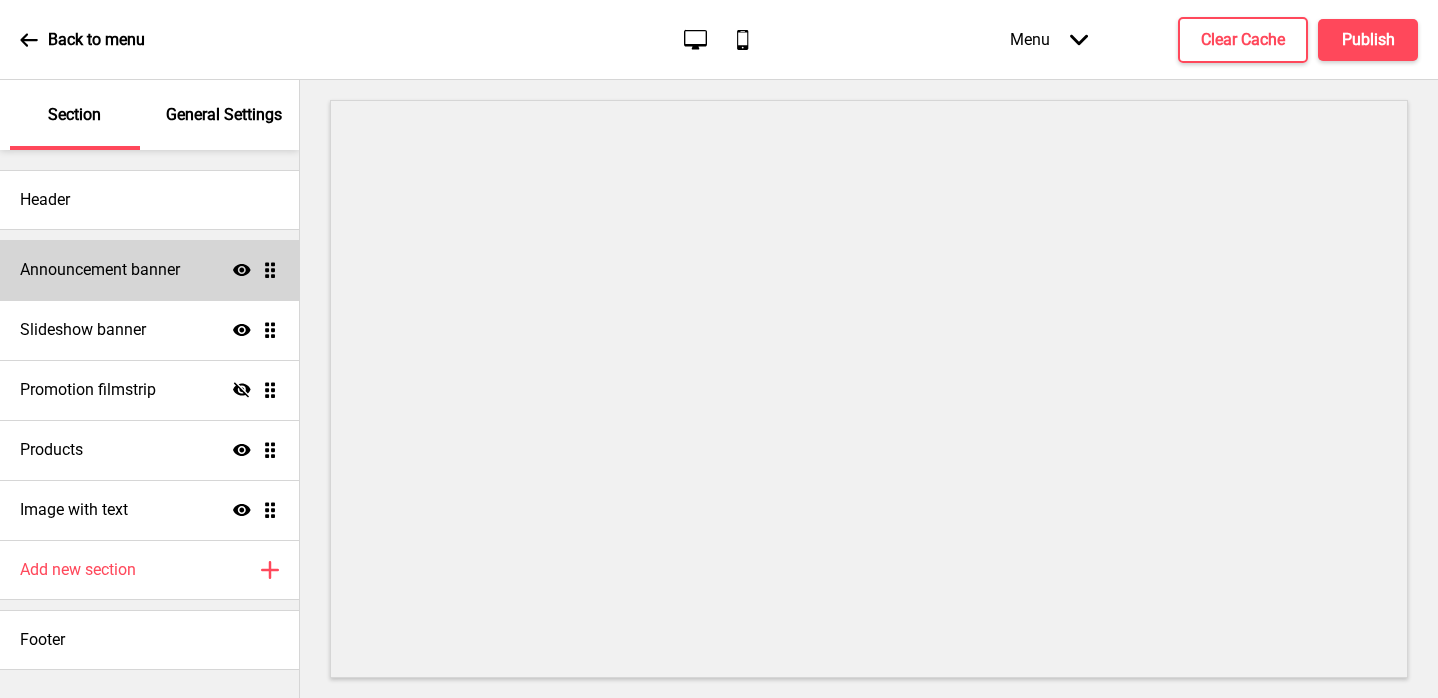 click on "Announcement banner Show Drag" at bounding box center [149, 270] 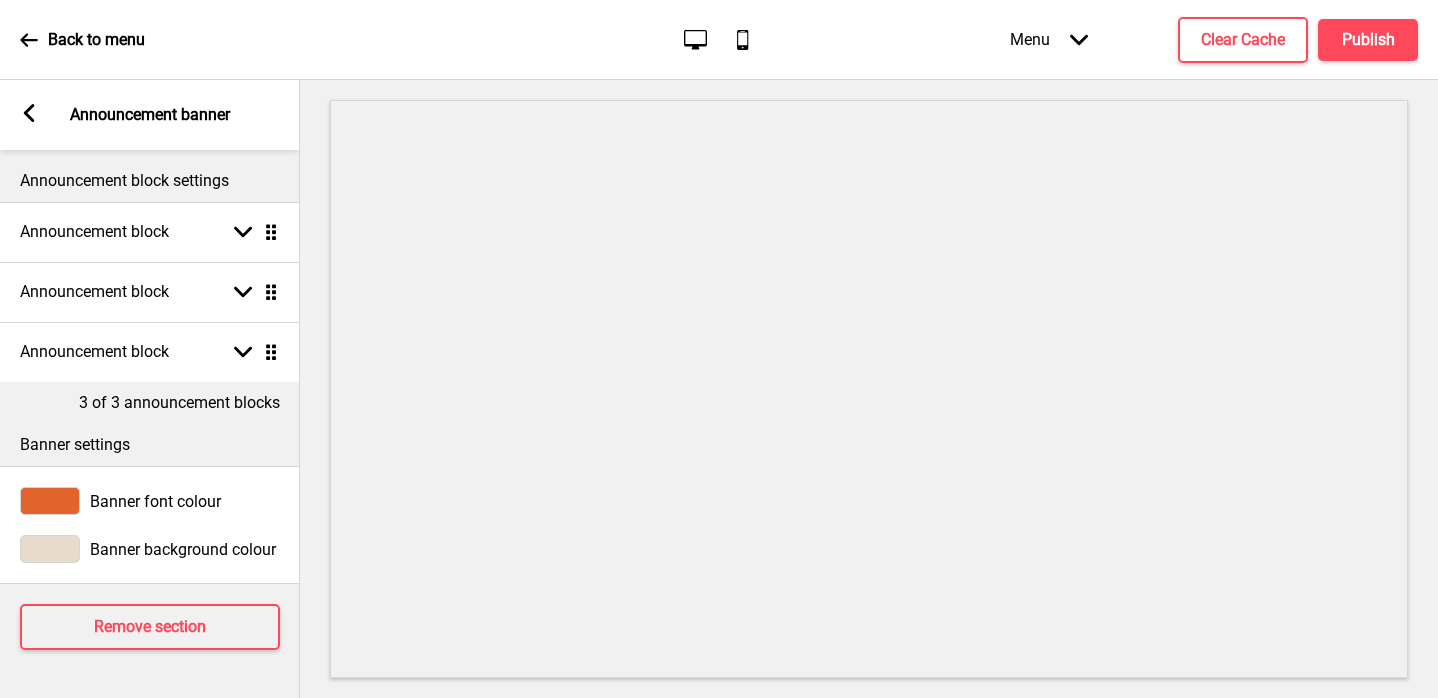 click at bounding box center (29, 113) 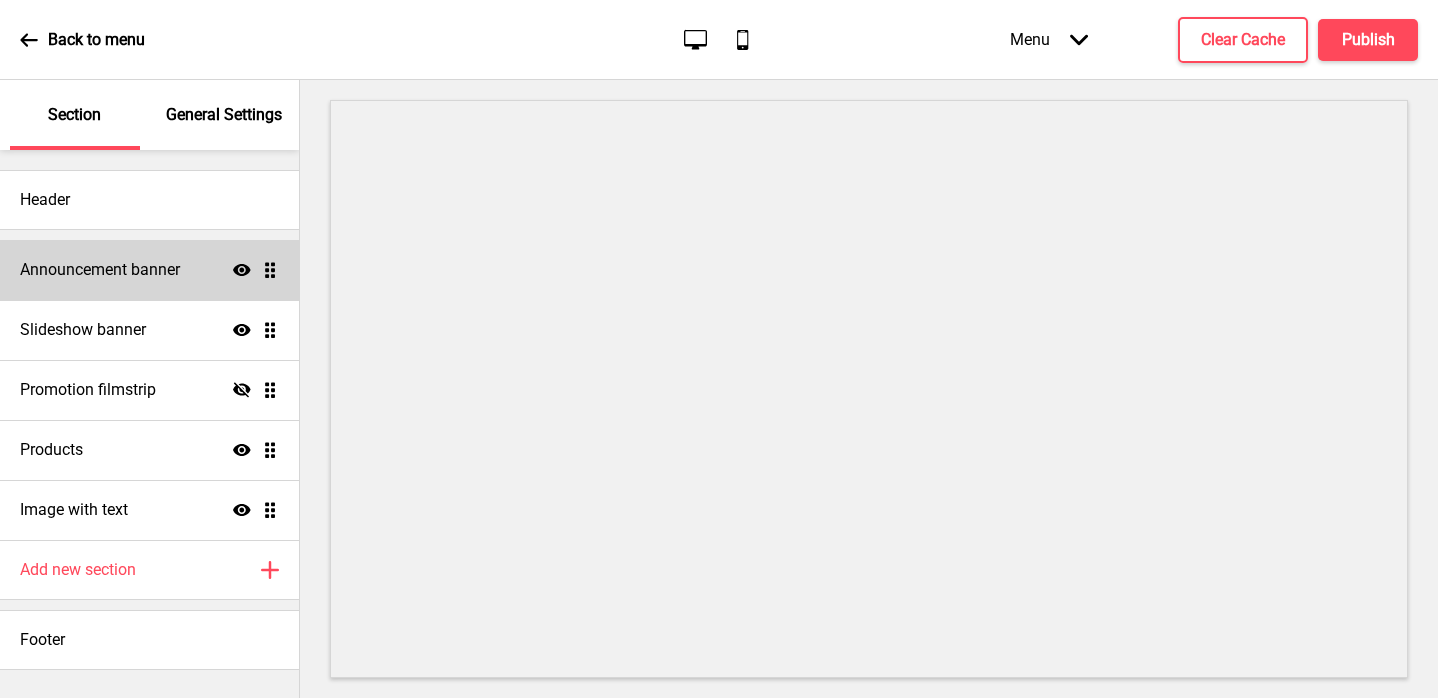 click on "Announcement banner Show Drag" at bounding box center (149, 270) 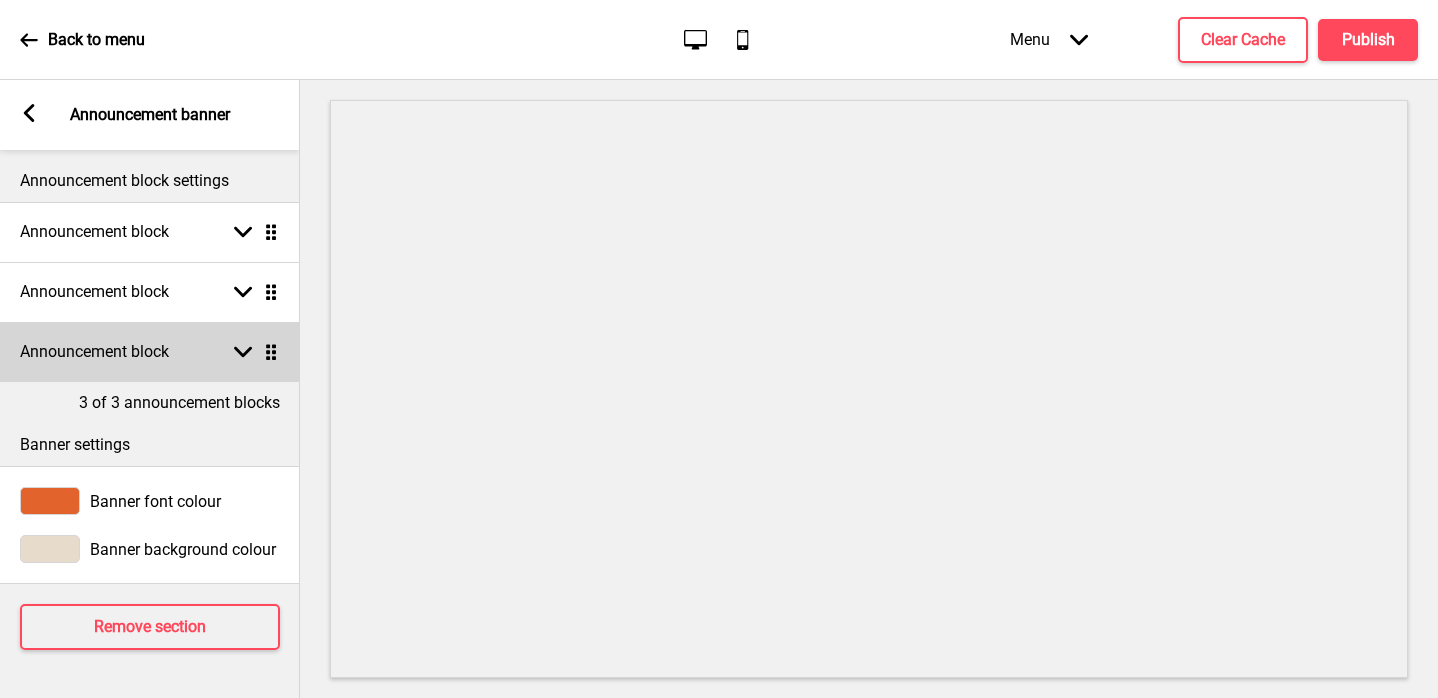 click at bounding box center [243, 352] 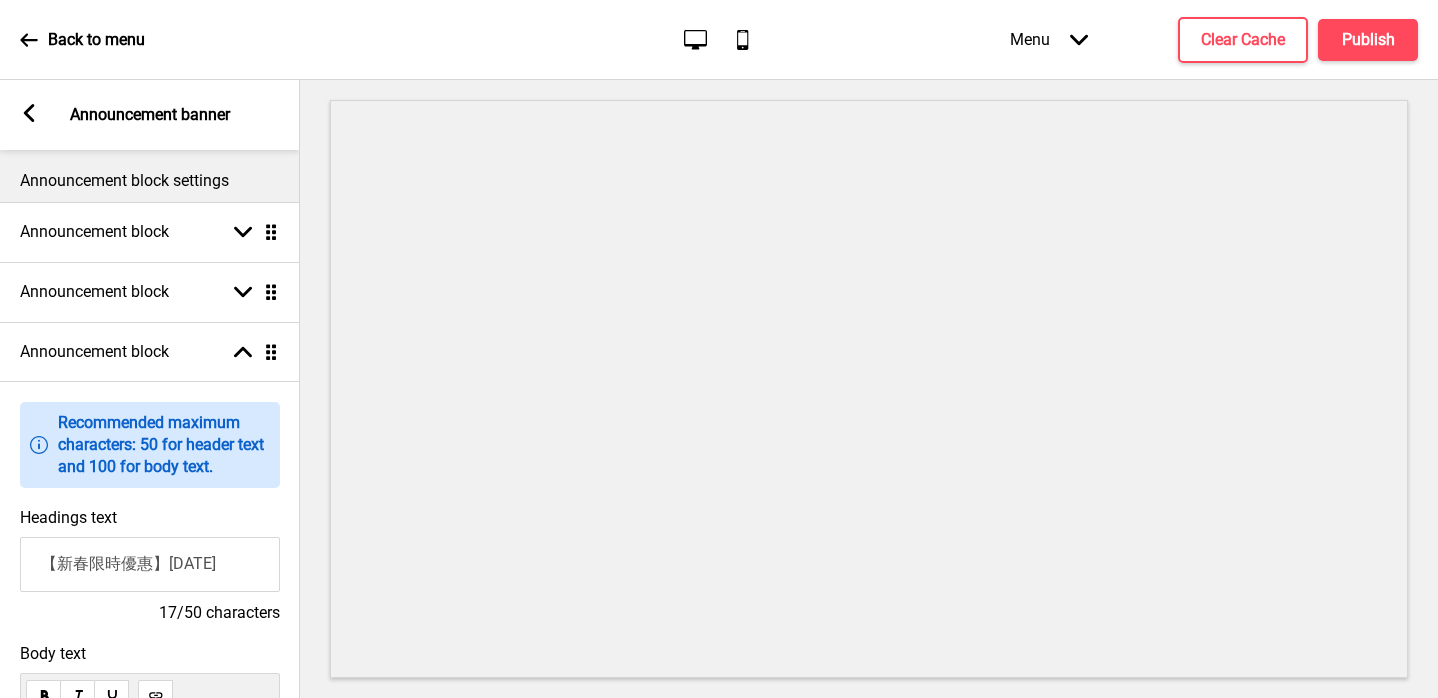 scroll, scrollTop: 96, scrollLeft: 0, axis: vertical 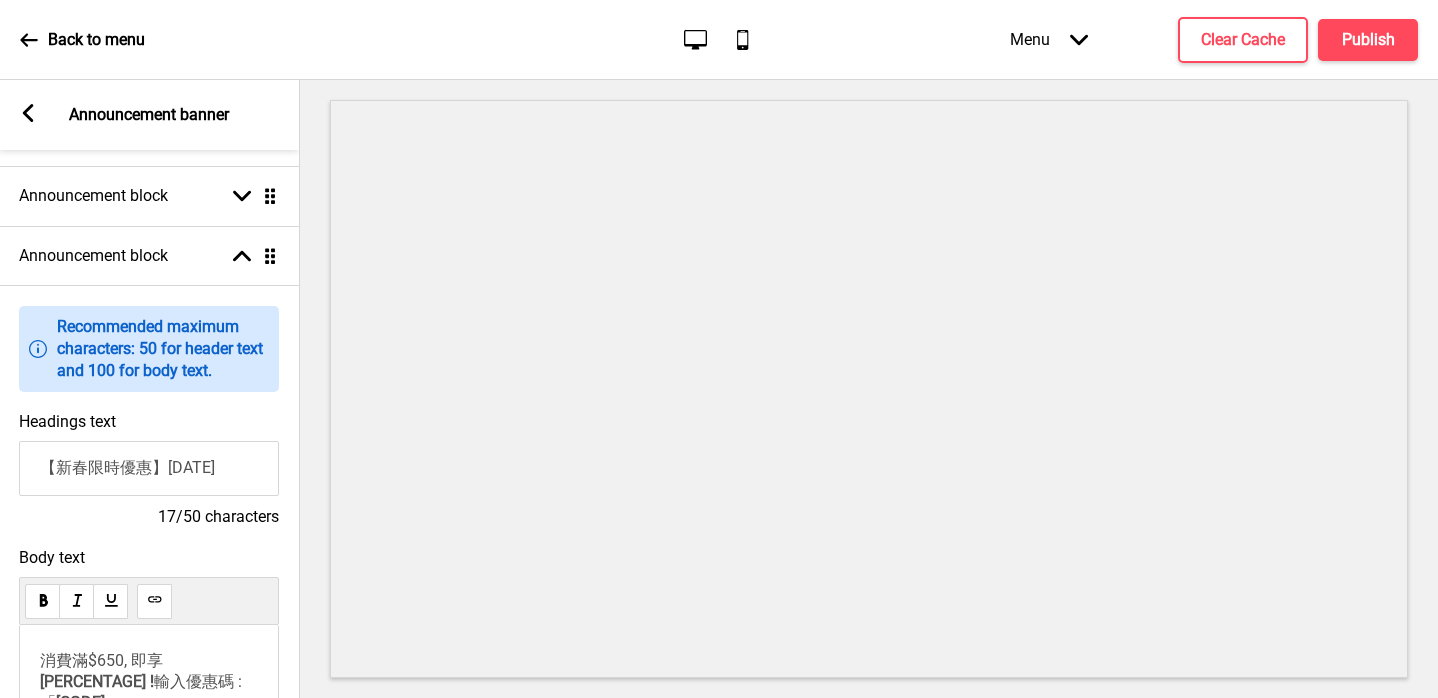 drag, startPoint x: 48, startPoint y: 467, endPoint x: 320, endPoint y: 515, distance: 276.20282 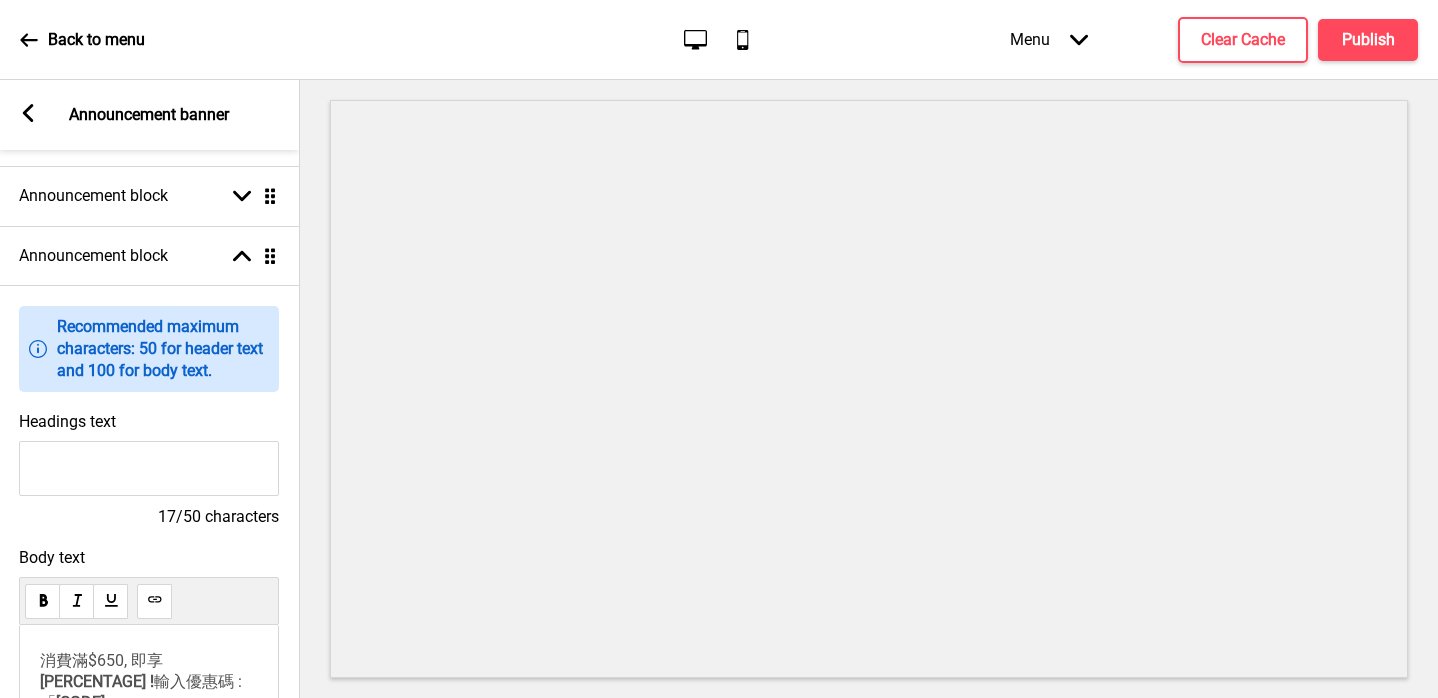 scroll, scrollTop: 0, scrollLeft: 0, axis: both 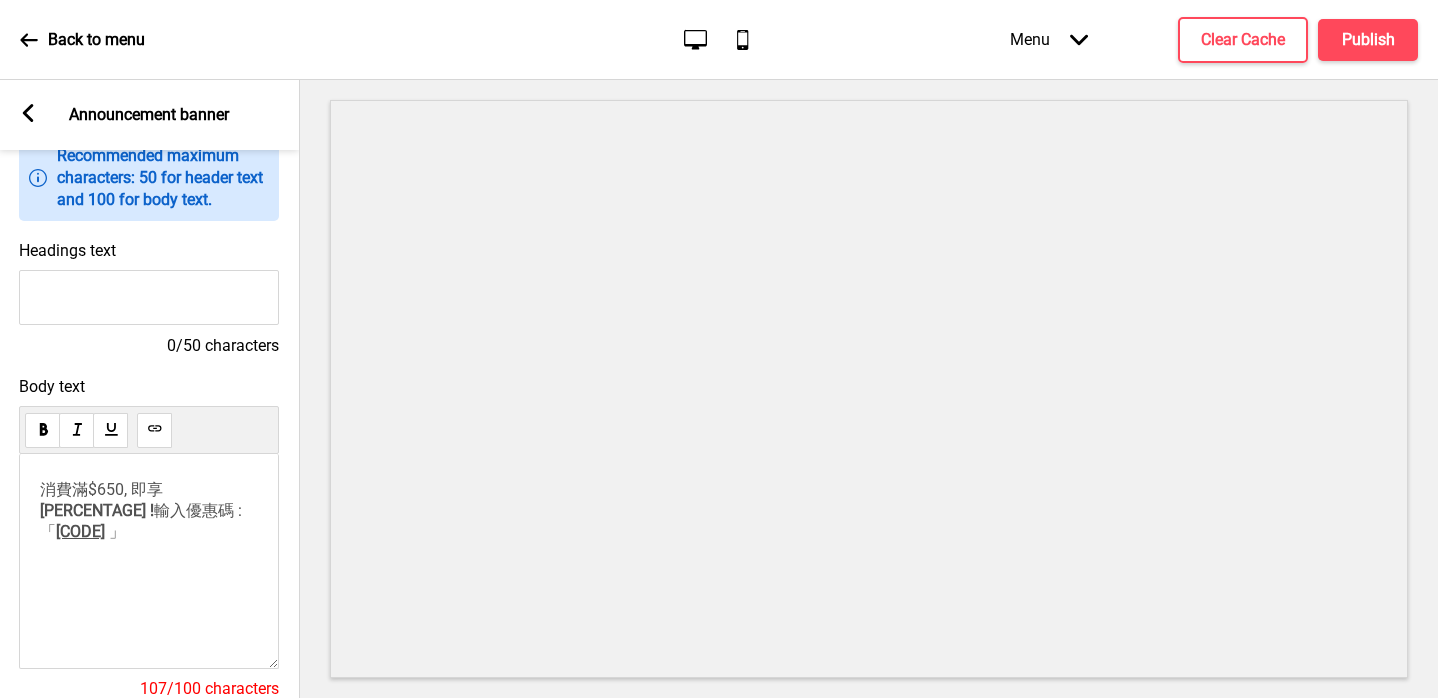 type 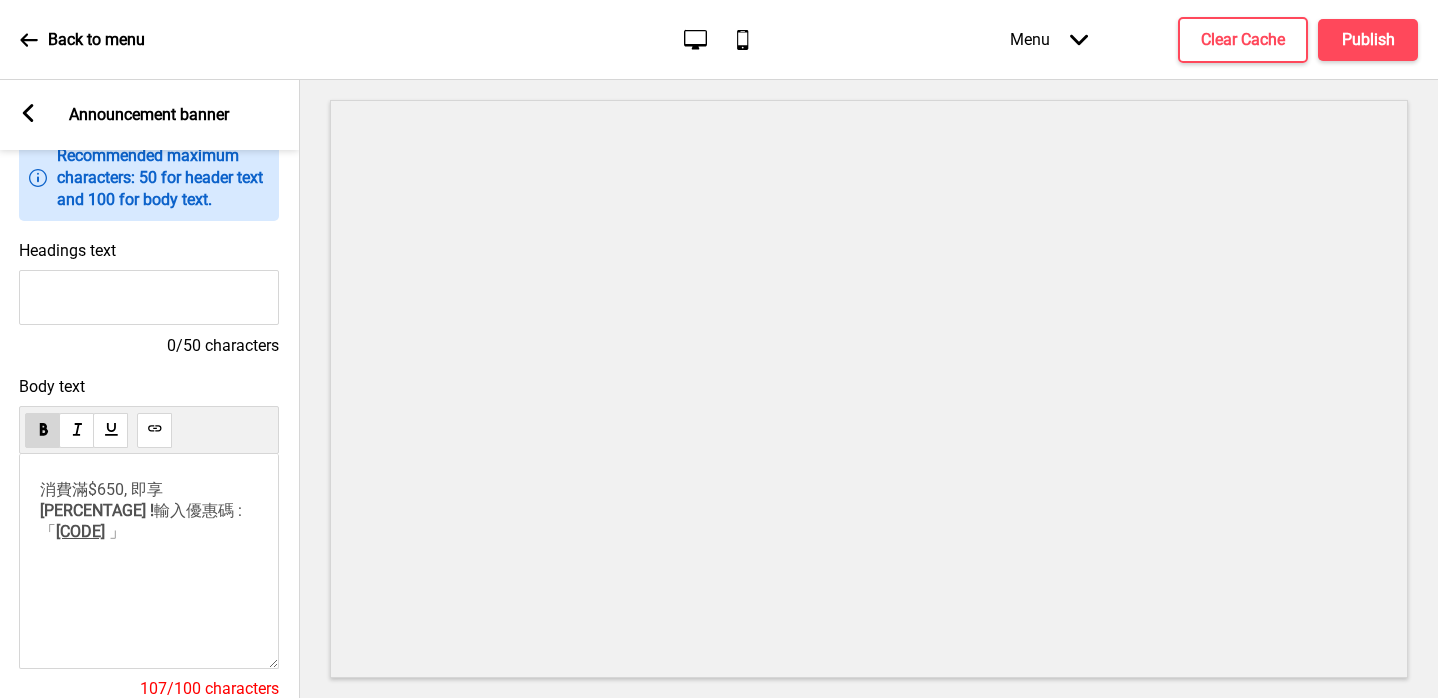 click on "」" at bounding box center (101, 489) 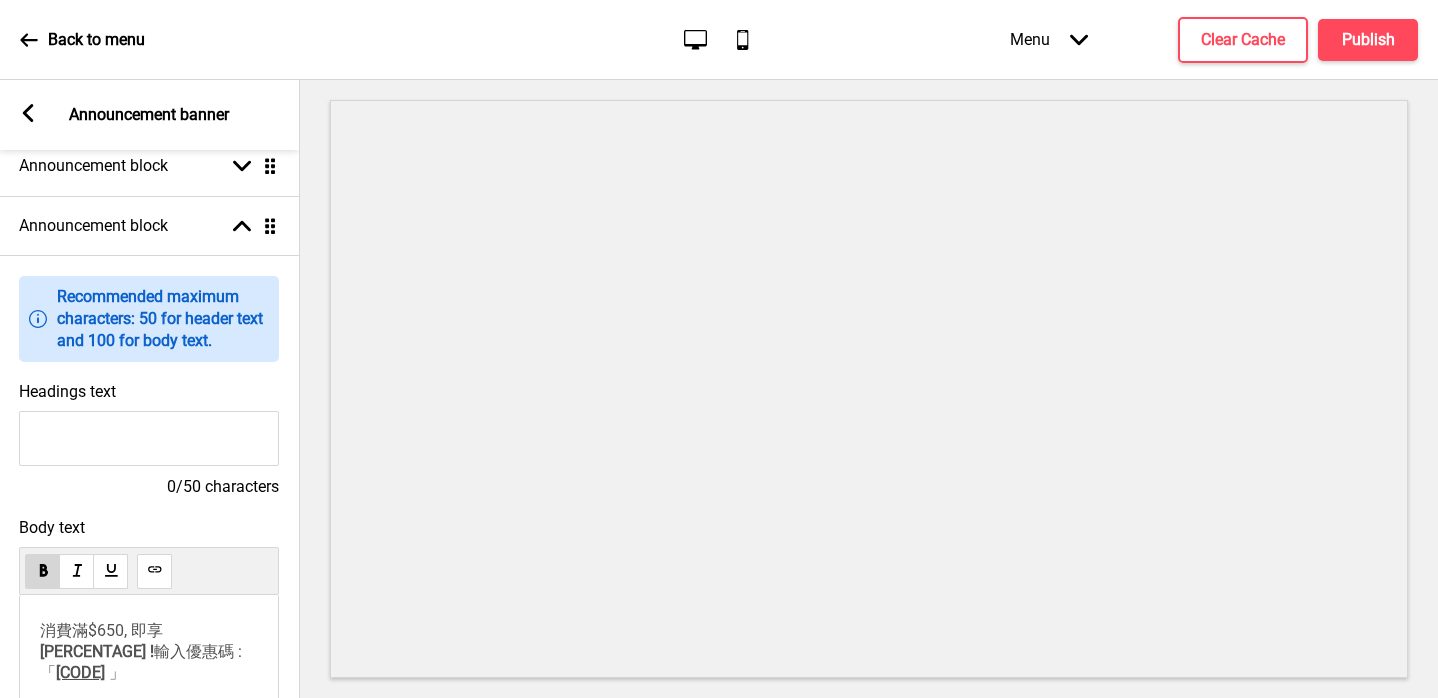 scroll, scrollTop: 0, scrollLeft: 0, axis: both 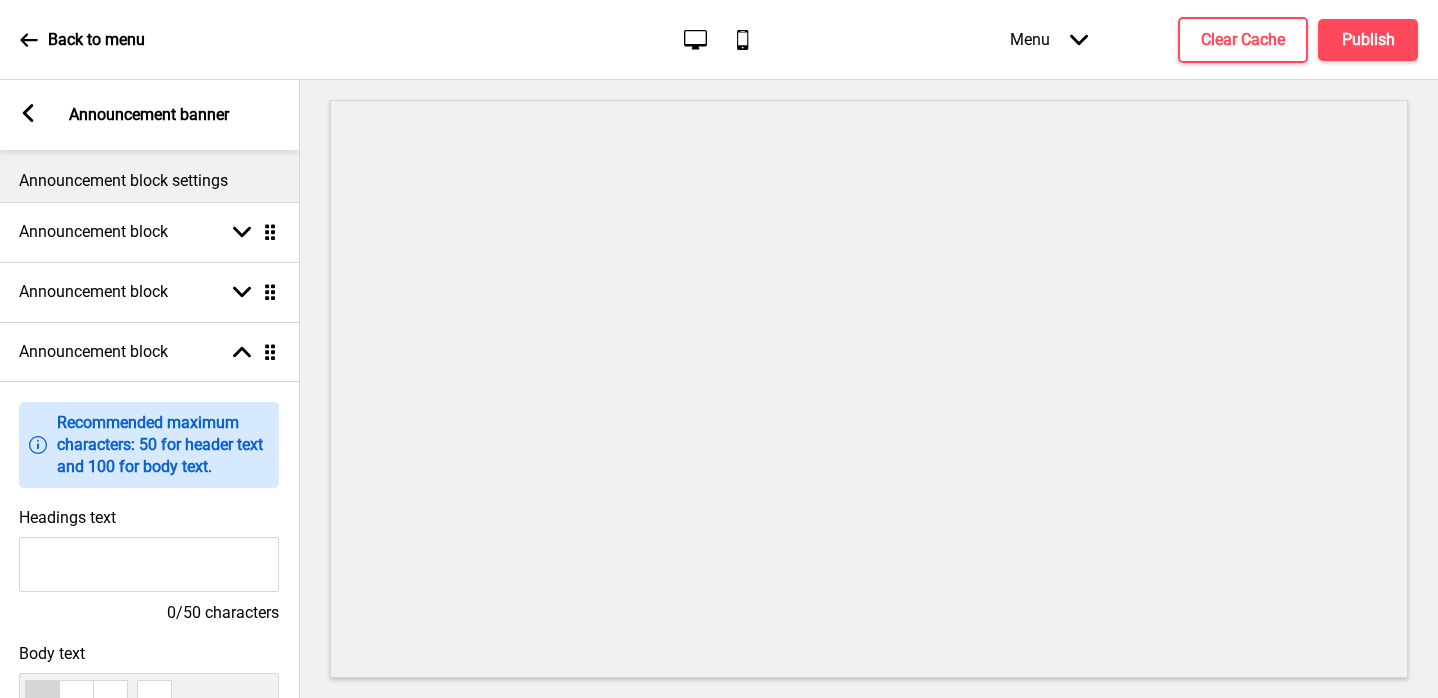 click on "Announcement block Arrow down Drag Announcement block Arrow down Drag Announcement block Arrow up Drag Information Recommended maximum characters: 50 for header text and 100 for body text. Headings text [DATE] 17/50 characters Body text 消費滿$650, 即享  [PERCENTAGE] !                                                                         輸入優惠碼 :「  [CODE]   」 107/100 characters Delete Remove announcement block" at bounding box center (149, 623) 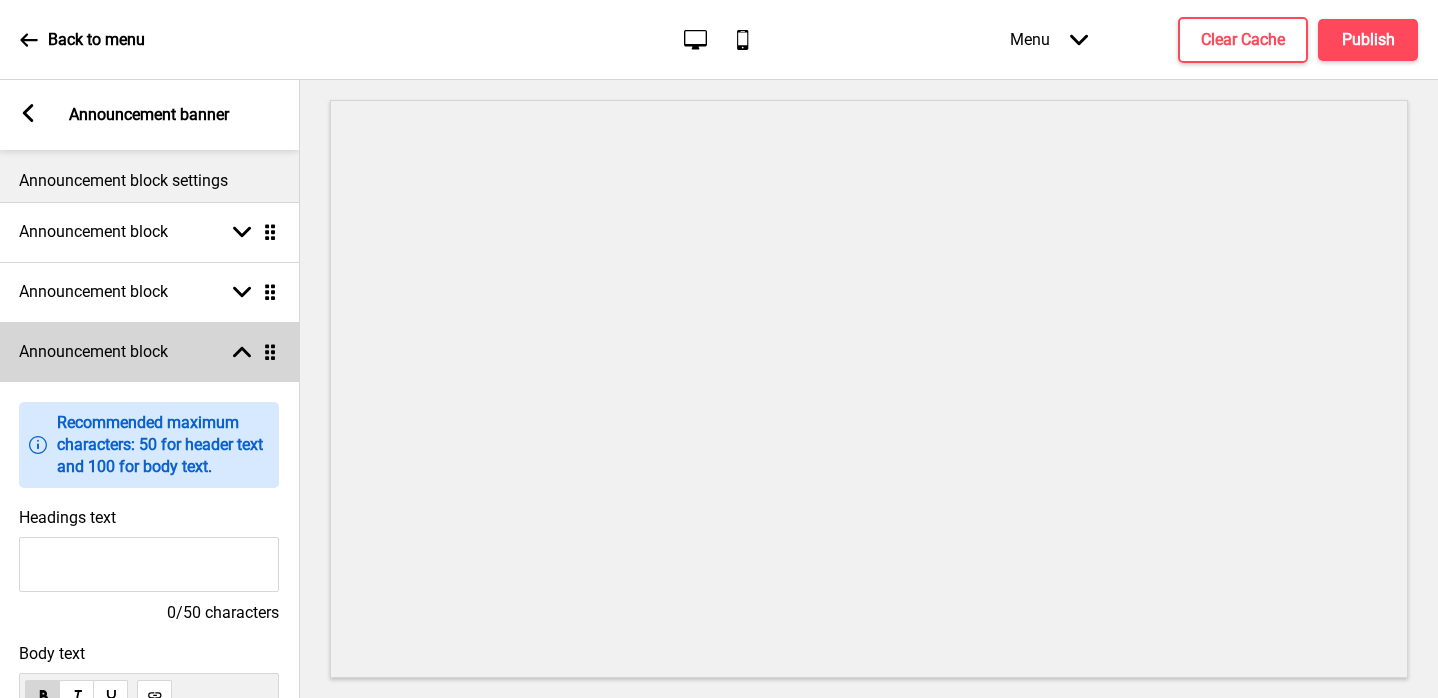 click at bounding box center [242, 352] 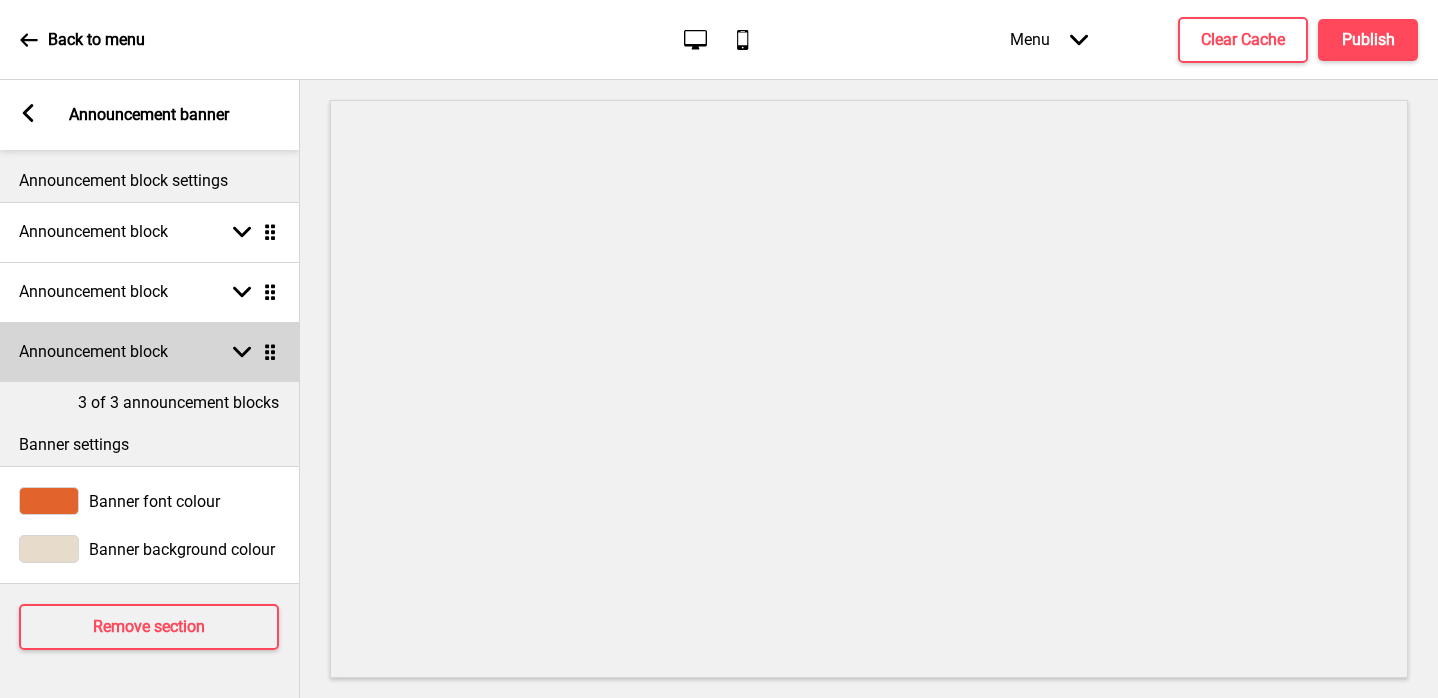 click on "Announcement block Arrow down Drag" at bounding box center [149, 352] 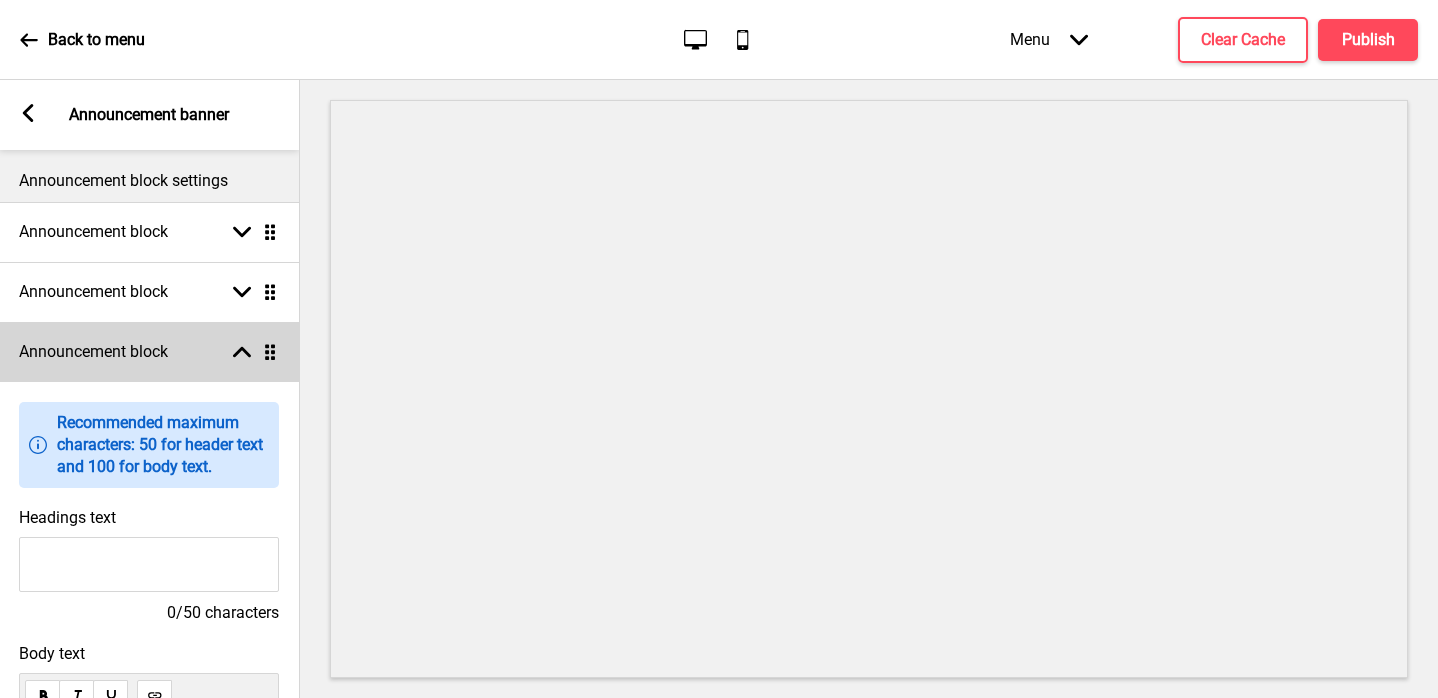 click on "Announcement block Arrow up Drag" at bounding box center [149, 352] 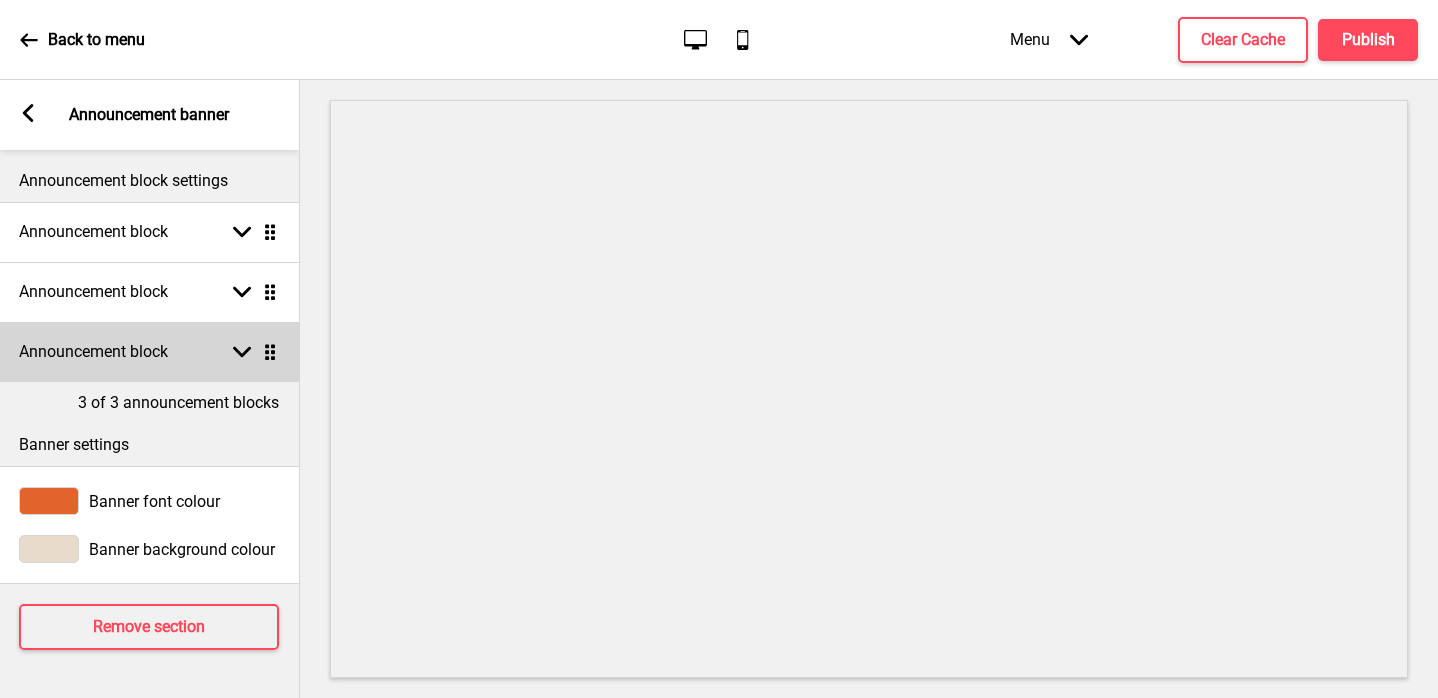 click at bounding box center [242, 352] 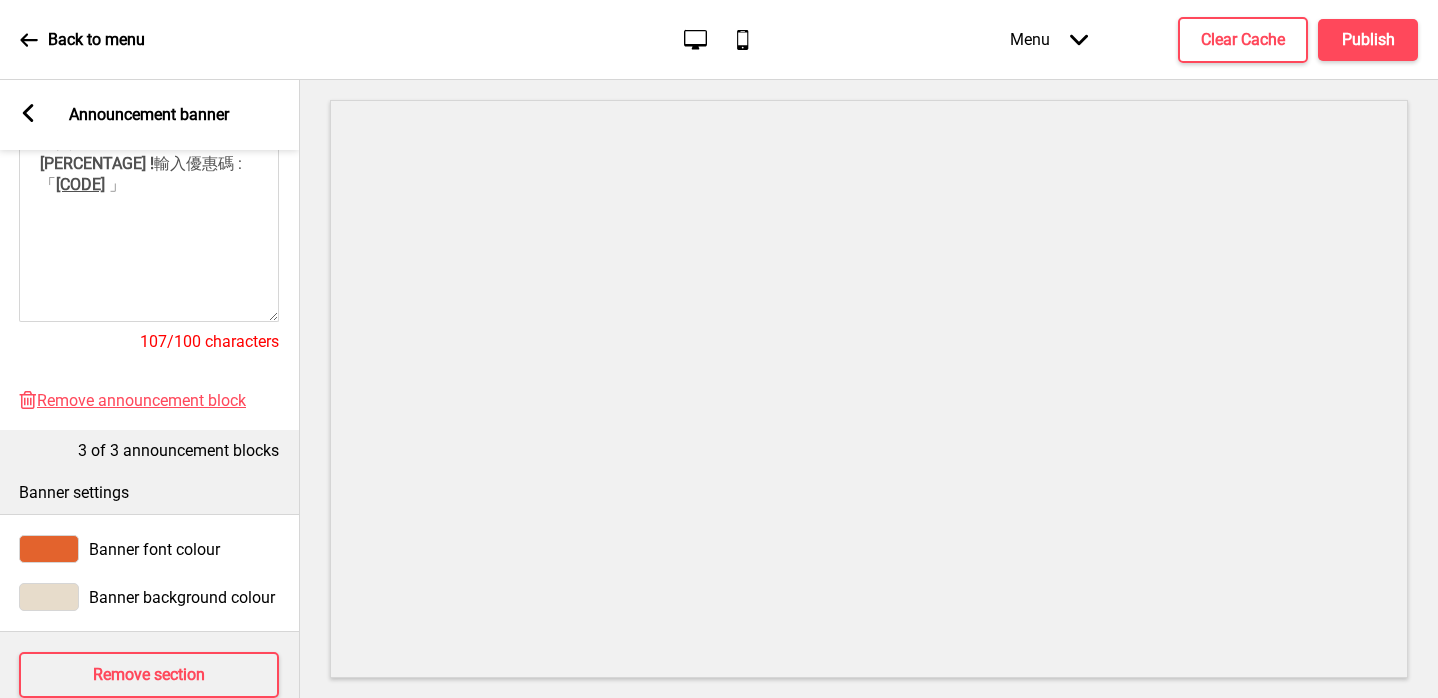 scroll, scrollTop: 654, scrollLeft: 0, axis: vertical 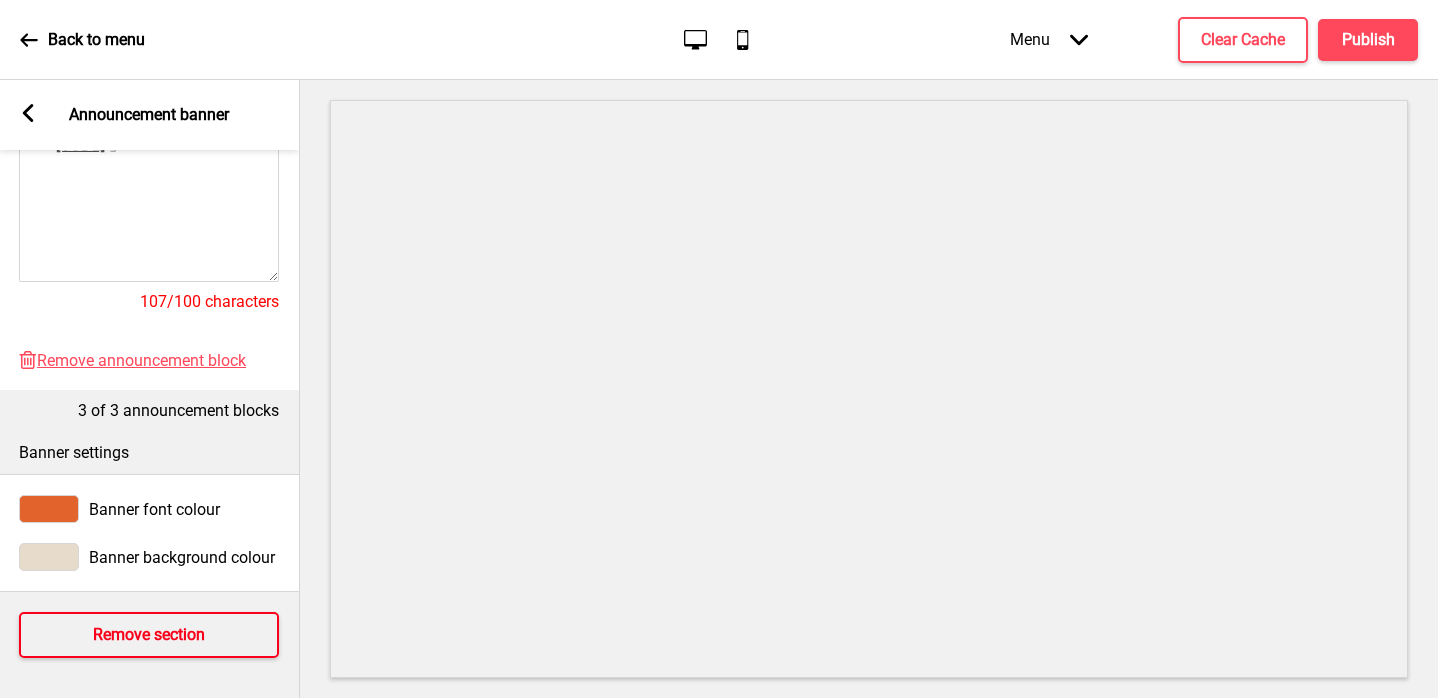 click on "Remove section" at bounding box center (149, 635) 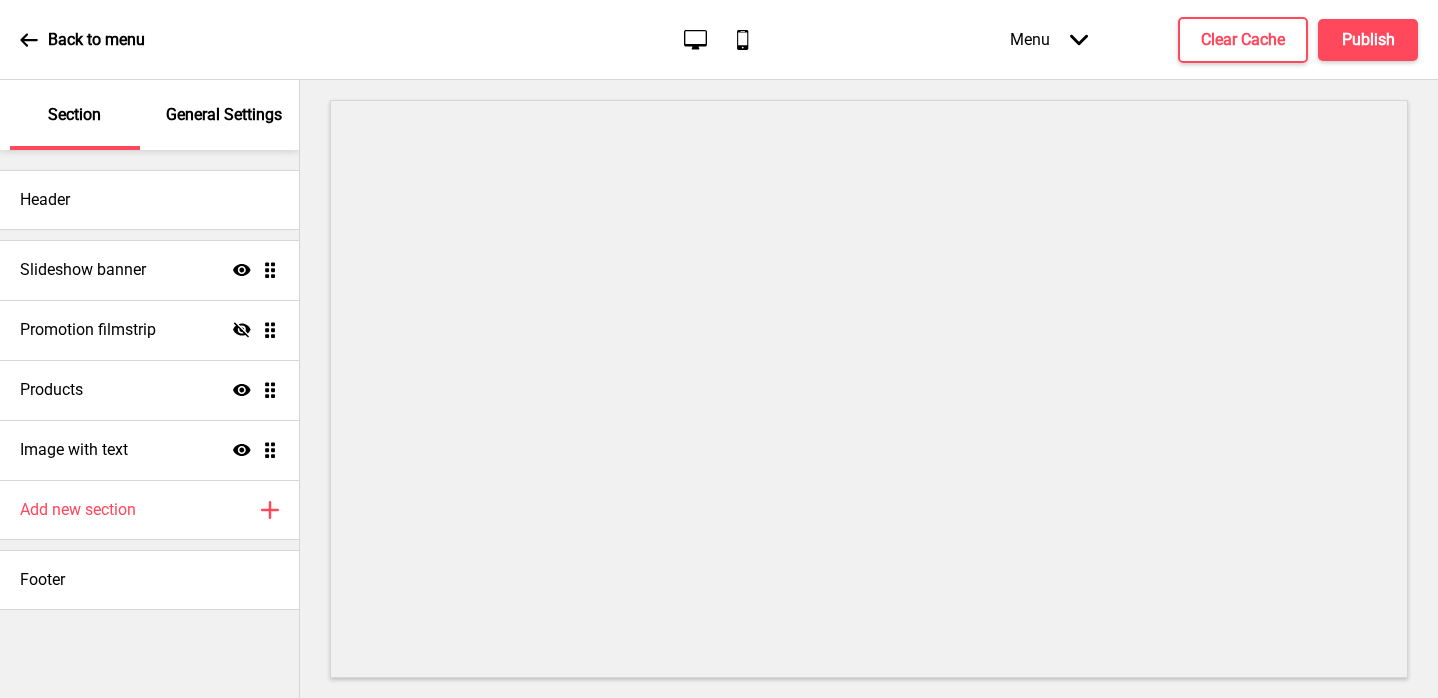 click at bounding box center (29, 40) 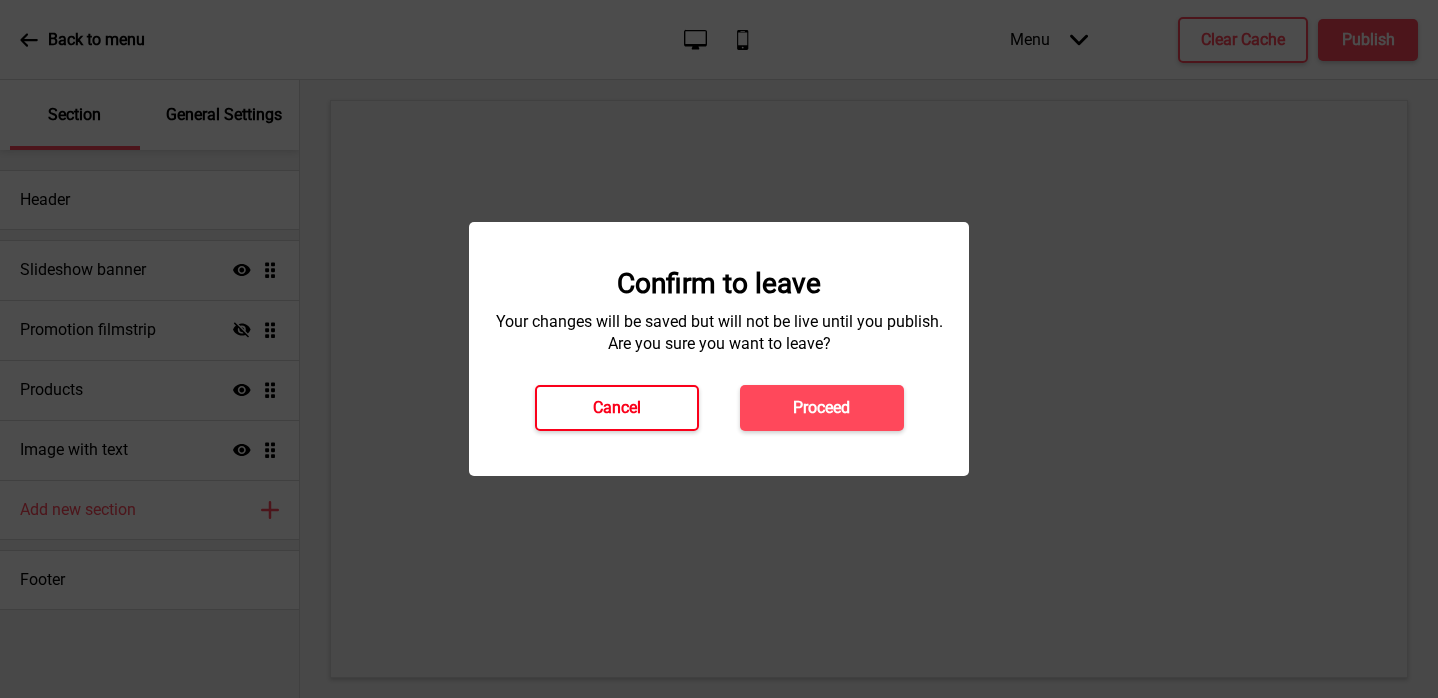 click on "Cancel" at bounding box center (617, 408) 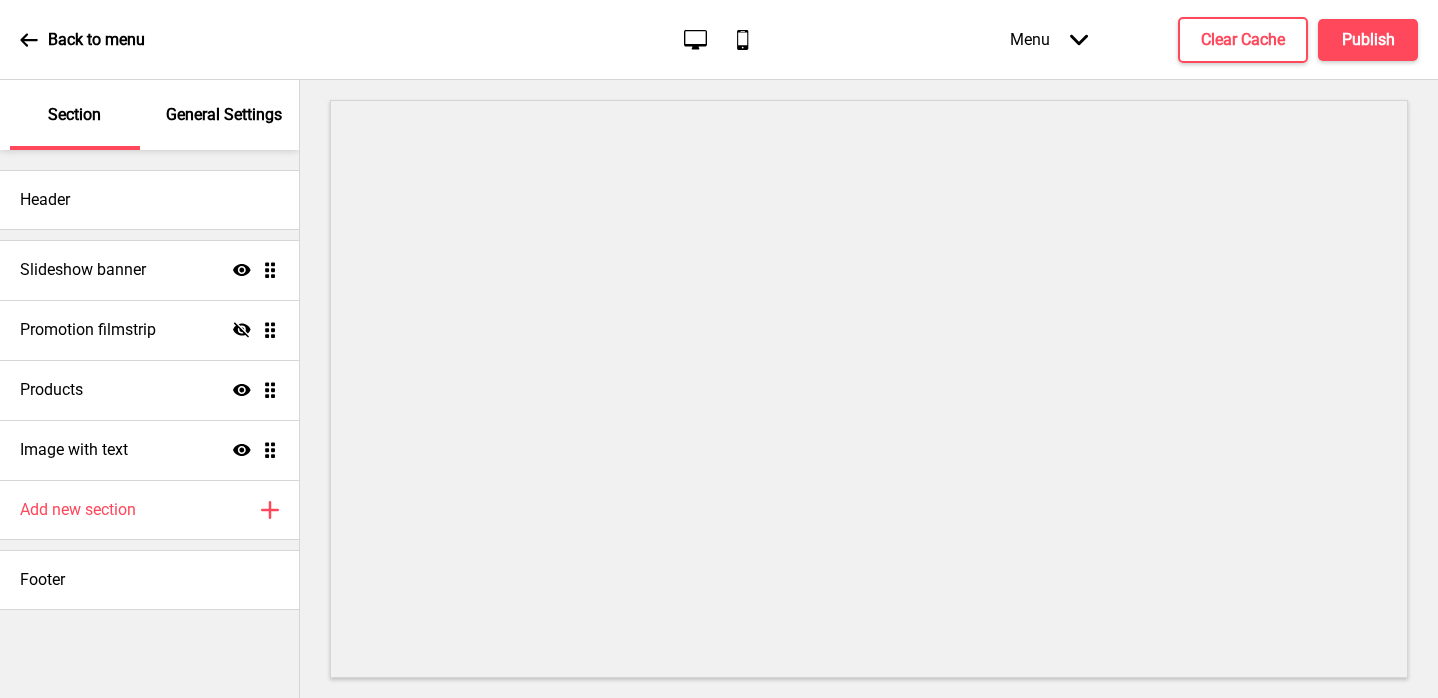 click on "General Settings" at bounding box center [224, 115] 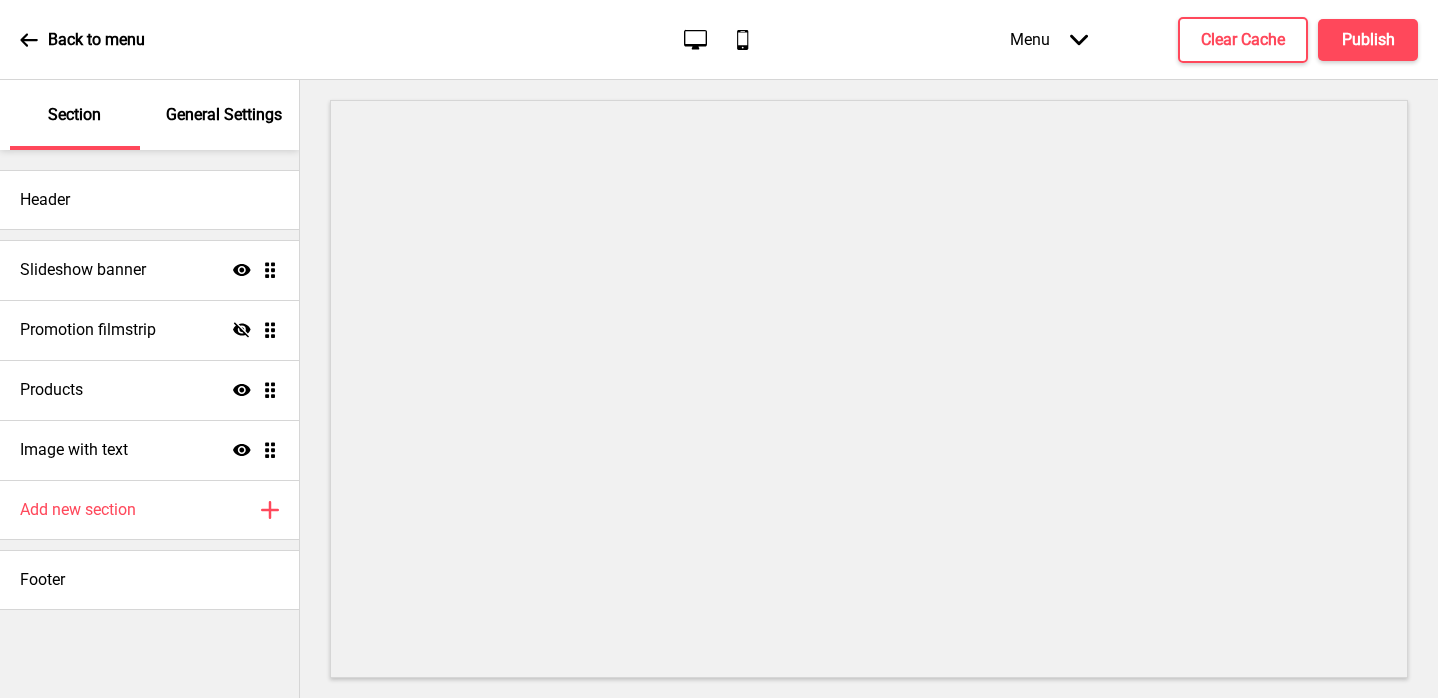 scroll, scrollTop: 0, scrollLeft: 0, axis: both 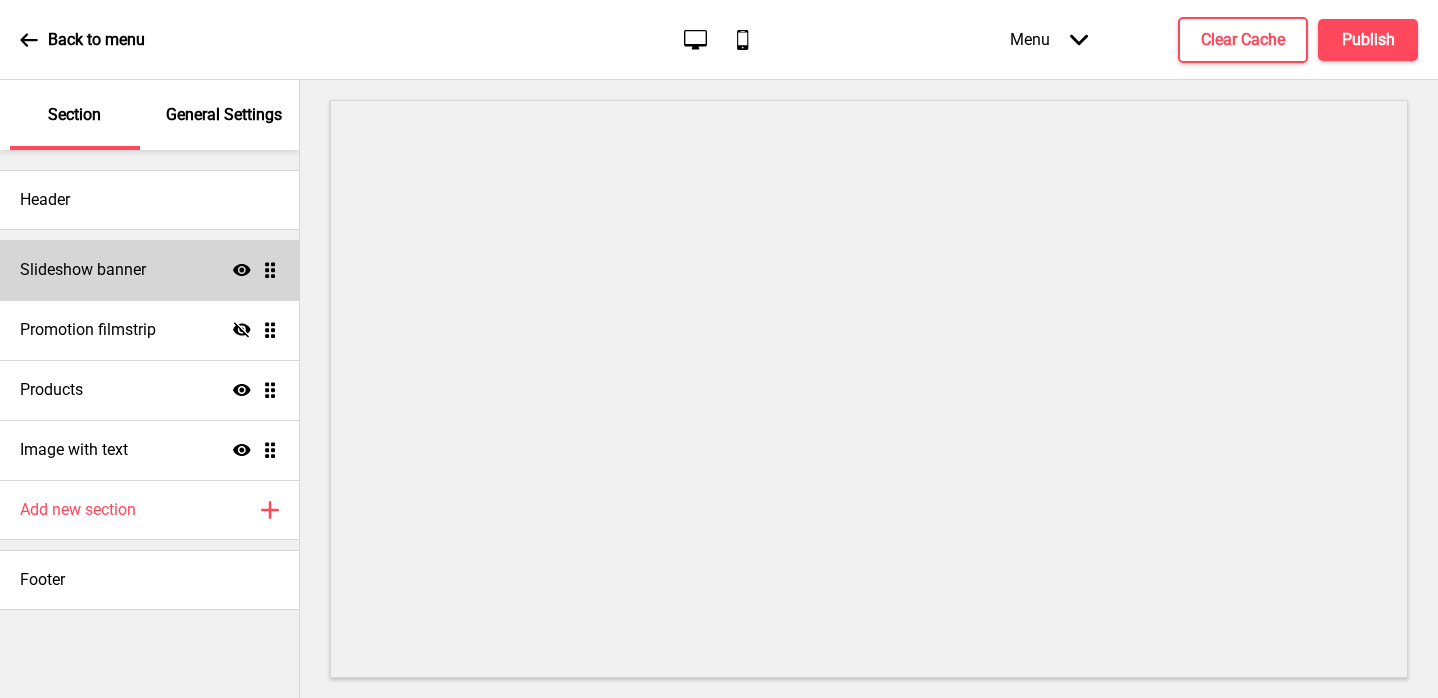 click on "Slideshow banner Show Drag" at bounding box center (149, 270) 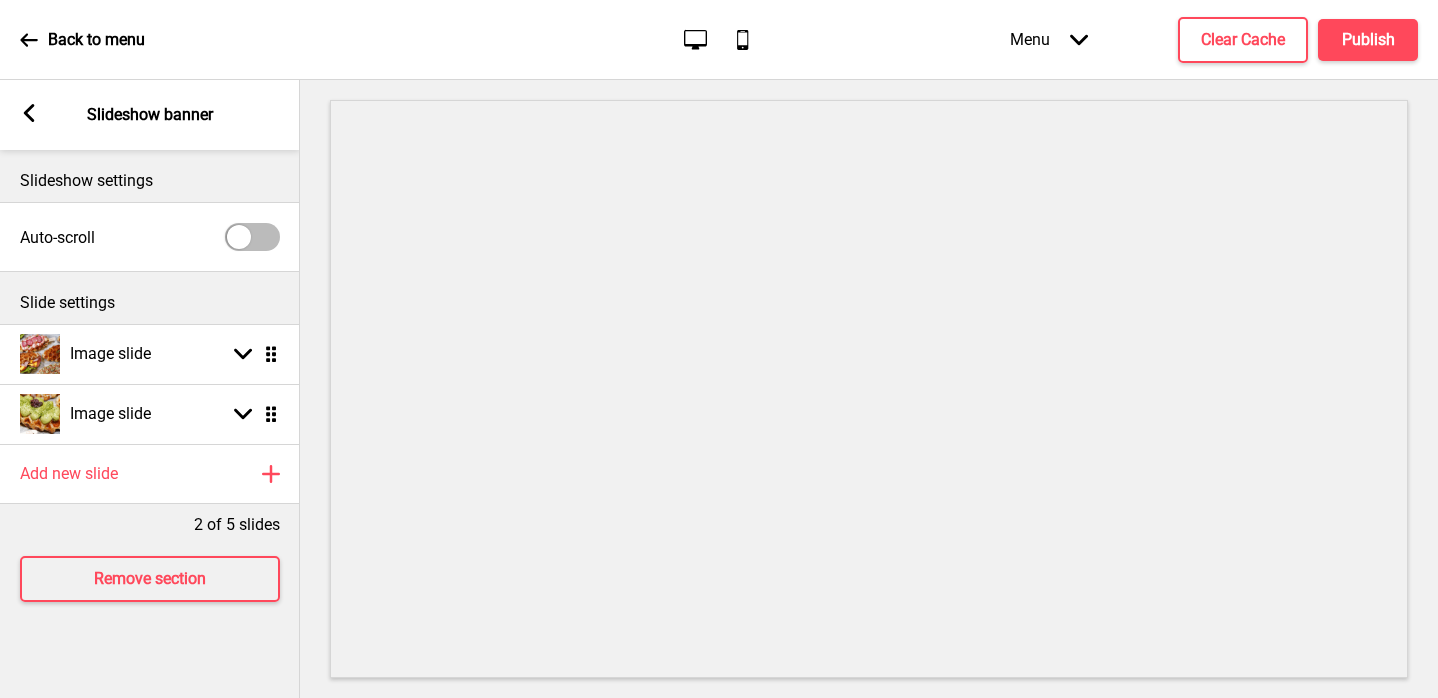 click on "Arrow left Slideshow banner" at bounding box center [150, 115] 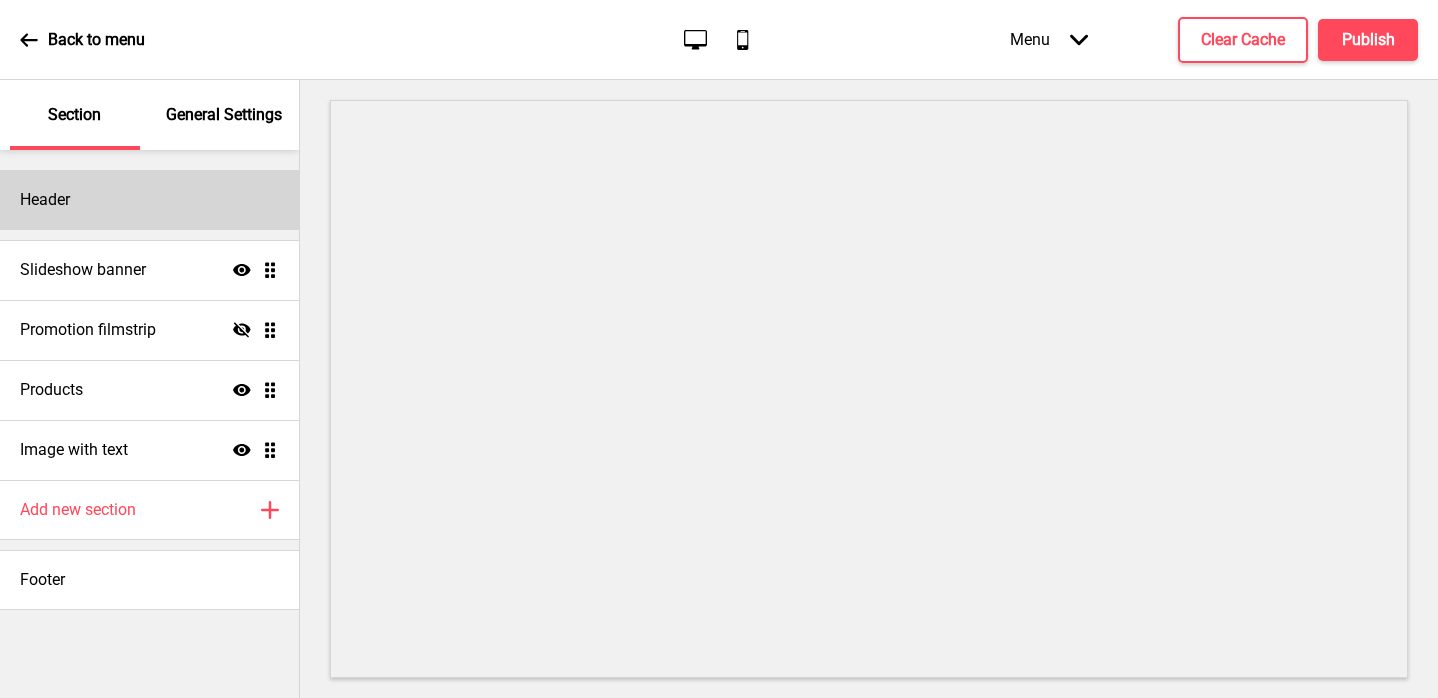 click on "Header" at bounding box center [149, 200] 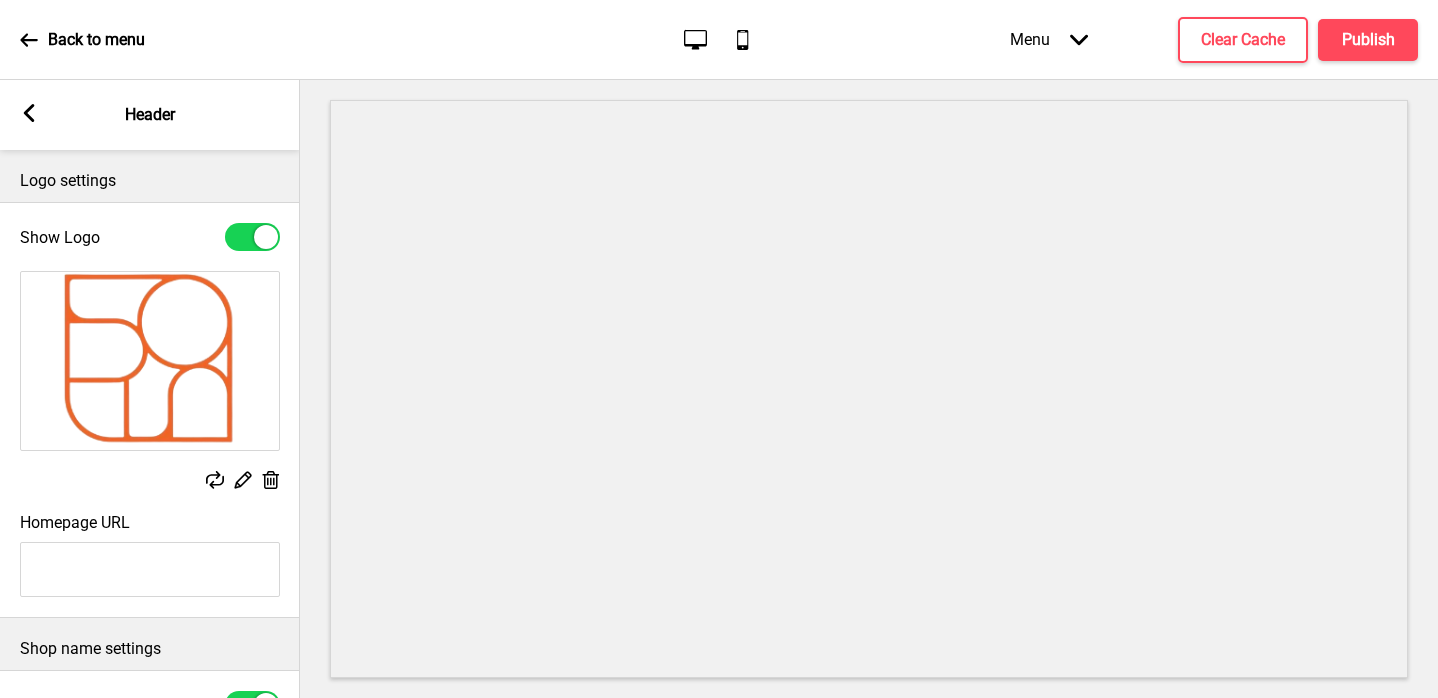 click on "Arrow left" at bounding box center (29, 115) 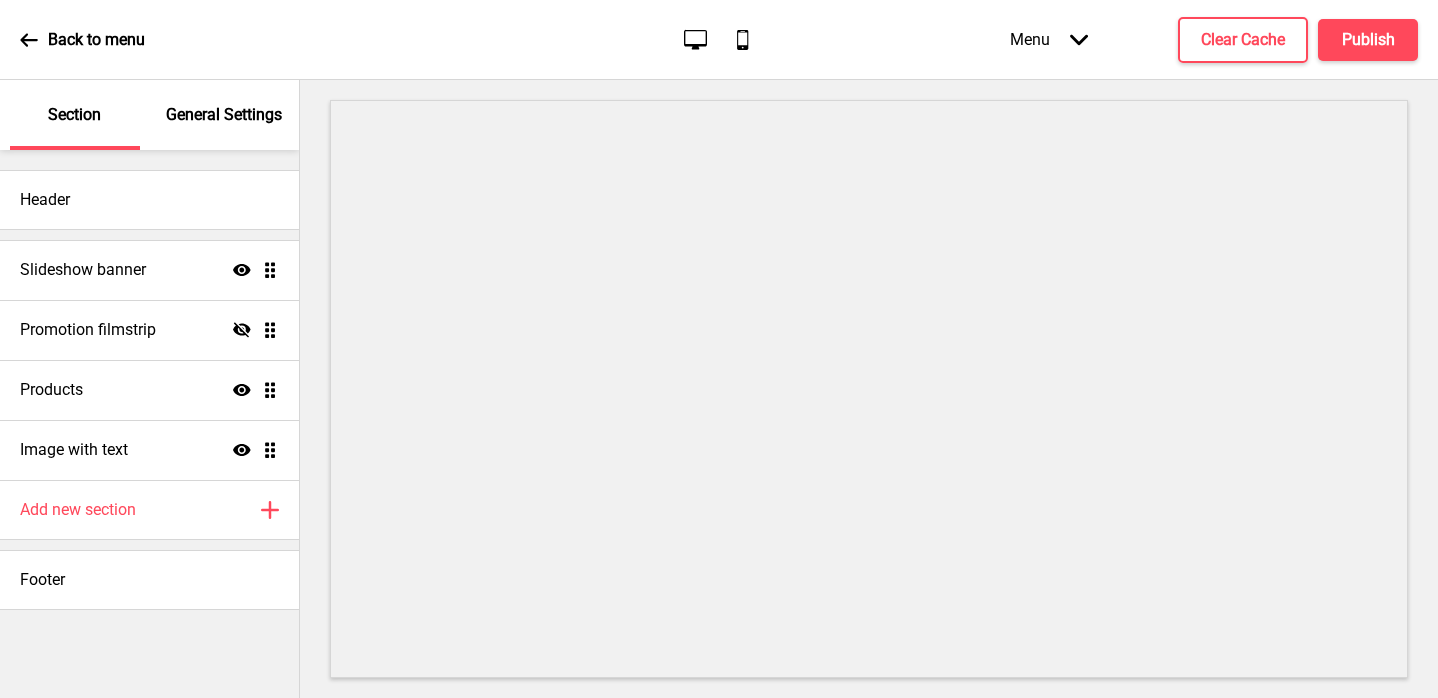 click on "Menu Arrow down" at bounding box center (1049, 39) 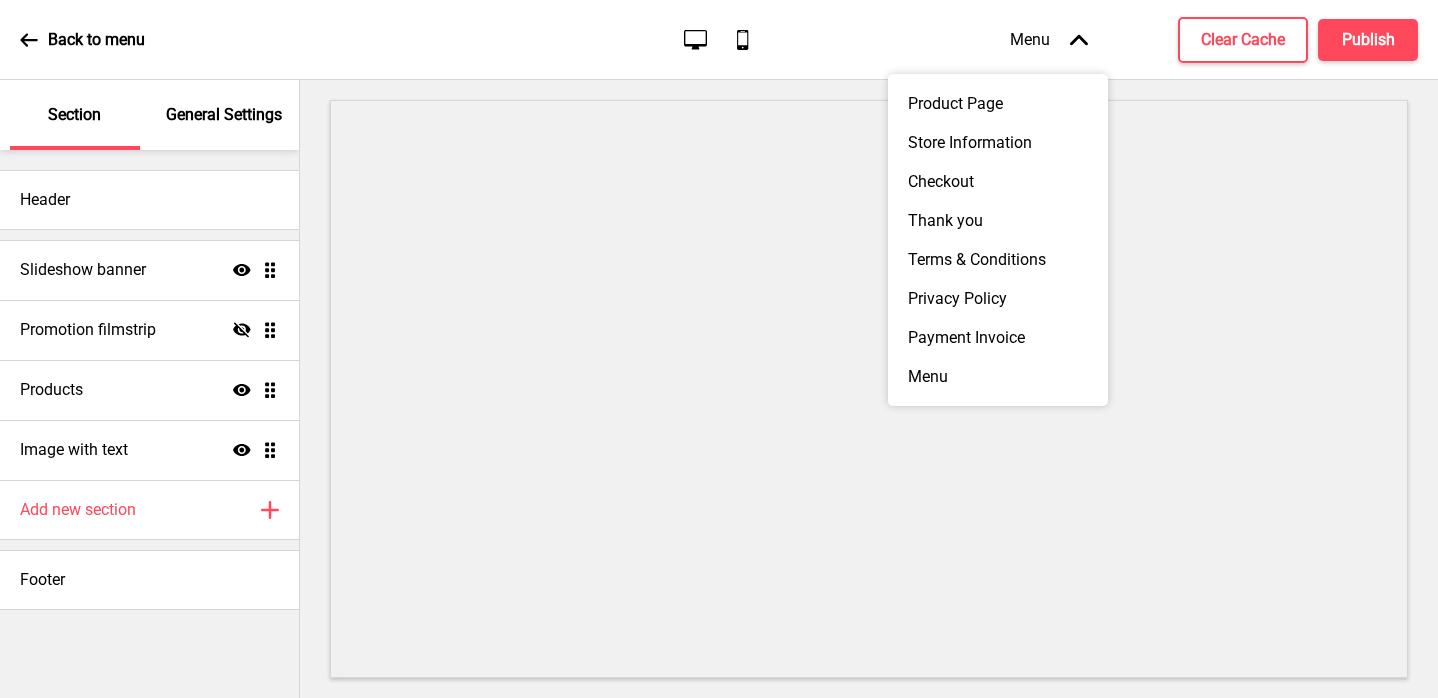 click on "Back to menu Desktop Mobile Menu Arrow up Product Page Store Information Checkout Thank you Terms & Conditions Privacy Policy Payment Invoice Menu Clear Cache Publish" at bounding box center [719, 40] 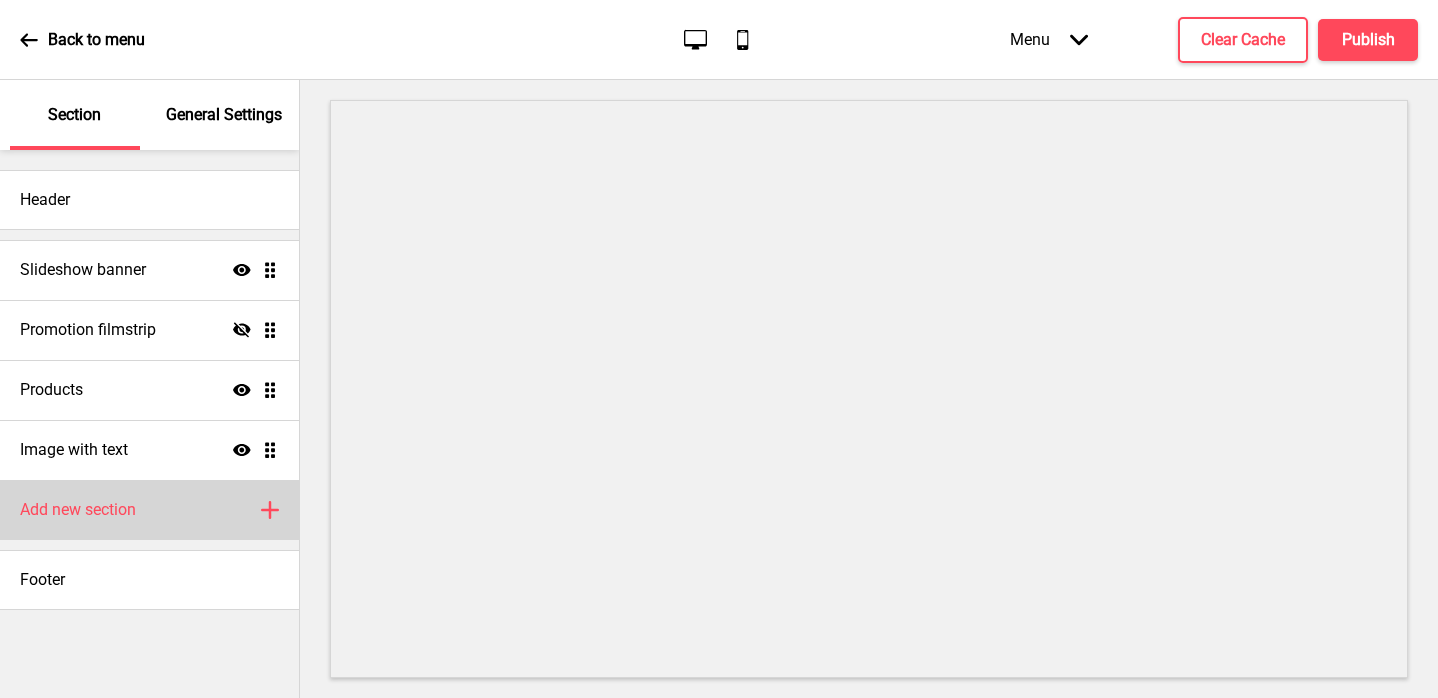 click on "Add new section Plus" at bounding box center (149, 510) 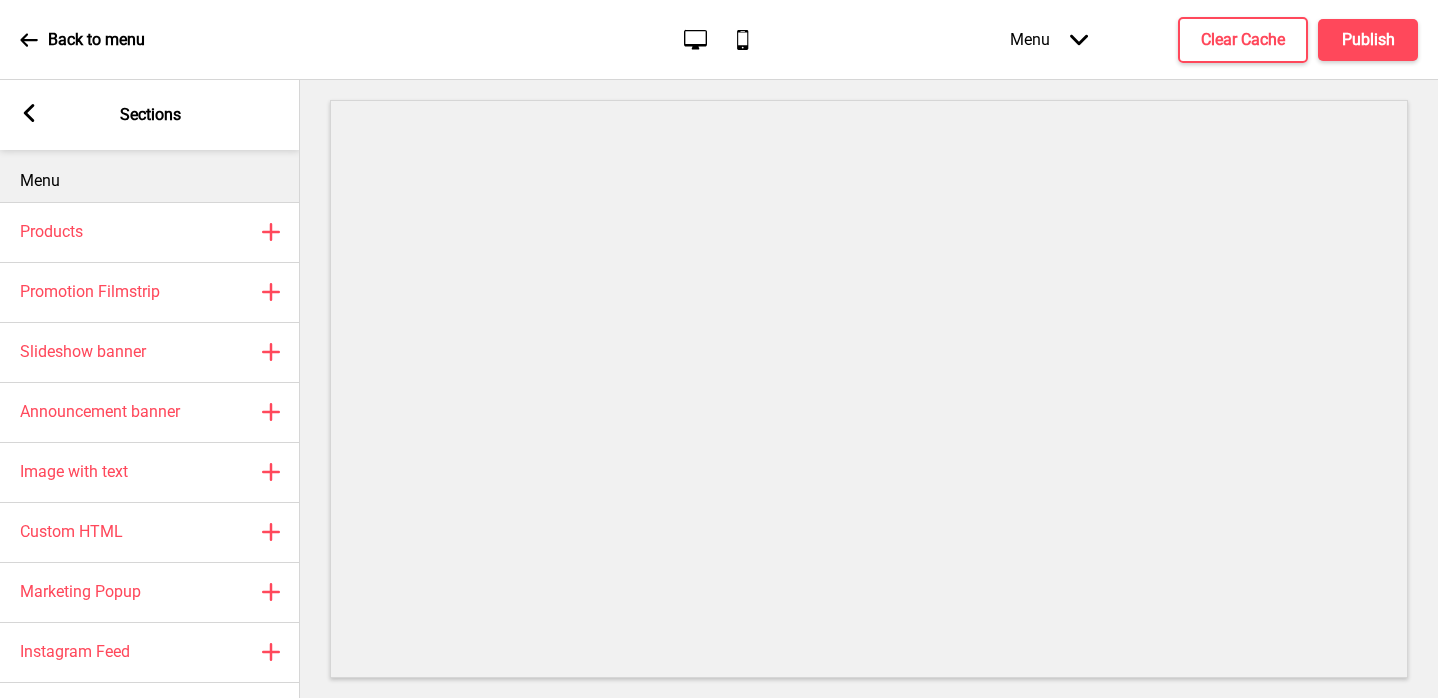 click at bounding box center (29, 113) 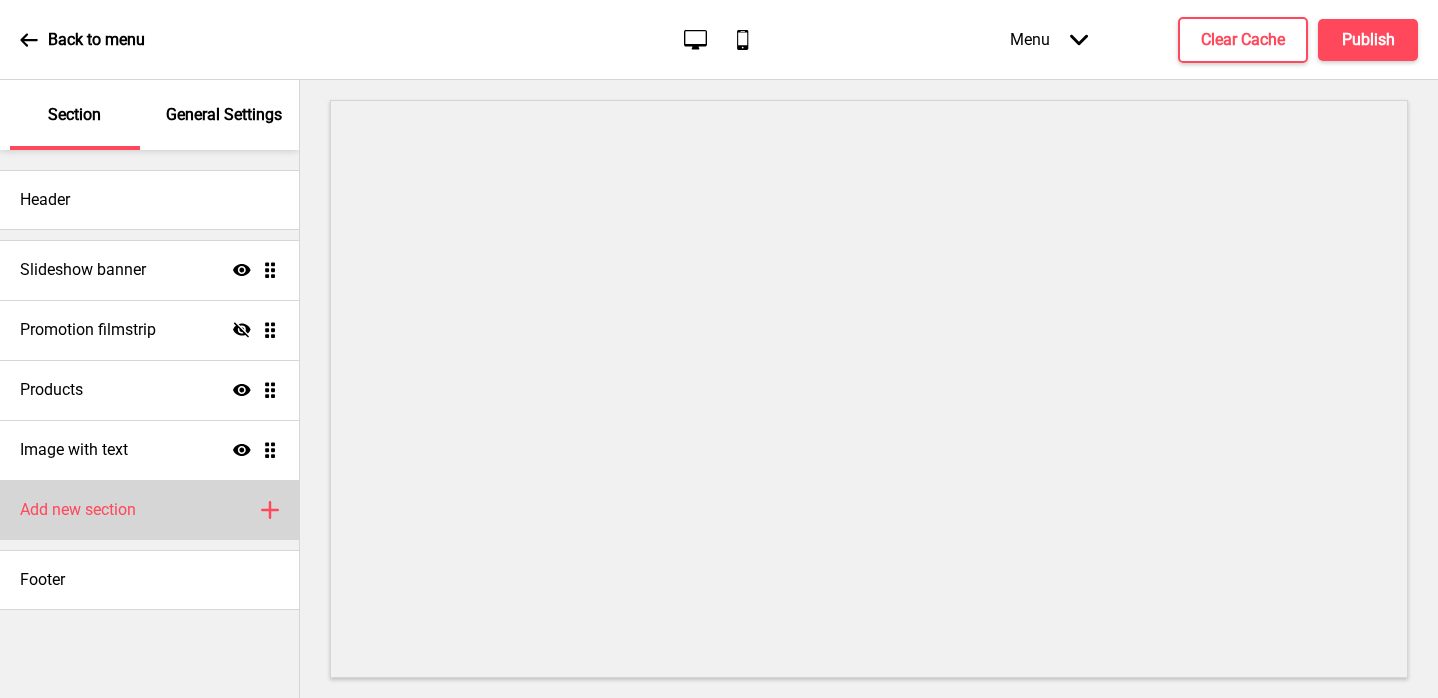 click on "Add new section Plus" at bounding box center (149, 510) 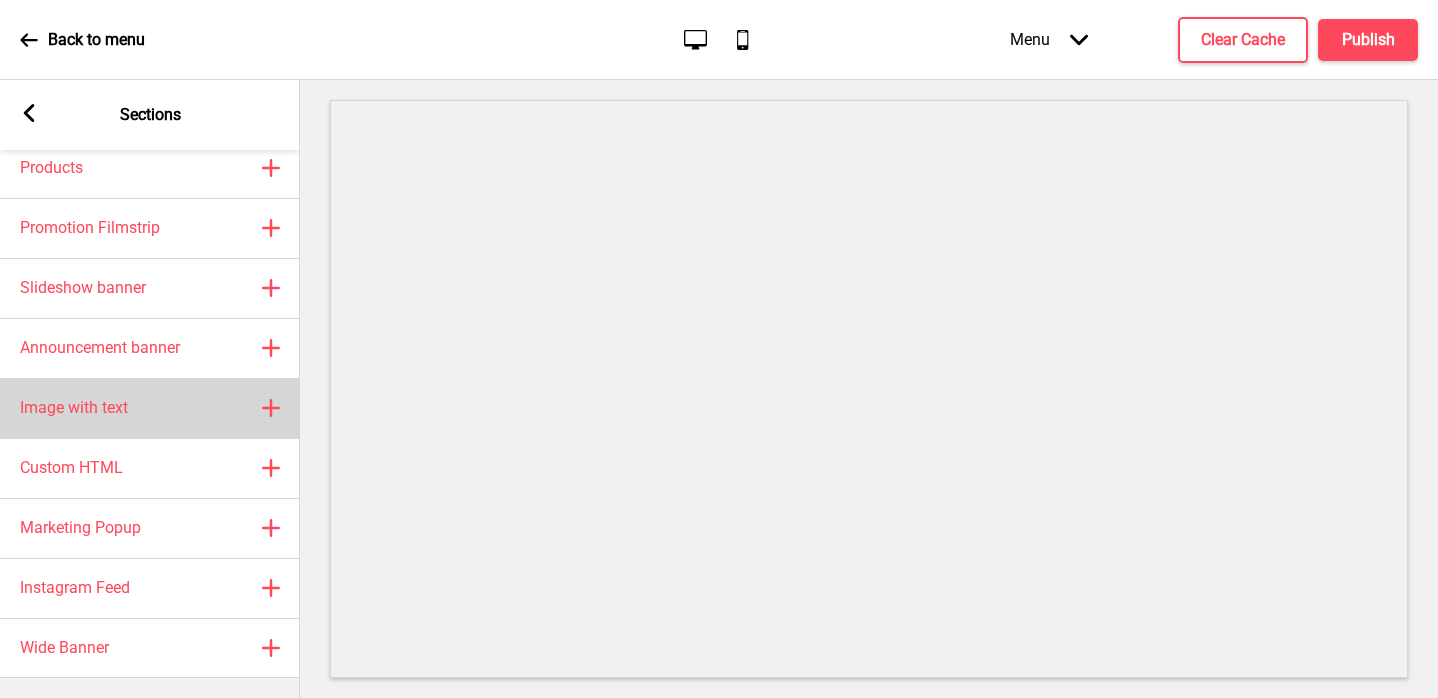 scroll, scrollTop: 0, scrollLeft: 0, axis: both 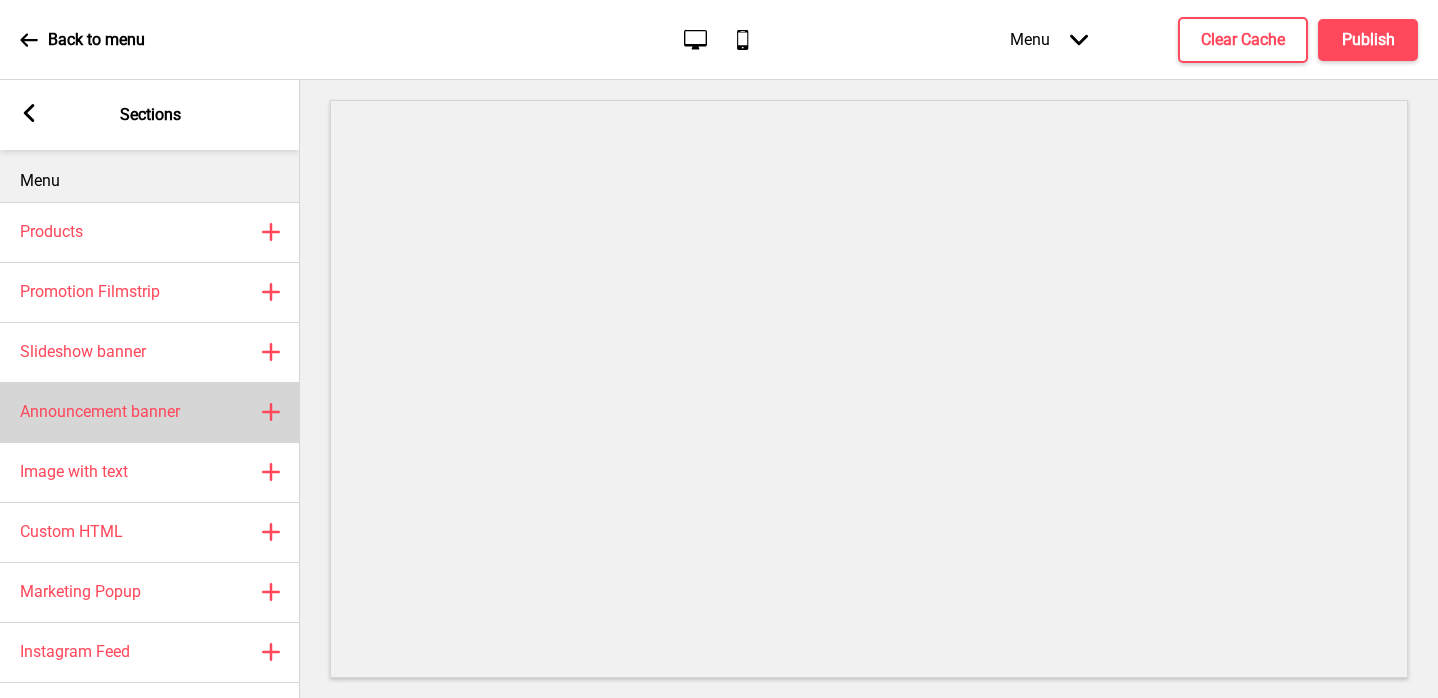 click on "Announcement banner Plus" at bounding box center [150, 412] 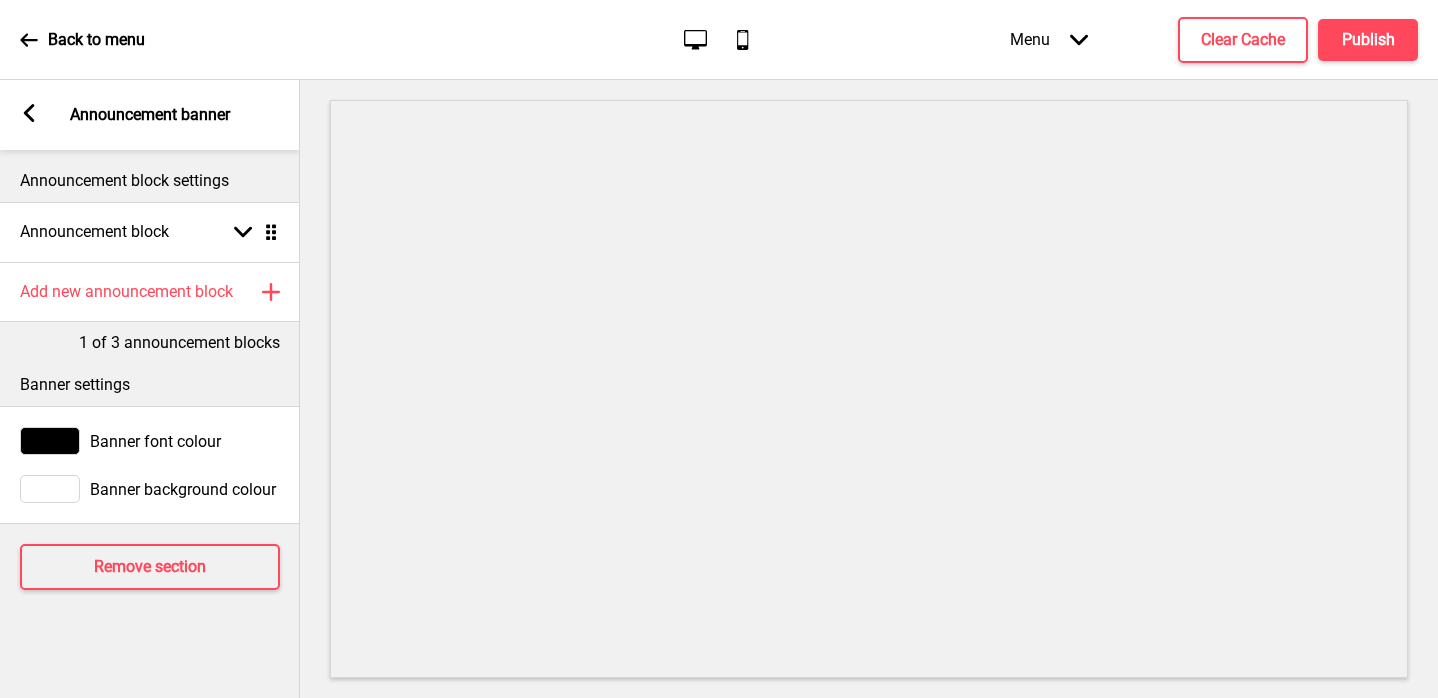 click at bounding box center [50, 441] 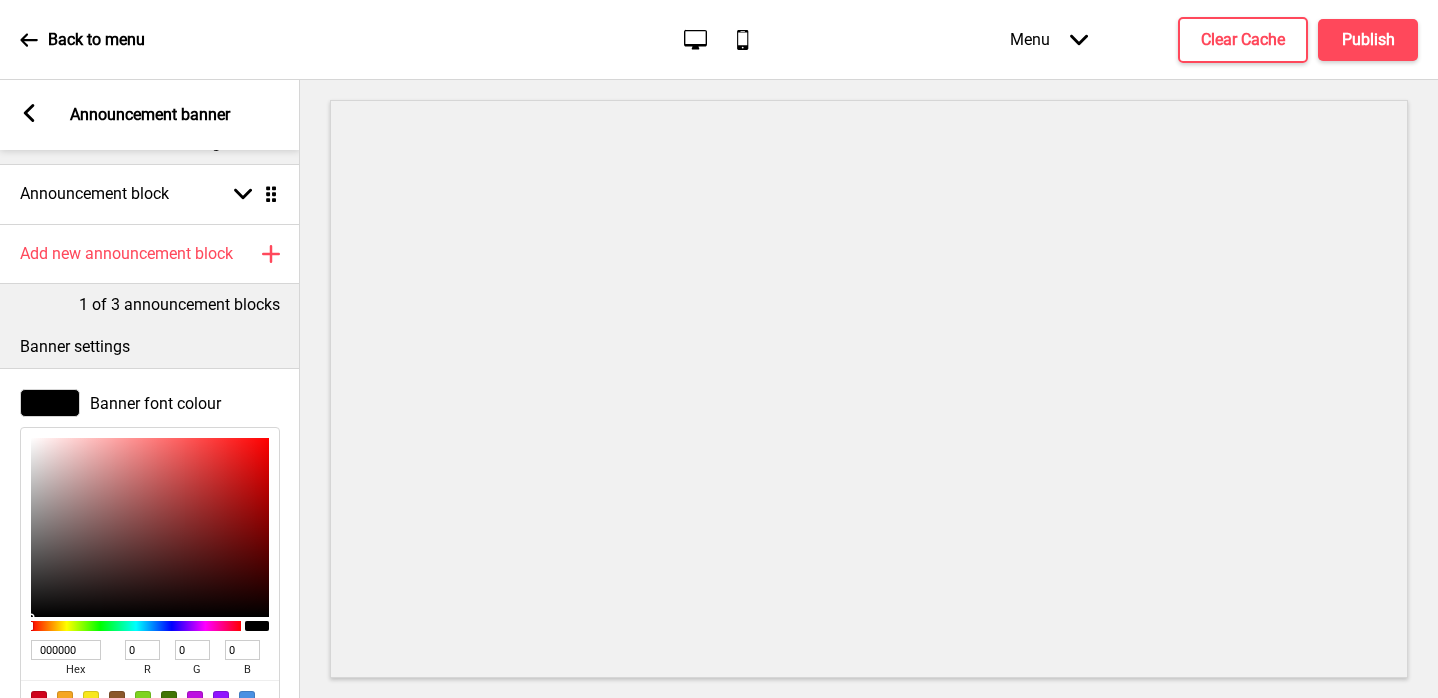scroll, scrollTop: 0, scrollLeft: 0, axis: both 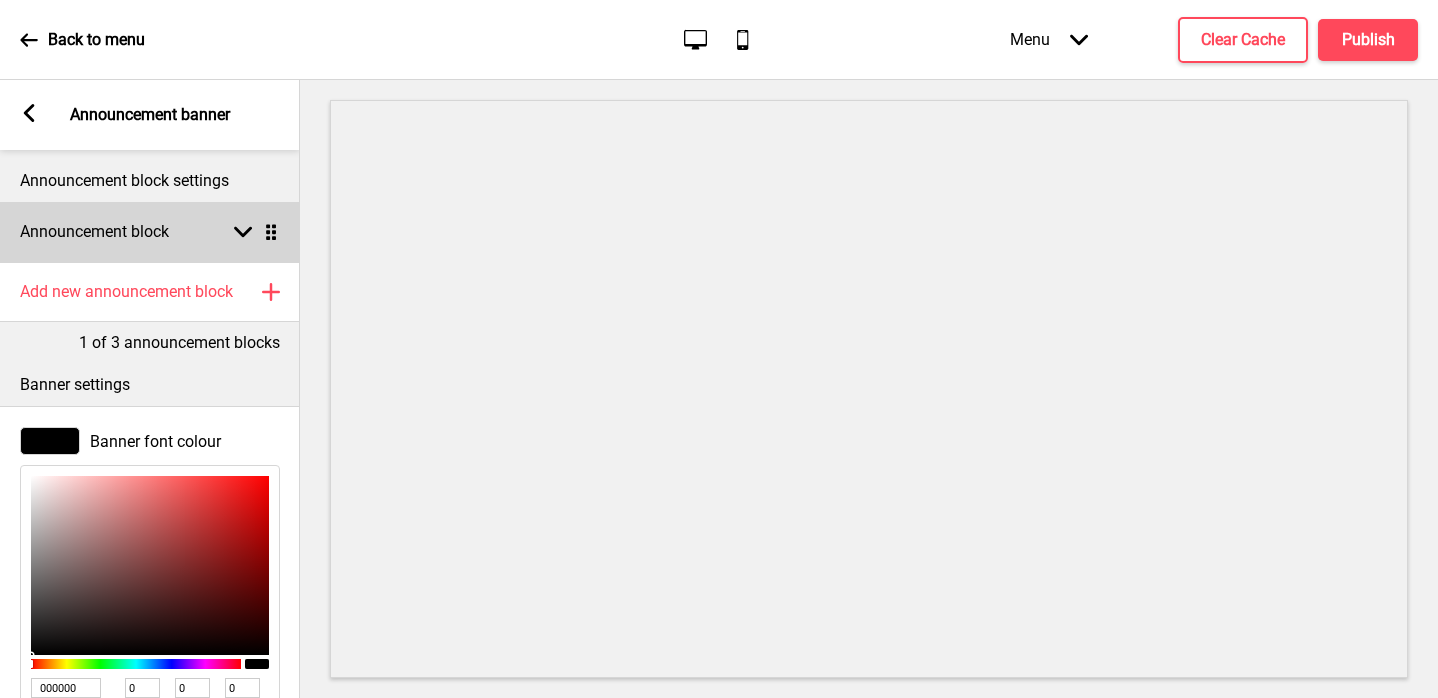 click at bounding box center [243, 232] 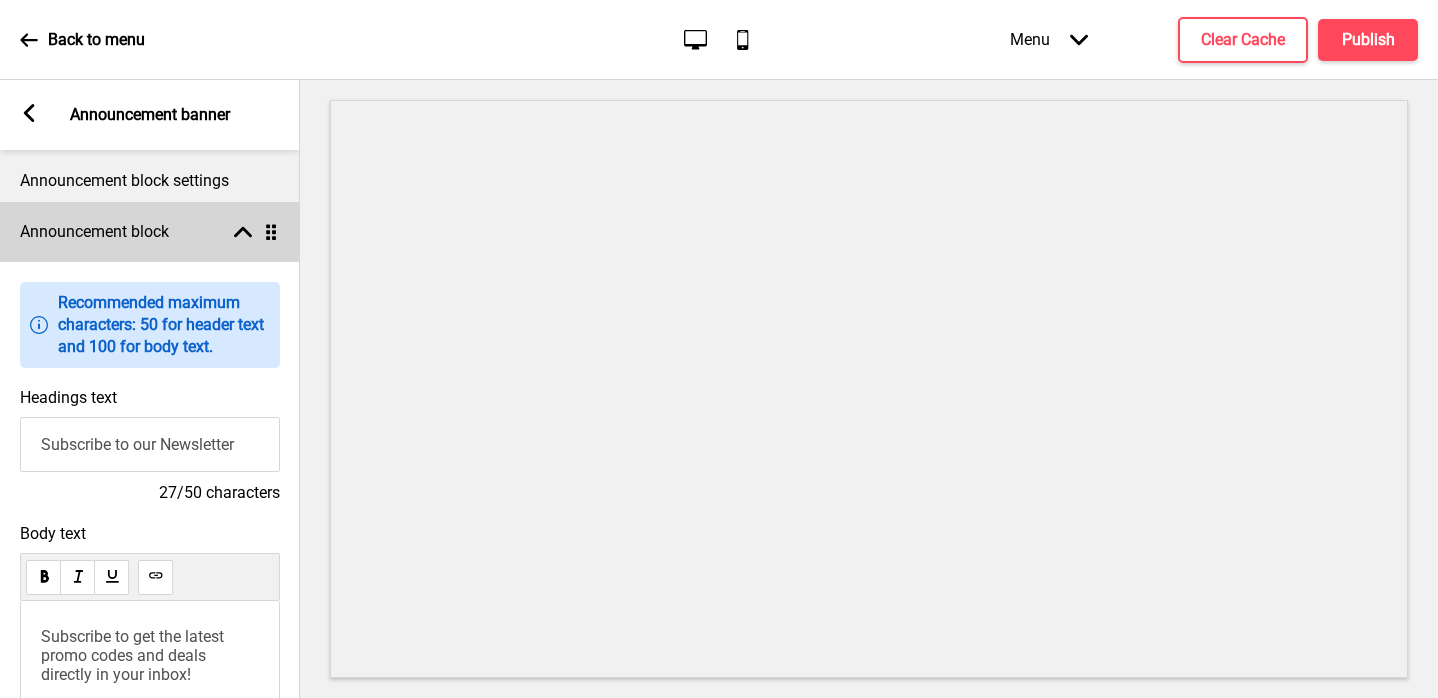 click at bounding box center [243, 232] 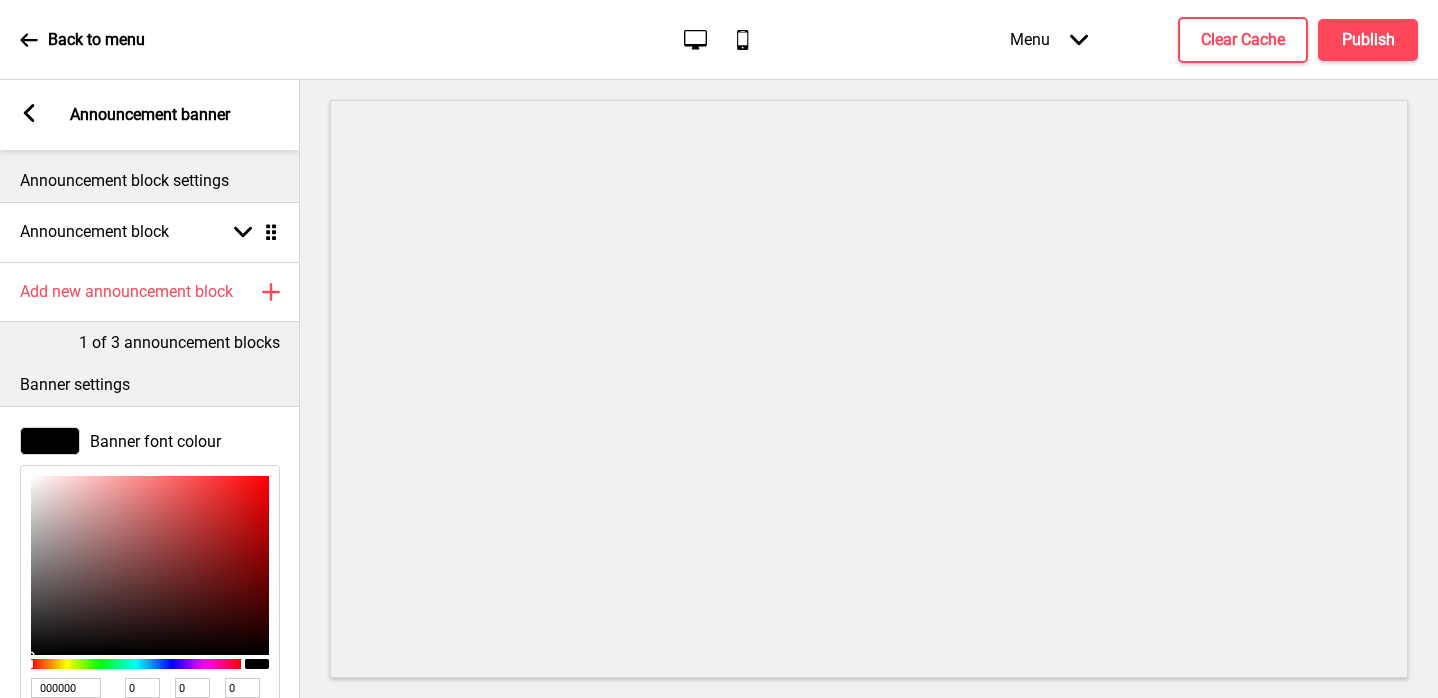 click at bounding box center [29, 113] 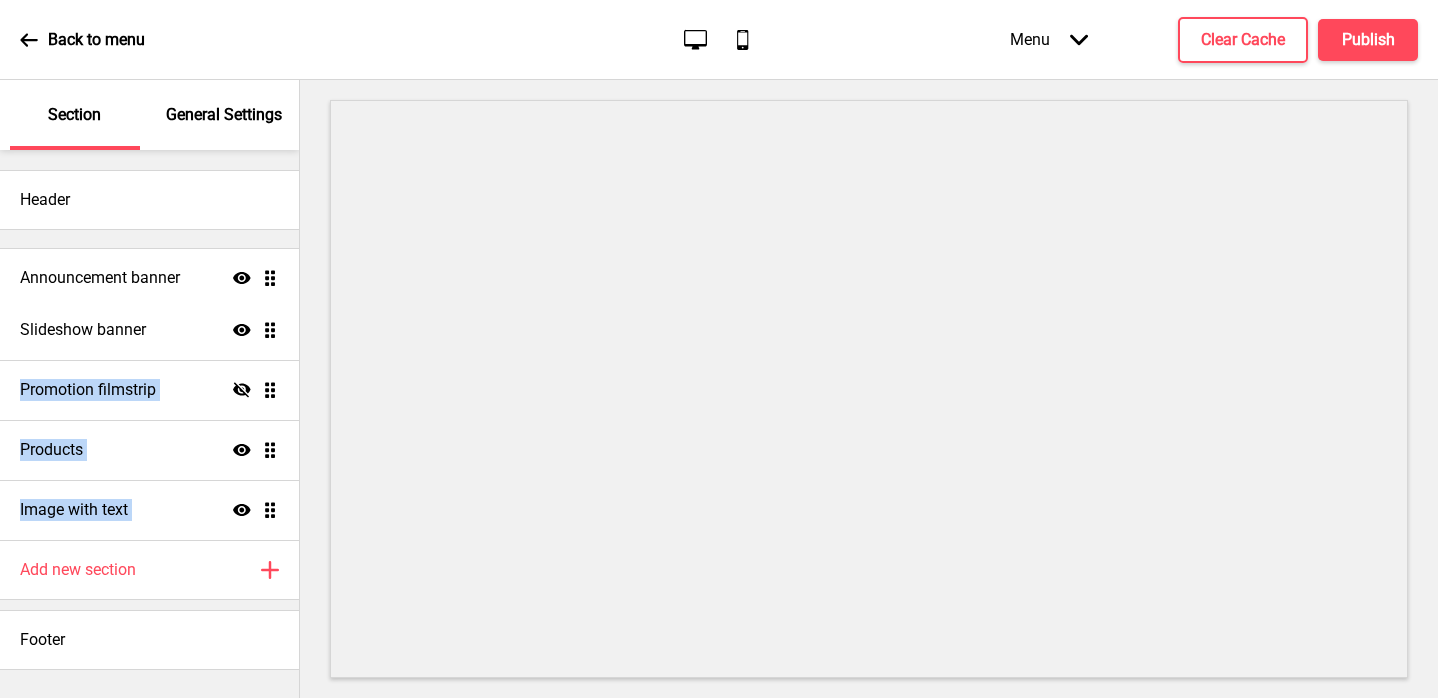 drag, startPoint x: 271, startPoint y: 512, endPoint x: 265, endPoint y: 280, distance: 232.07758 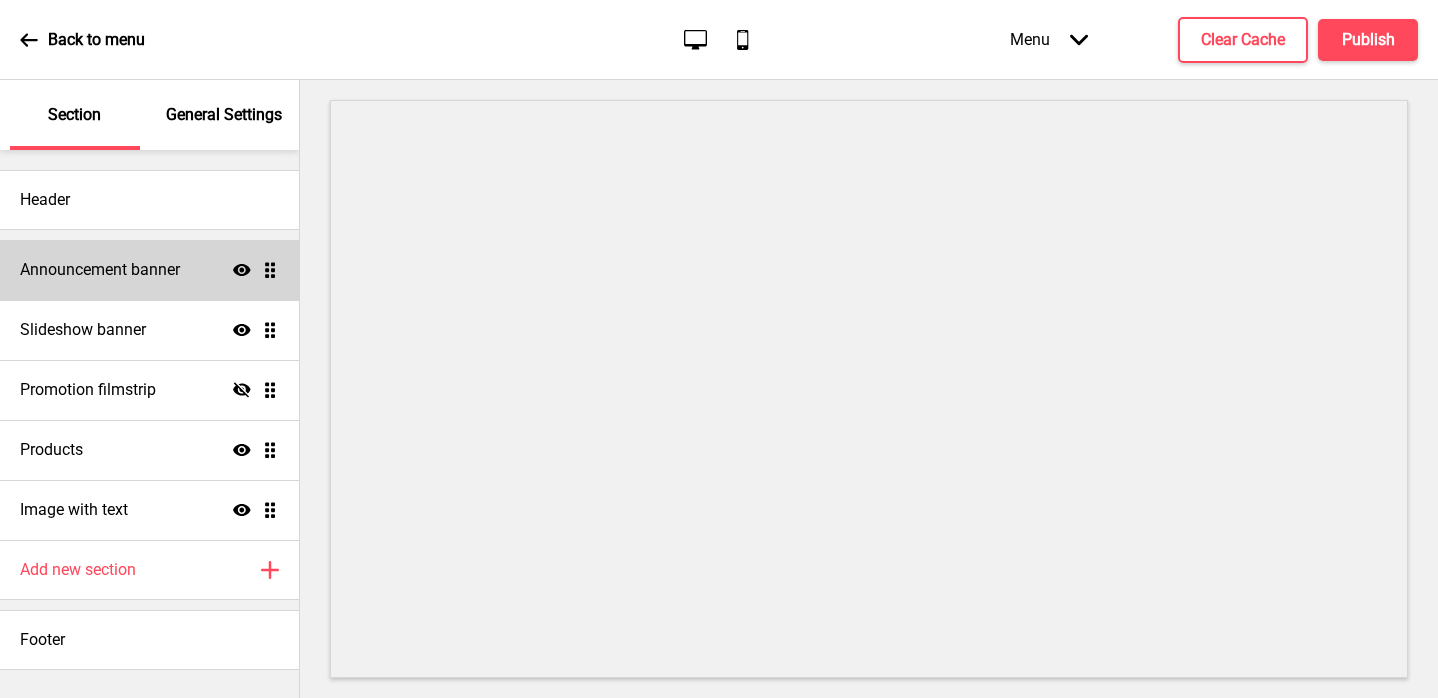 click on "Announcement banner" at bounding box center [100, 270] 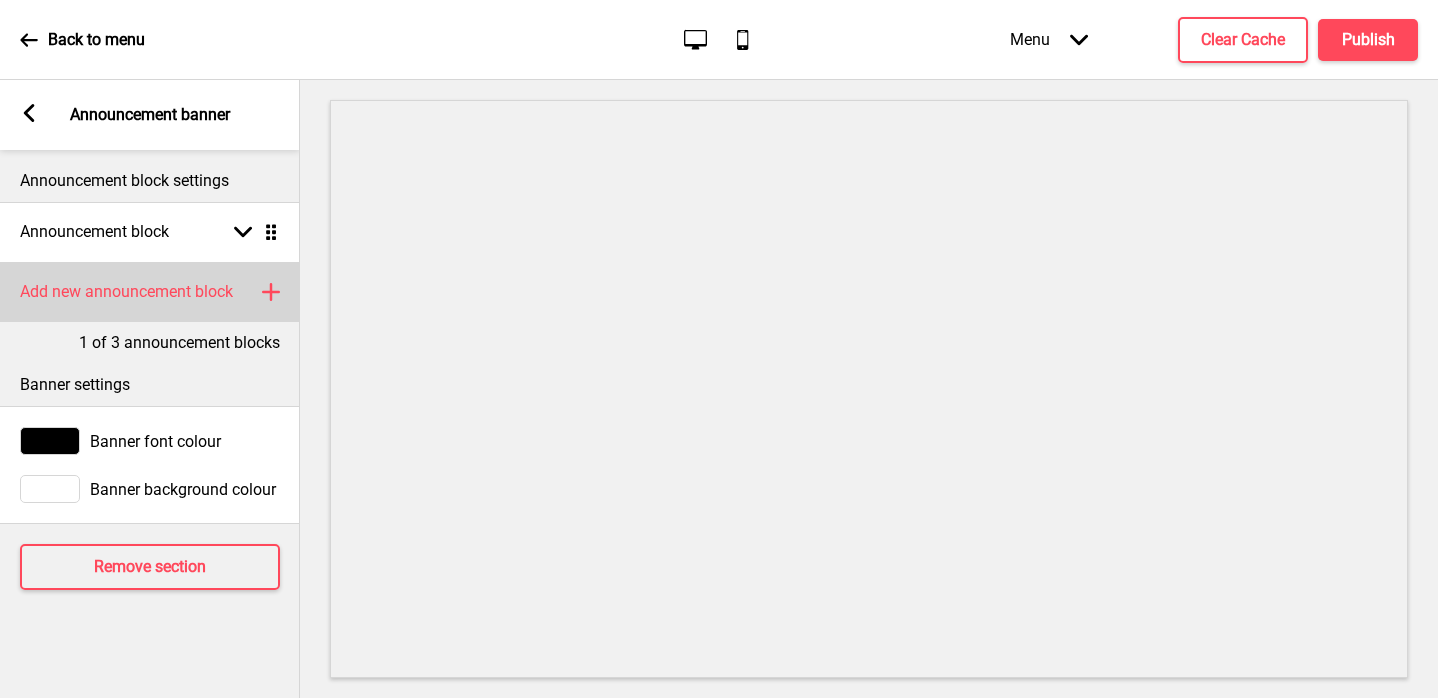click at bounding box center (271, 292) 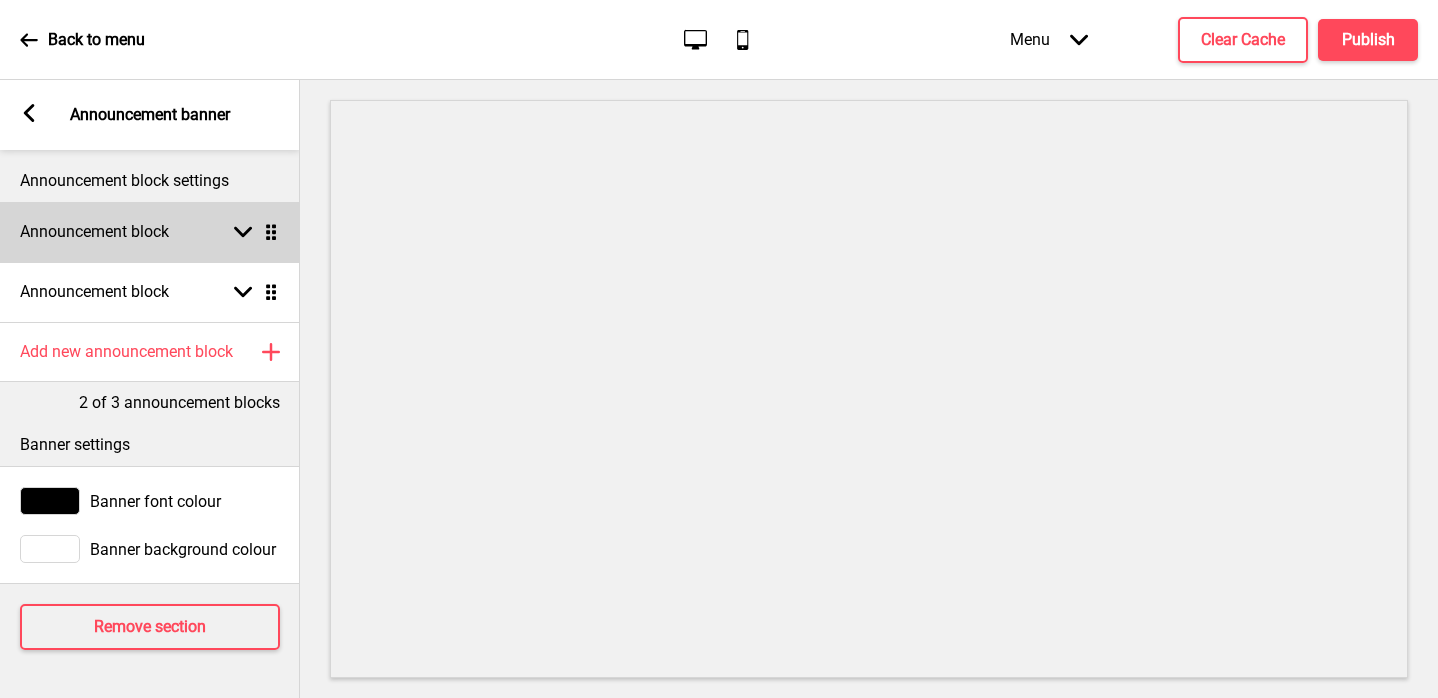 click on "Announcement block Arrow down Drag" at bounding box center [150, 232] 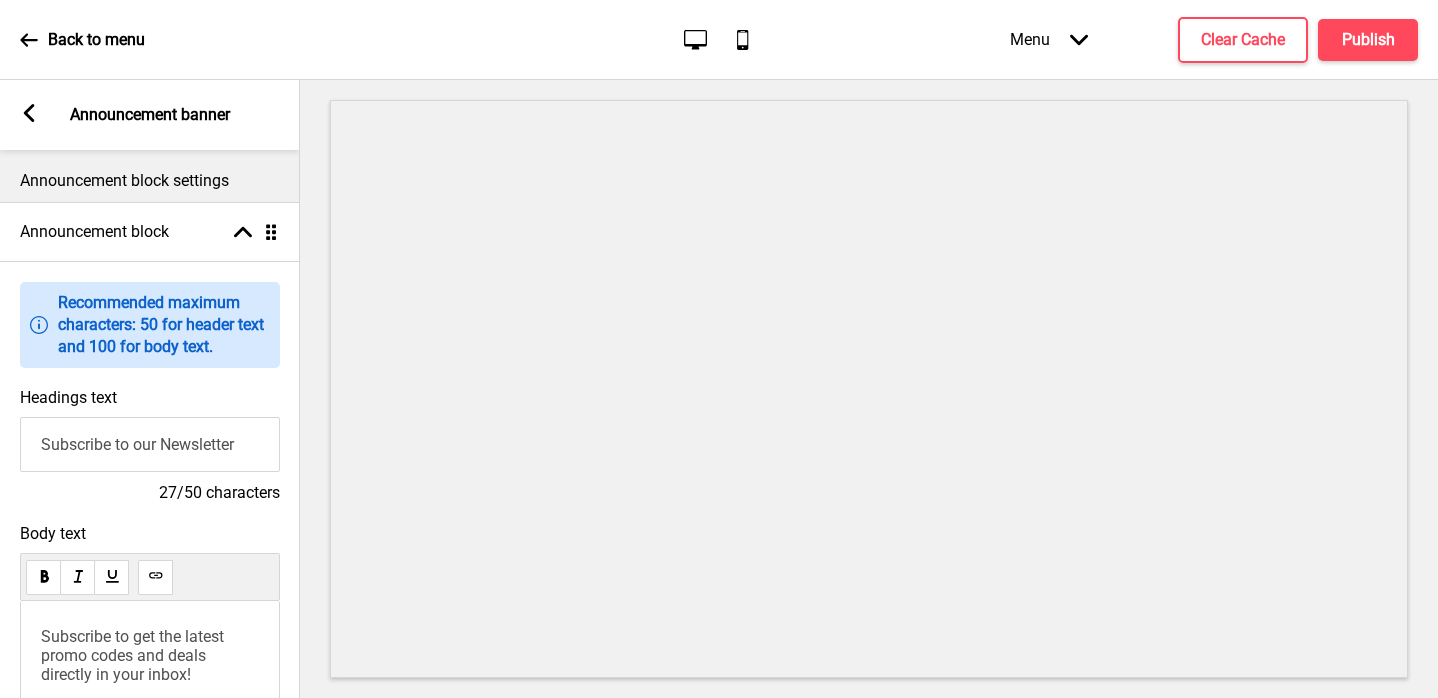 click on "Subscribe to our Newsletter" at bounding box center [150, 444] 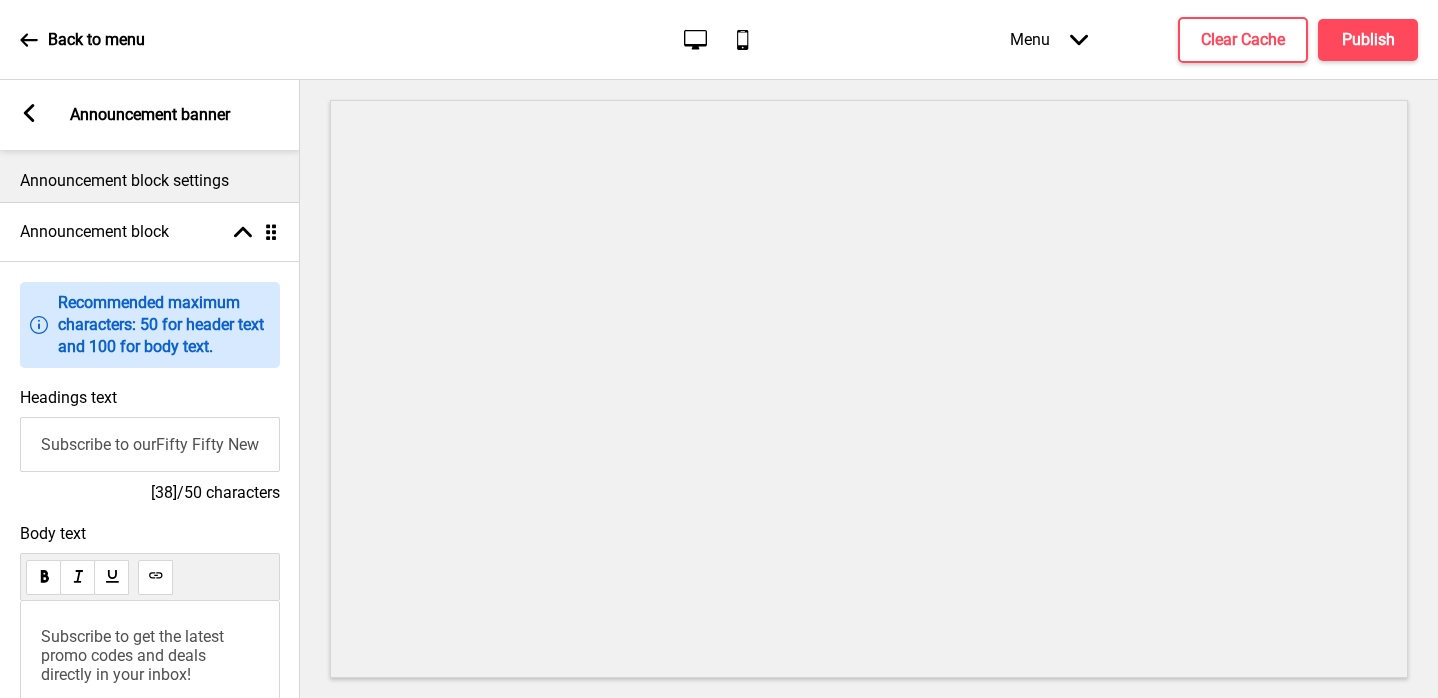 click on "Subscribe to ourFifty Fifty Newsletter" at bounding box center [150, 444] 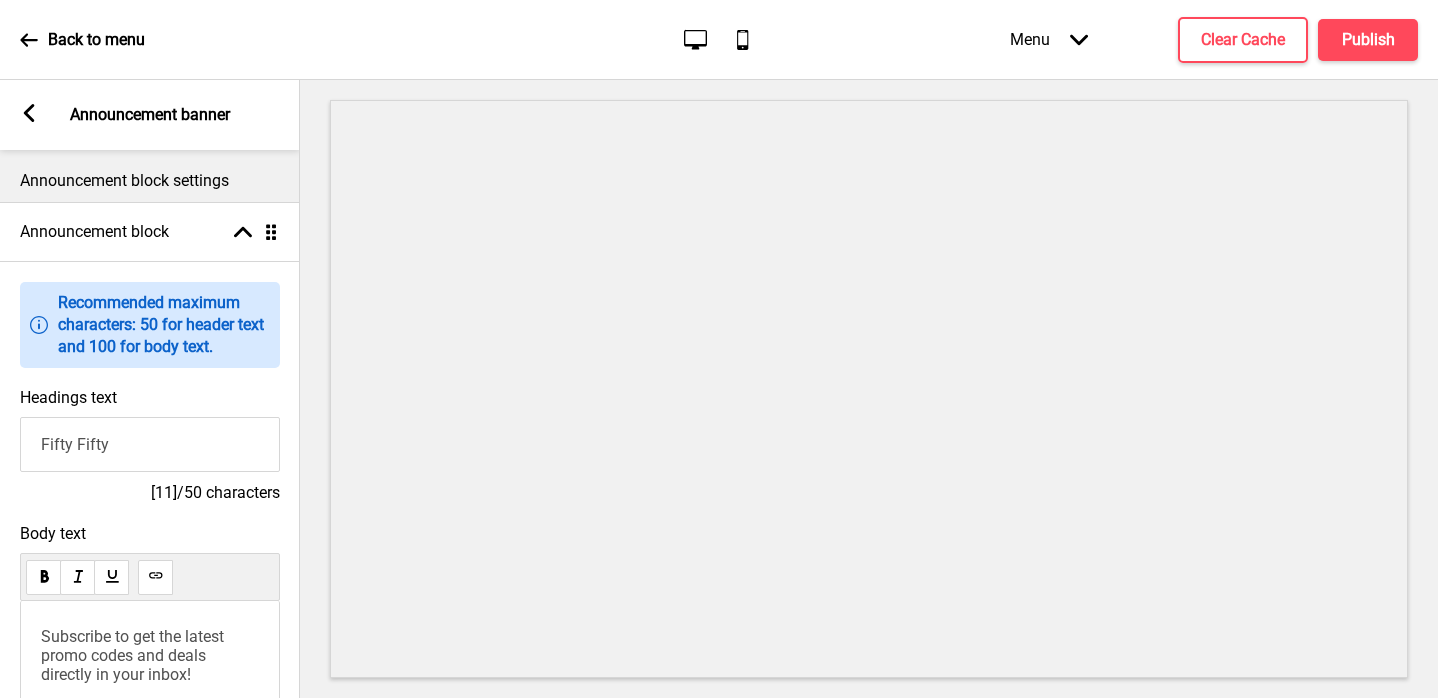 type on "Fifty Fifty" 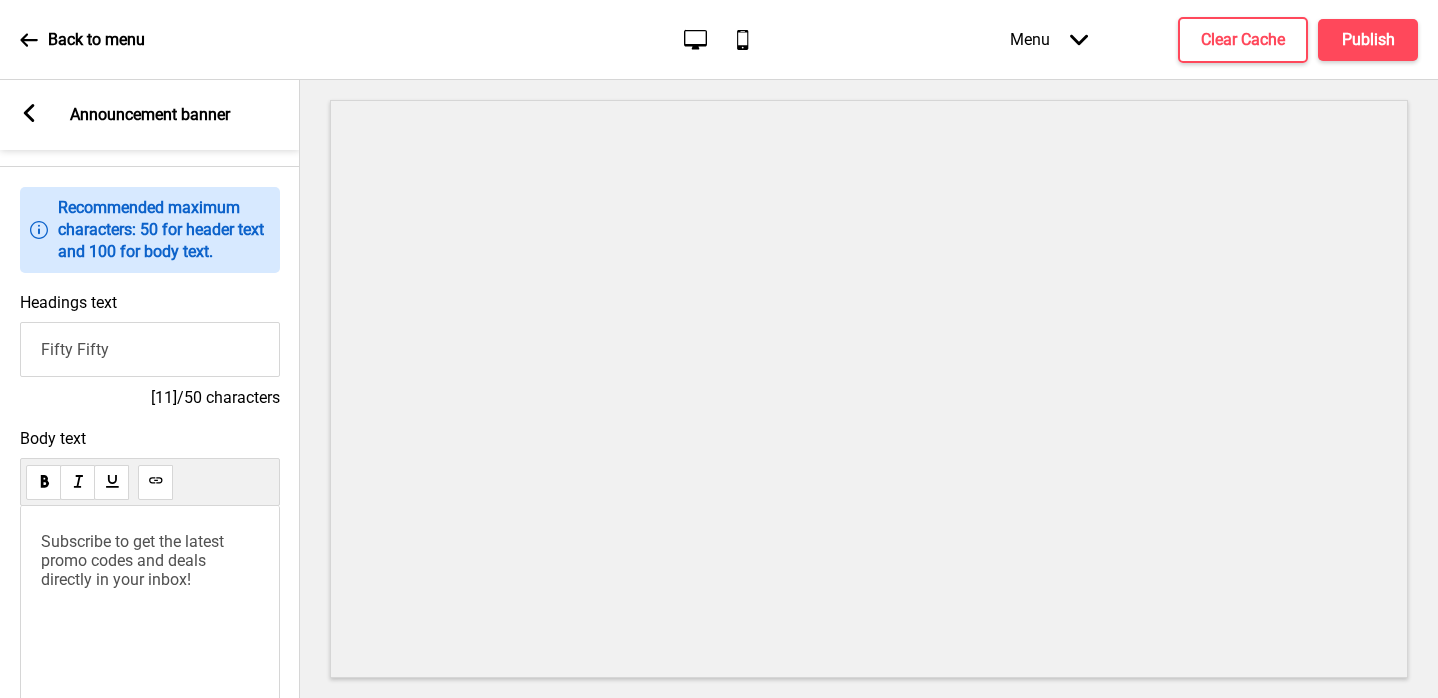 scroll, scrollTop: 97, scrollLeft: 0, axis: vertical 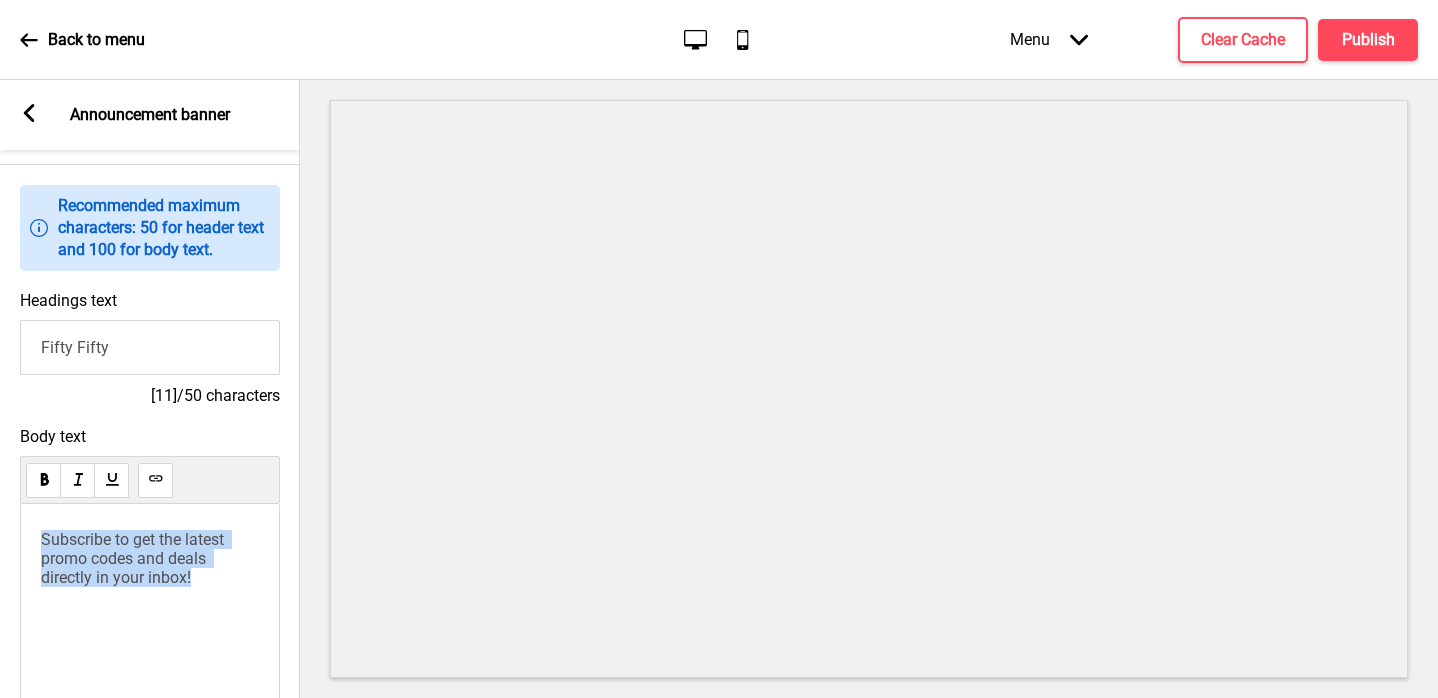 drag, startPoint x: 227, startPoint y: 569, endPoint x: 1, endPoint y: 520, distance: 231.25095 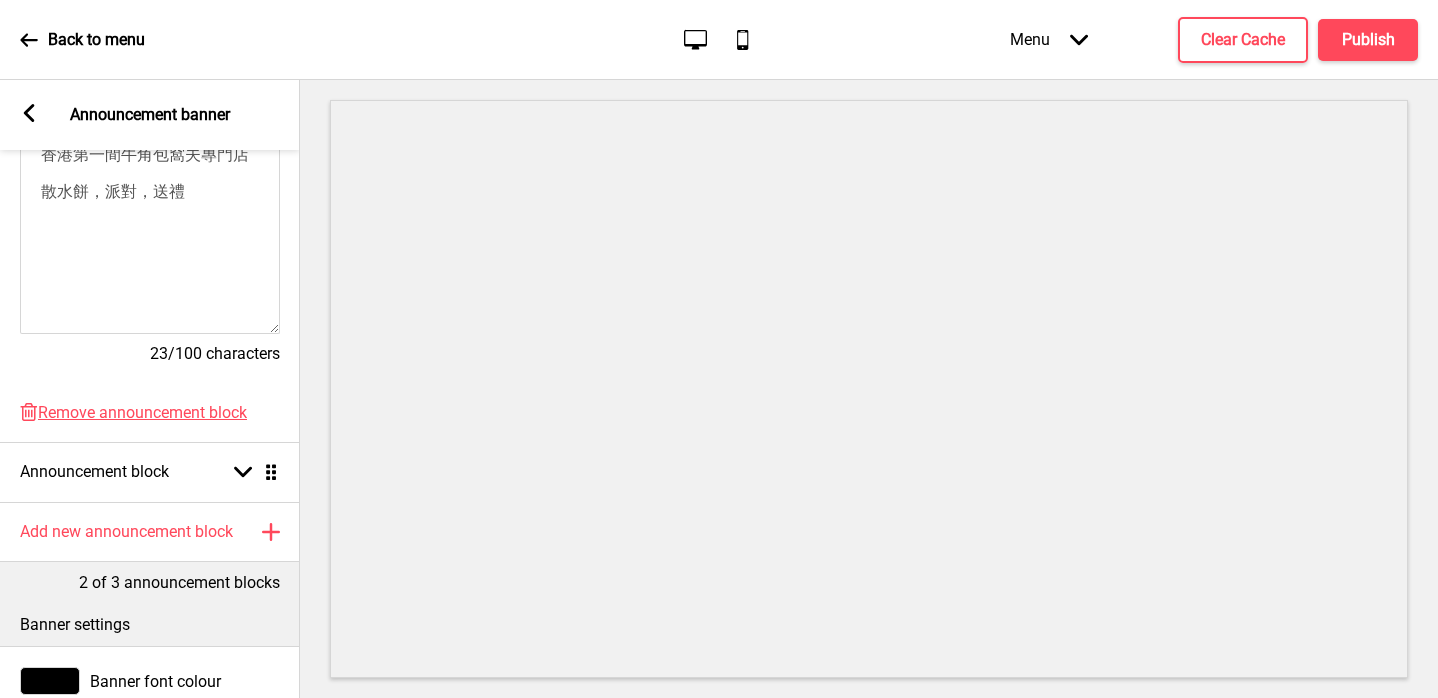 scroll, scrollTop: 496, scrollLeft: 0, axis: vertical 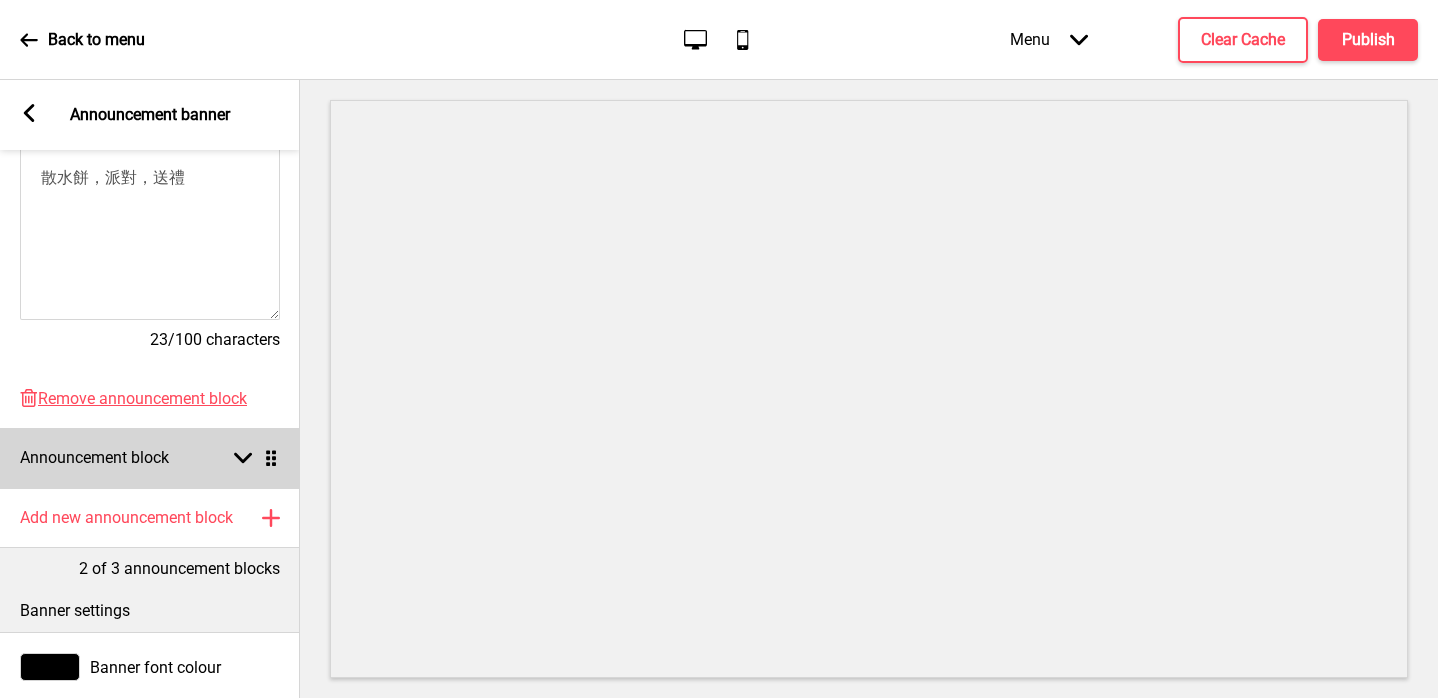 click on "Announcement block Arrow down Drag" at bounding box center (150, 458) 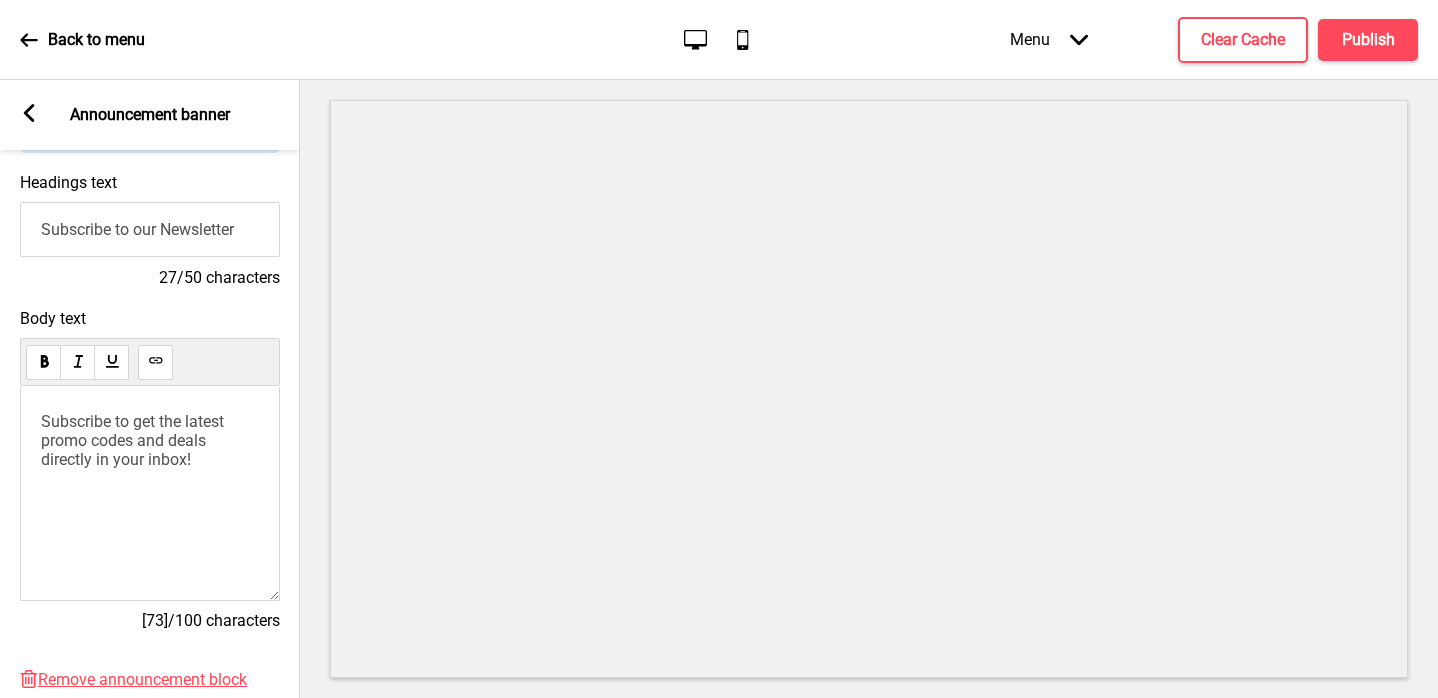 scroll, scrollTop: 251, scrollLeft: 0, axis: vertical 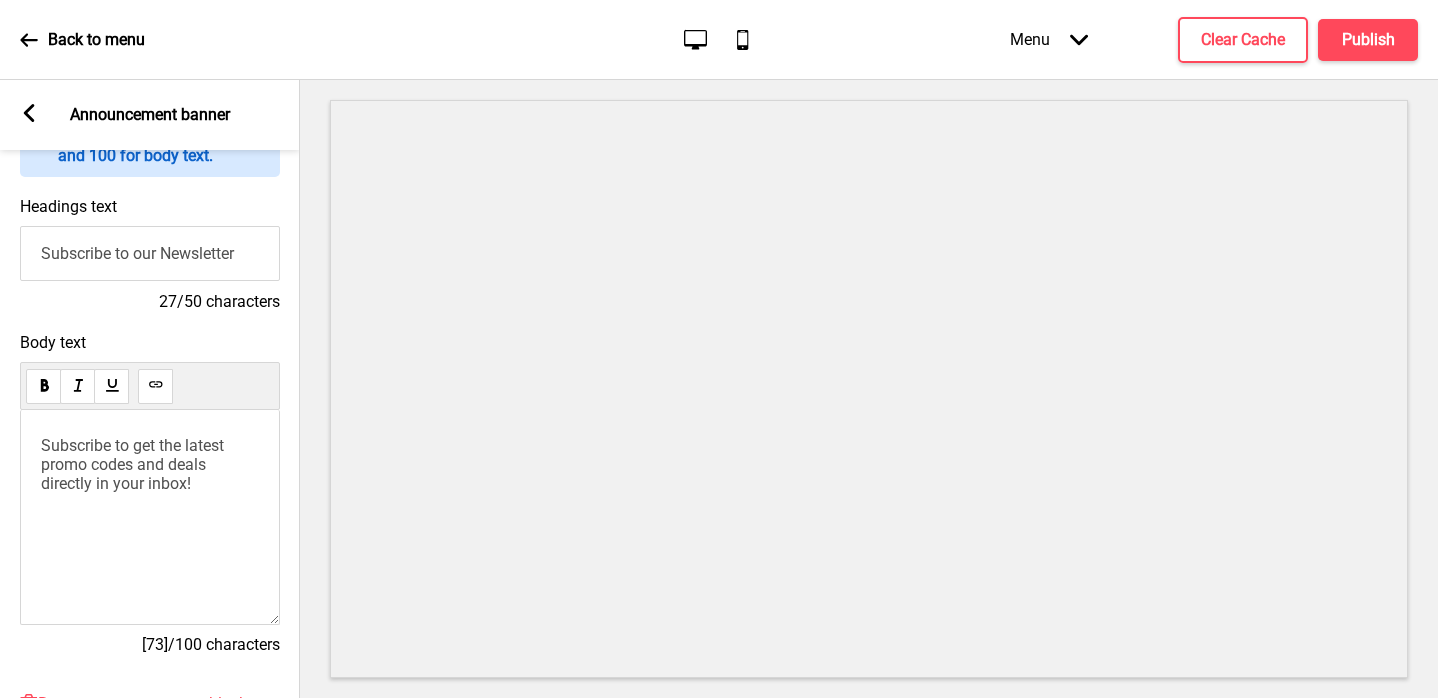 drag, startPoint x: 251, startPoint y: 267, endPoint x: 31, endPoint y: 246, distance: 221 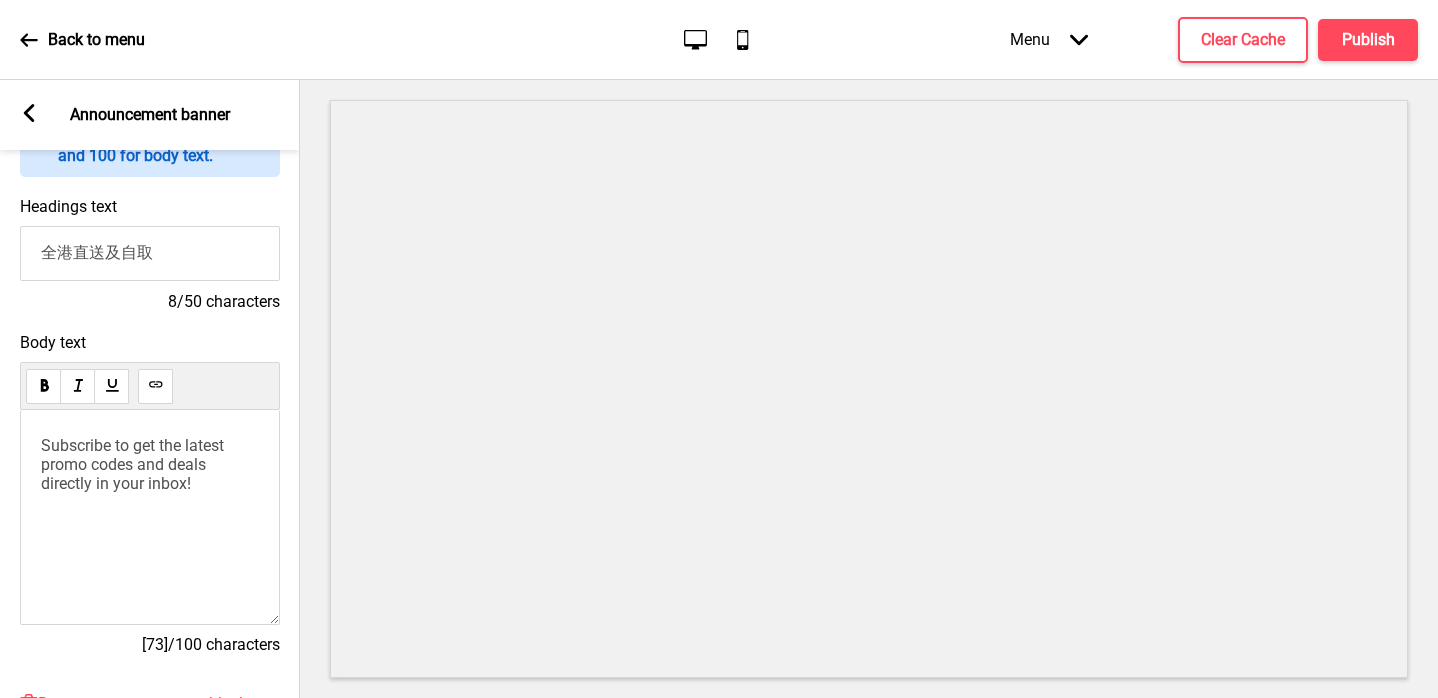 type on "全港直送及自取" 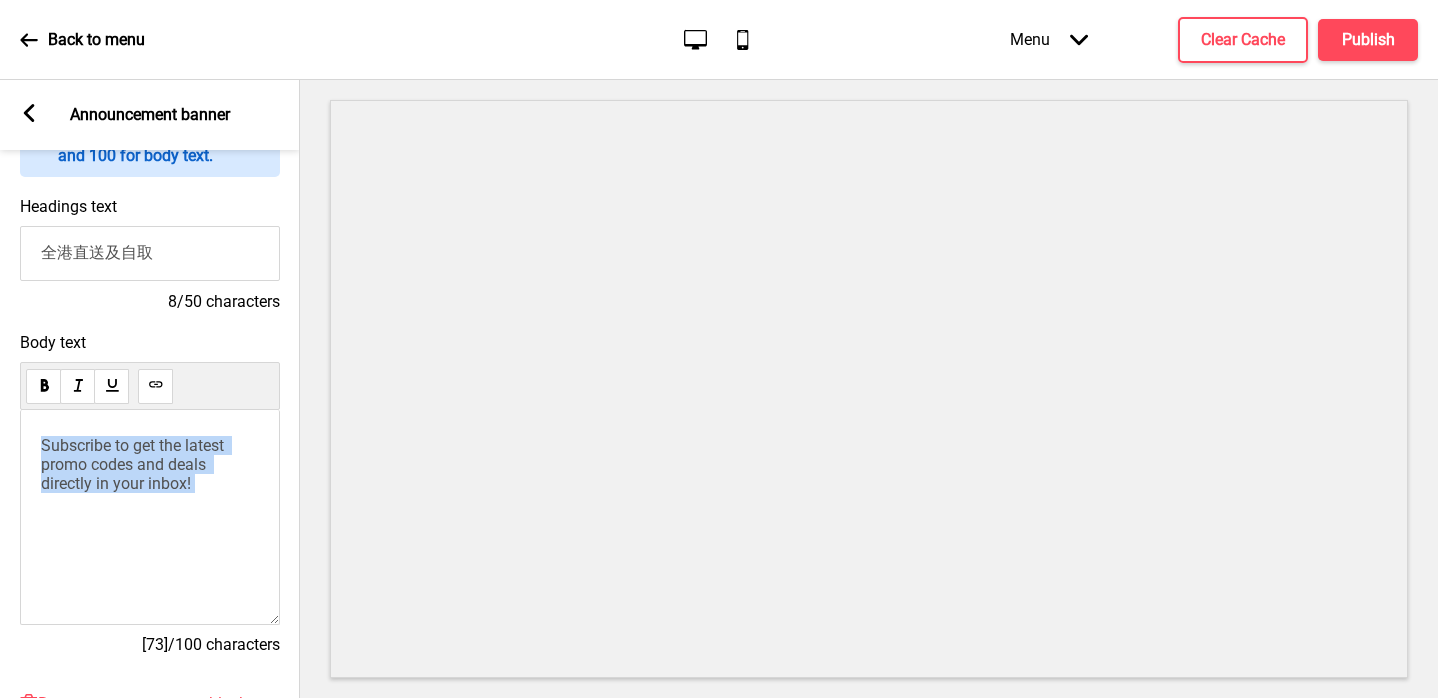 drag, startPoint x: 205, startPoint y: 502, endPoint x: 1, endPoint y: 444, distance: 212.08488 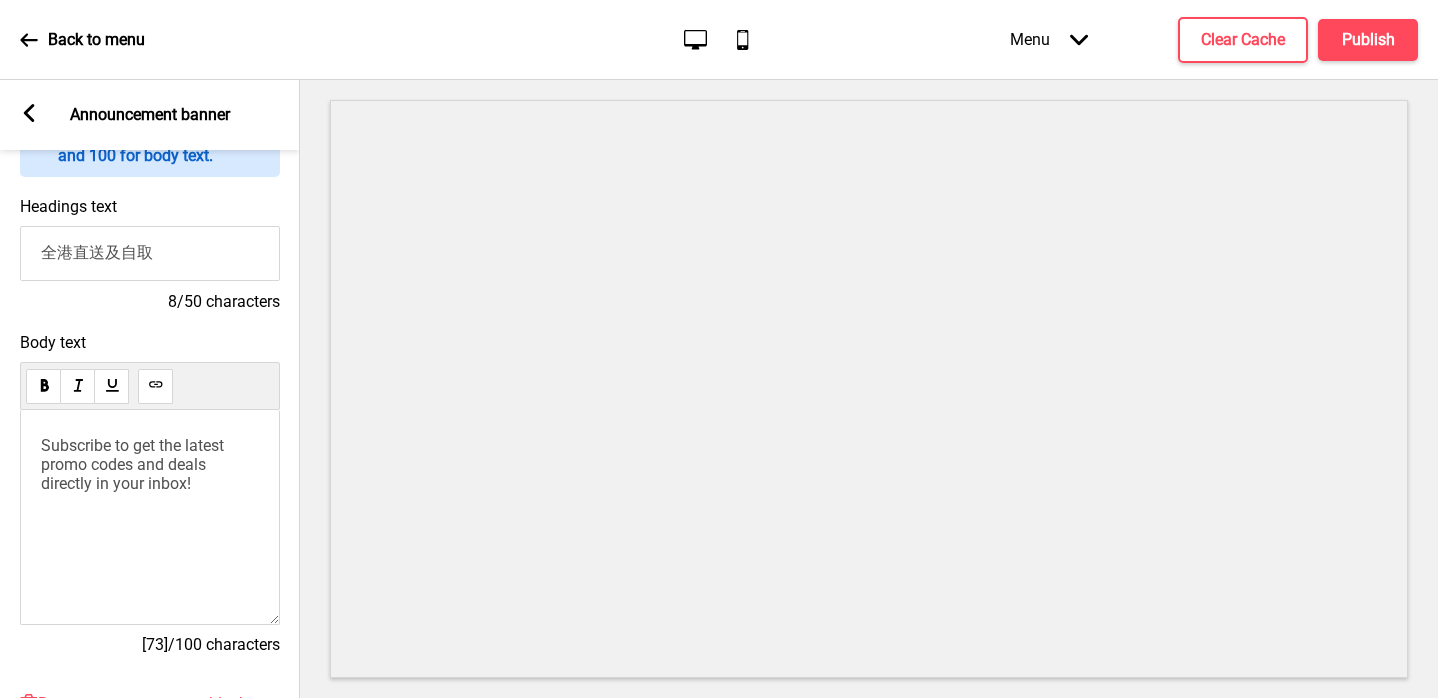 click on "Subscribe to get the latest promo codes and deals directly in your inbox!" at bounding box center (150, 517) 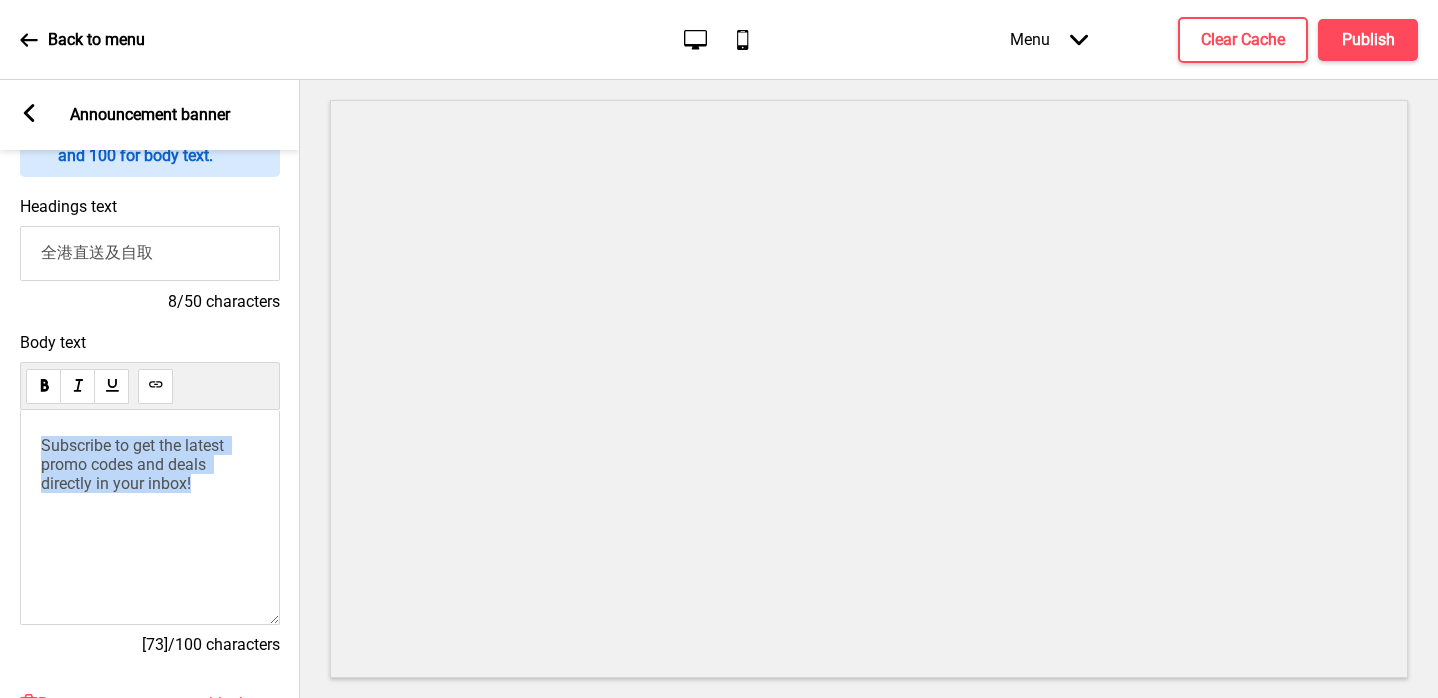 drag, startPoint x: 205, startPoint y: 489, endPoint x: 0, endPoint y: 420, distance: 216.30072 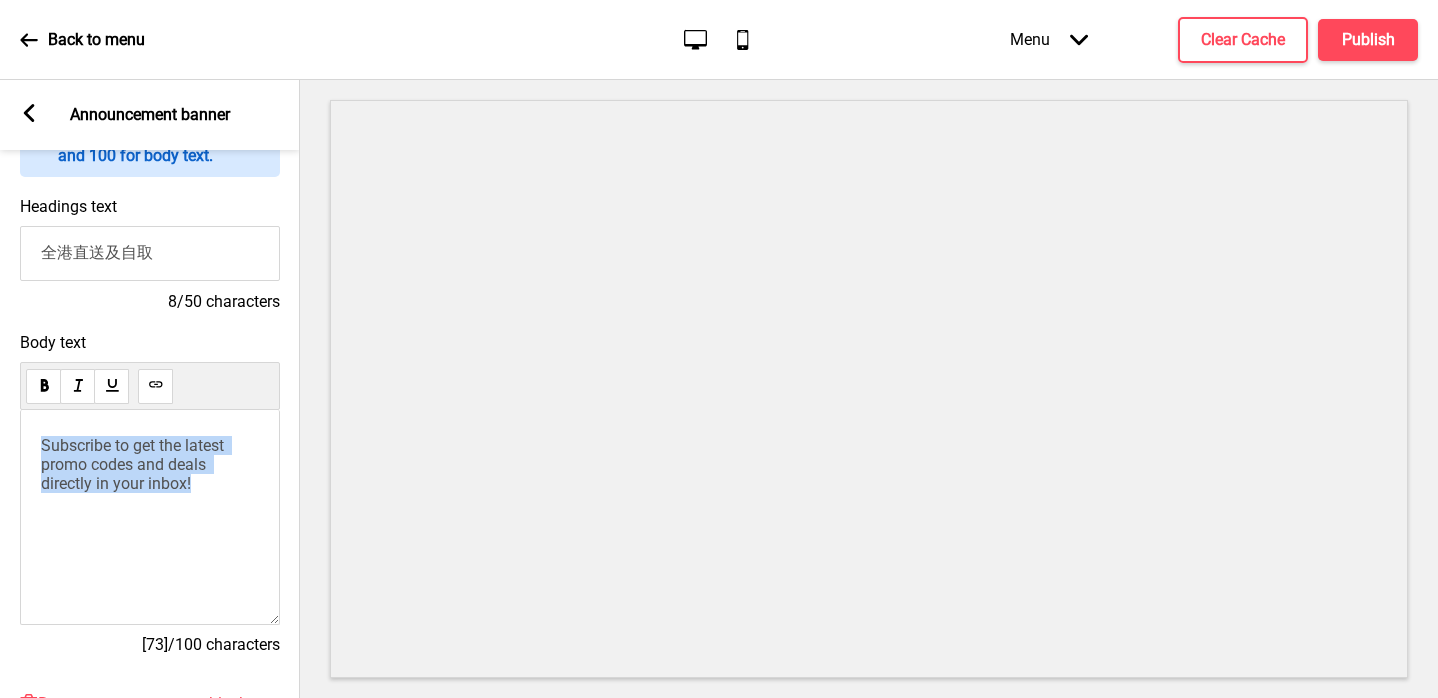 click on "Body text Subscribe to get the latest promo codes and deals directly in your inbox! [73]/100 characters" at bounding box center [150, 503] 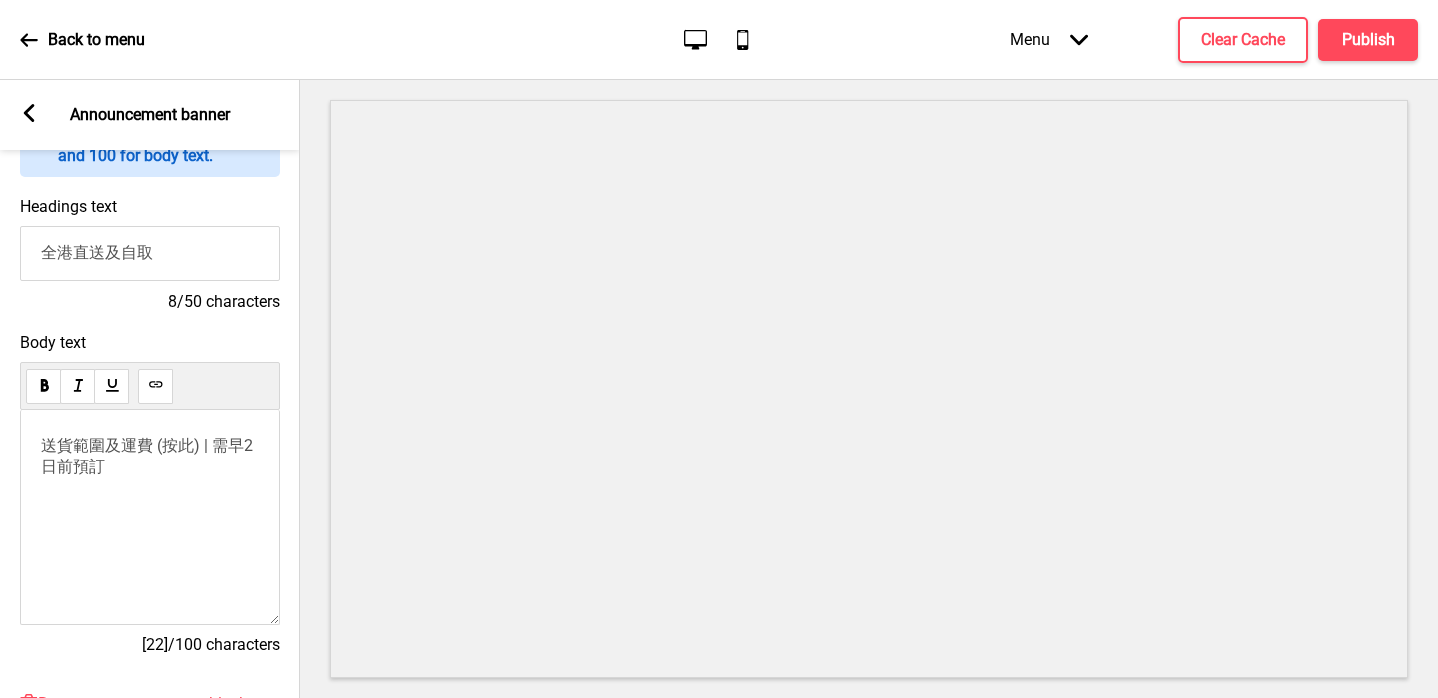 click on "Body text 送貨範圍及運費 ( 按此 ) | 需早2日前預訂 [22]/100 characters" at bounding box center [150, 503] 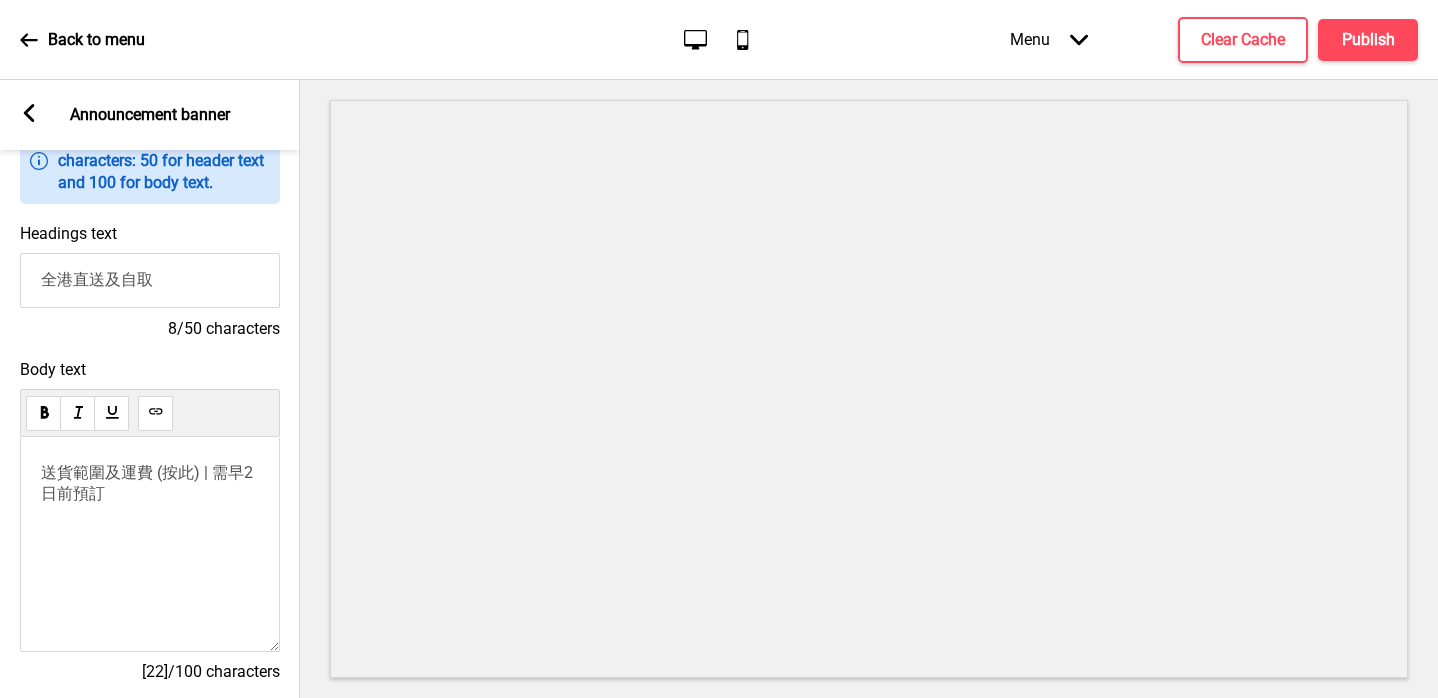 scroll, scrollTop: 216, scrollLeft: 0, axis: vertical 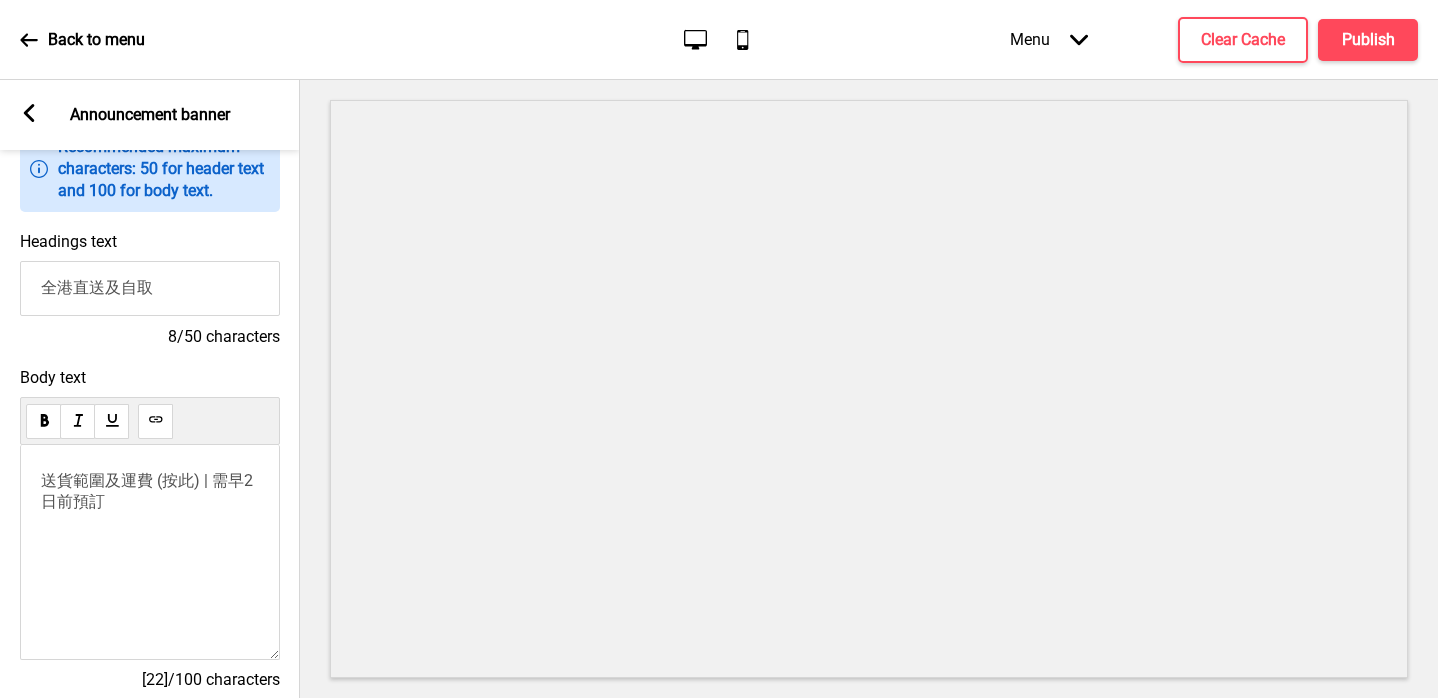 click on "Body text" at bounding box center (150, 377) 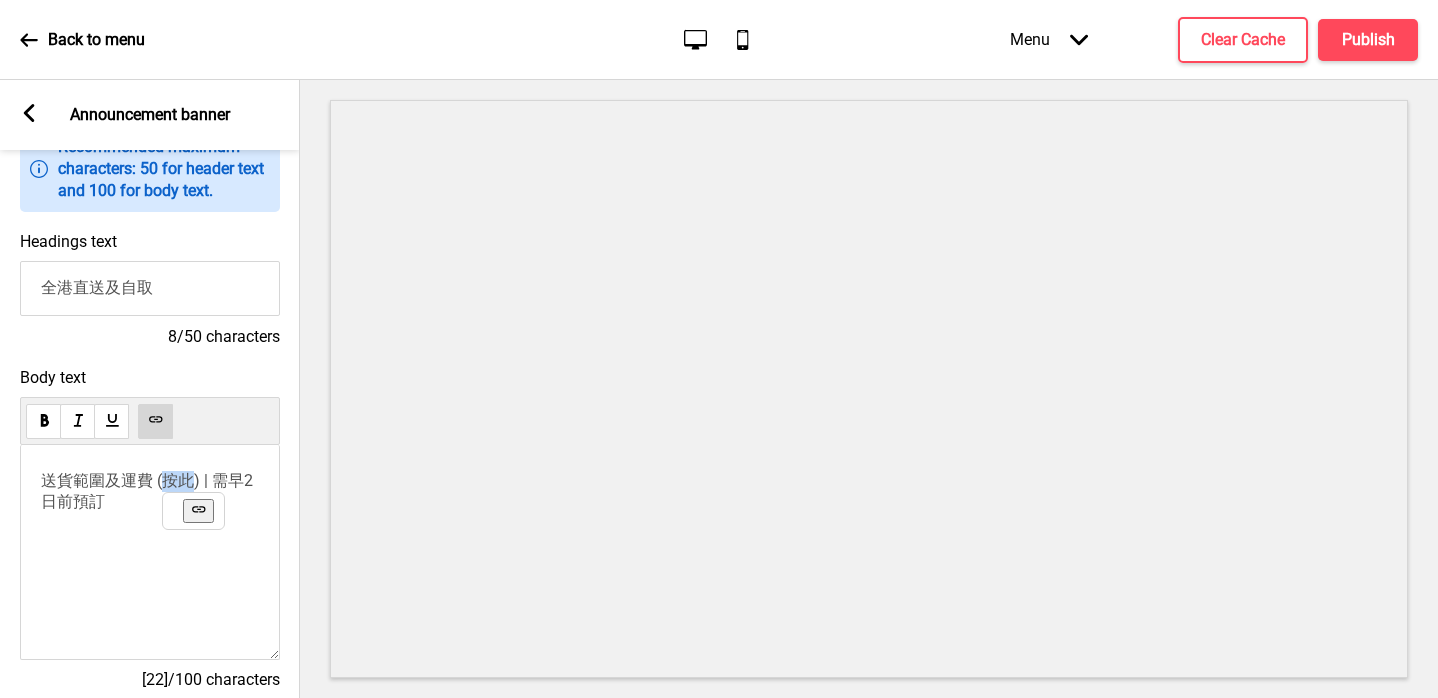 drag, startPoint x: 161, startPoint y: 482, endPoint x: 191, endPoint y: 482, distance: 30 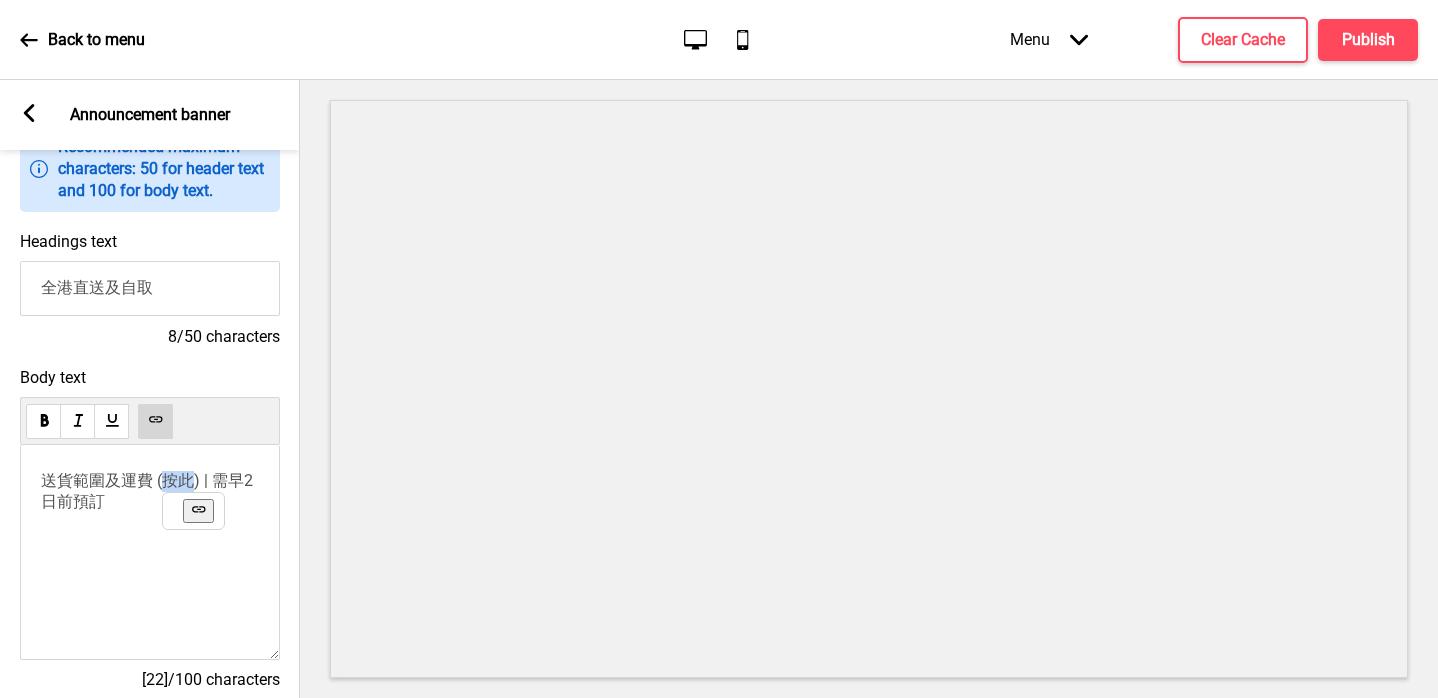 click on "送貨範圍及運費 ( 按此 ) | 需早2日前預訂" at bounding box center [150, 492] 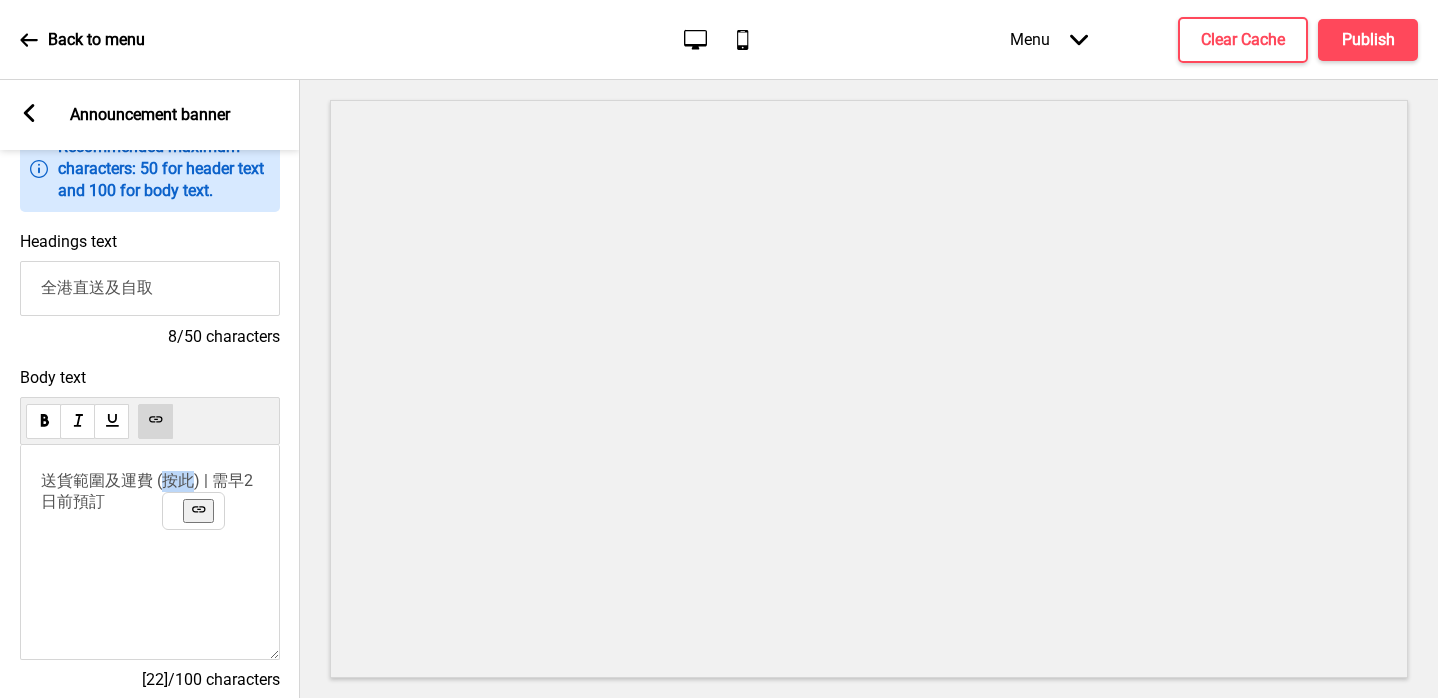 click at bounding box center [198, 509] 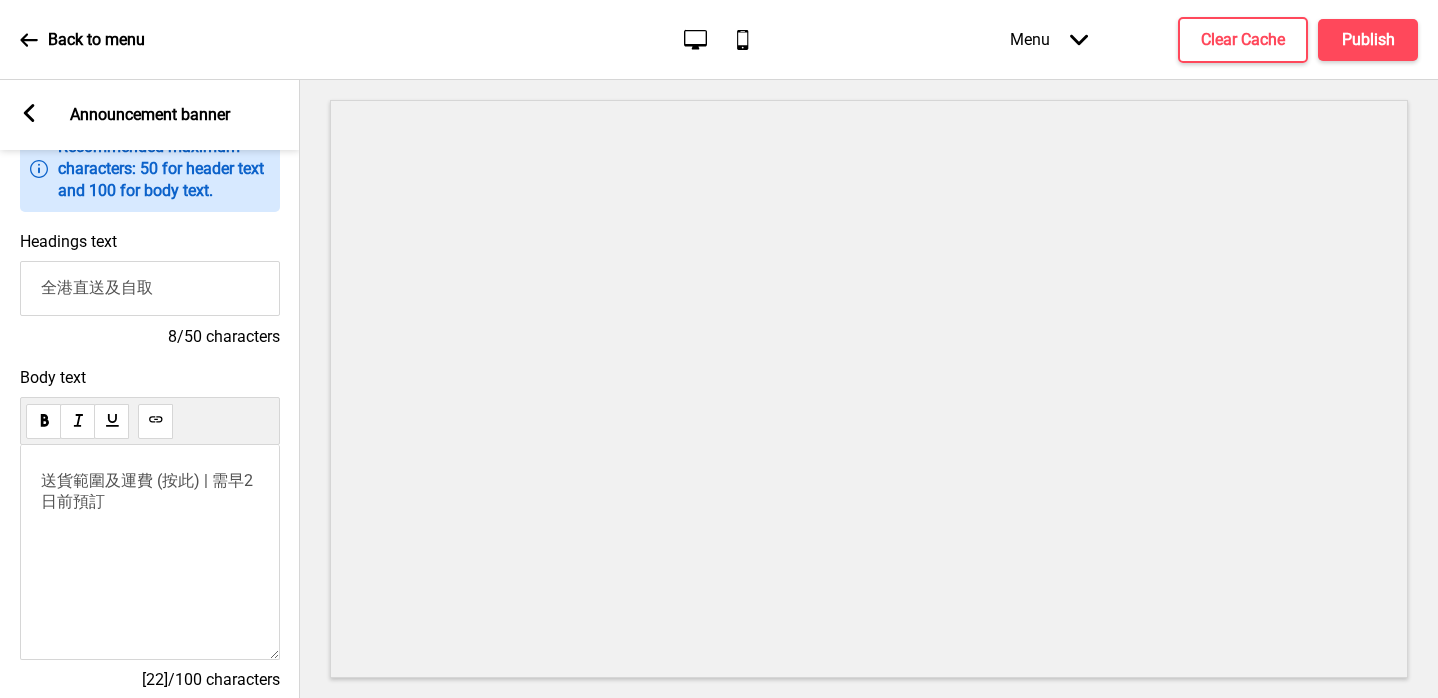 click on "送貨範圍及運費 (按此) | 需早2日前預訂" at bounding box center (150, 552) 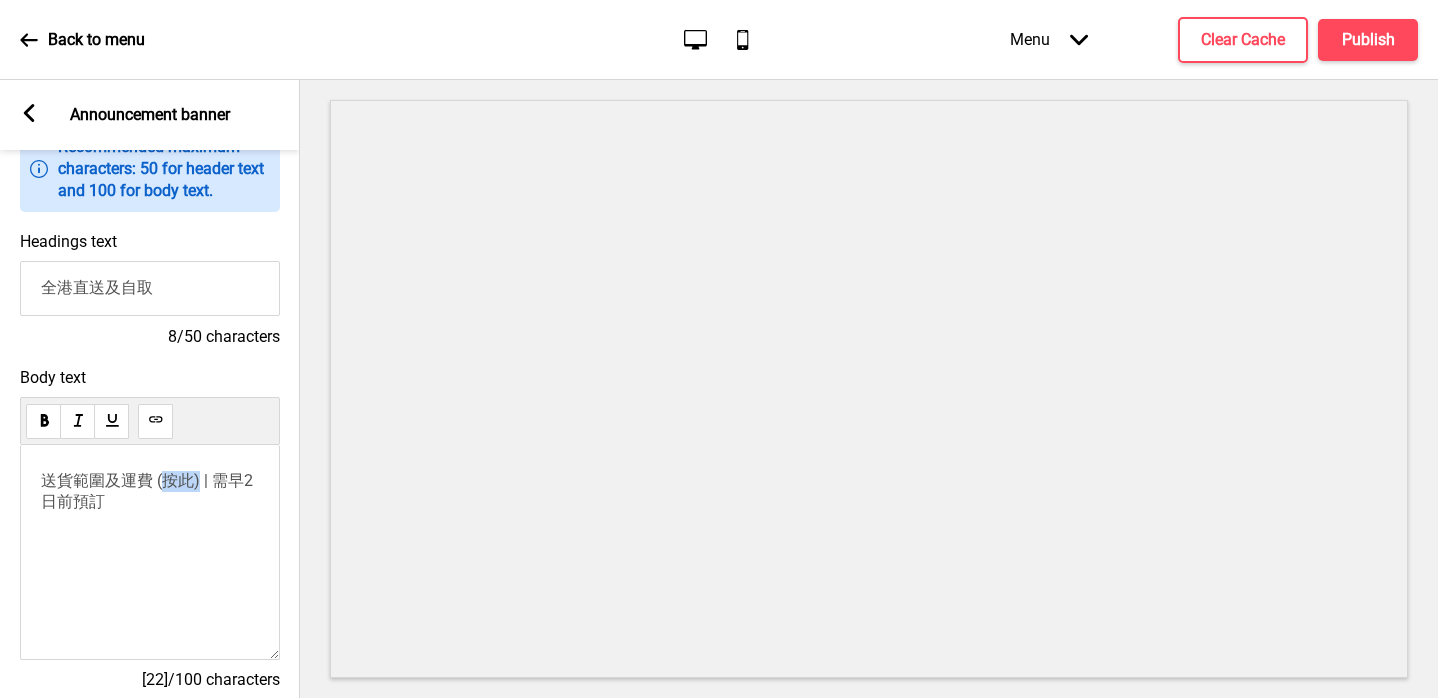drag, startPoint x: 159, startPoint y: 481, endPoint x: 193, endPoint y: 482, distance: 34.0147 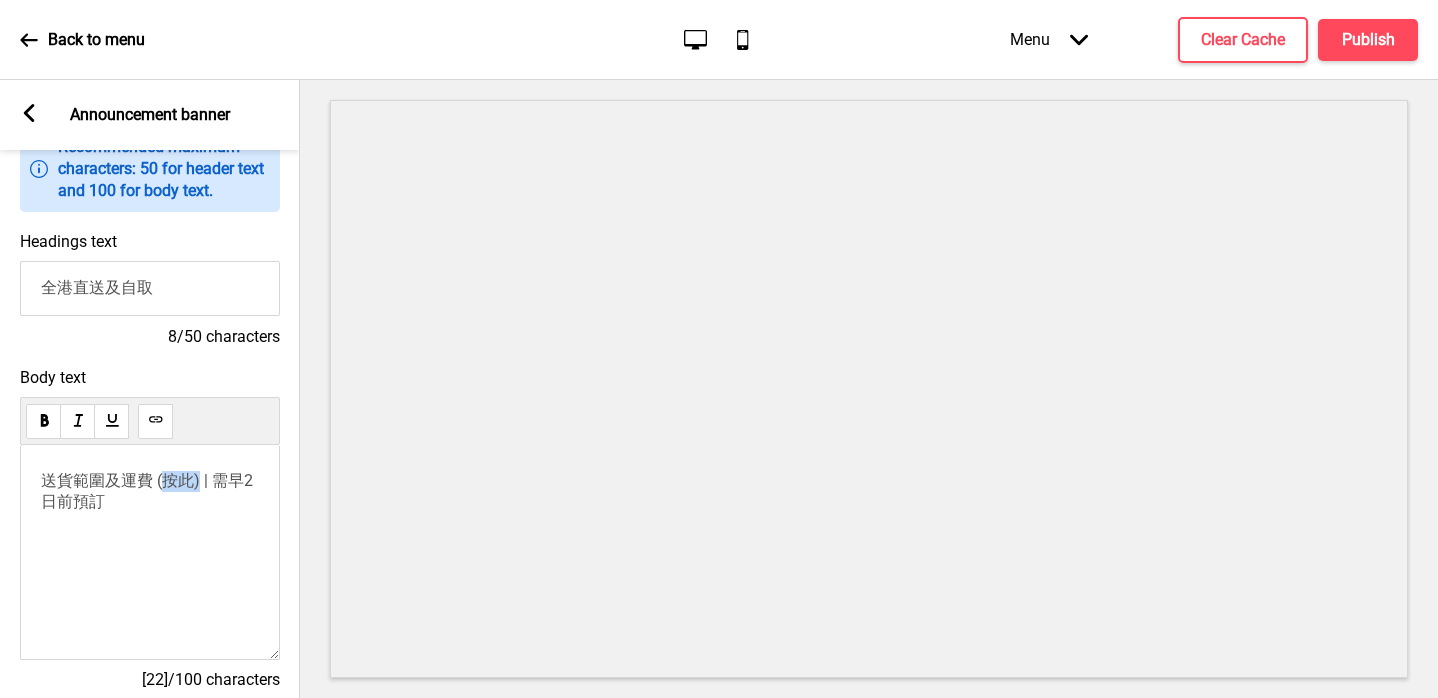 click on "送貨範圍及運費 (按此) | 需早2日前預訂" at bounding box center (147, 491) 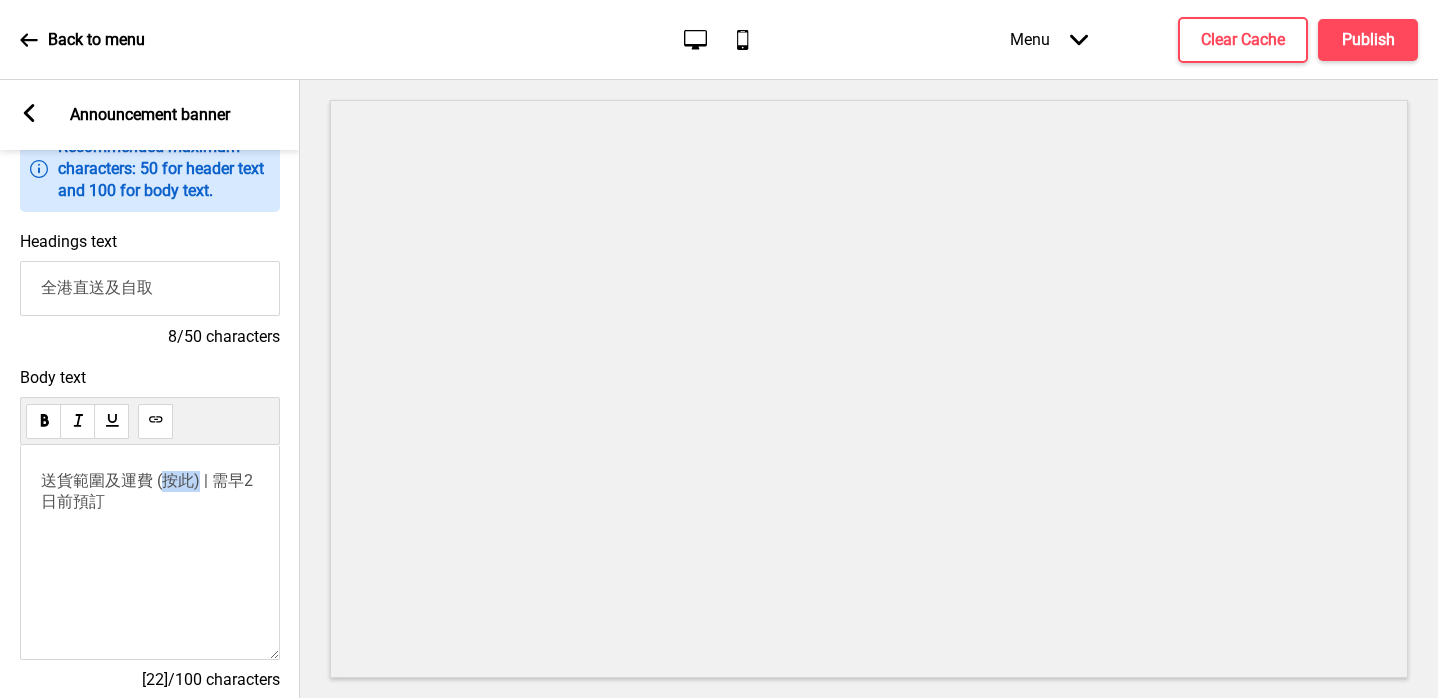 click at bounding box center (44, 420) 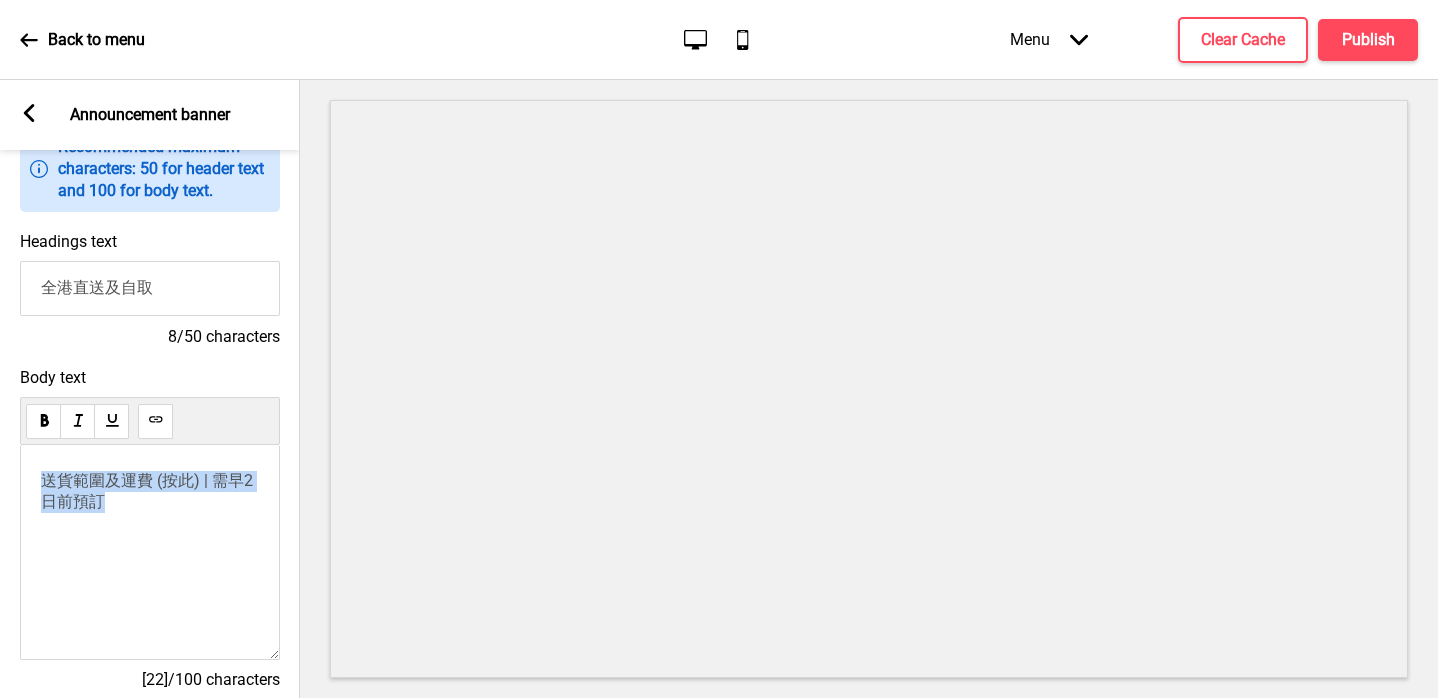 drag, startPoint x: 151, startPoint y: 508, endPoint x: 0, endPoint y: 464, distance: 157.28 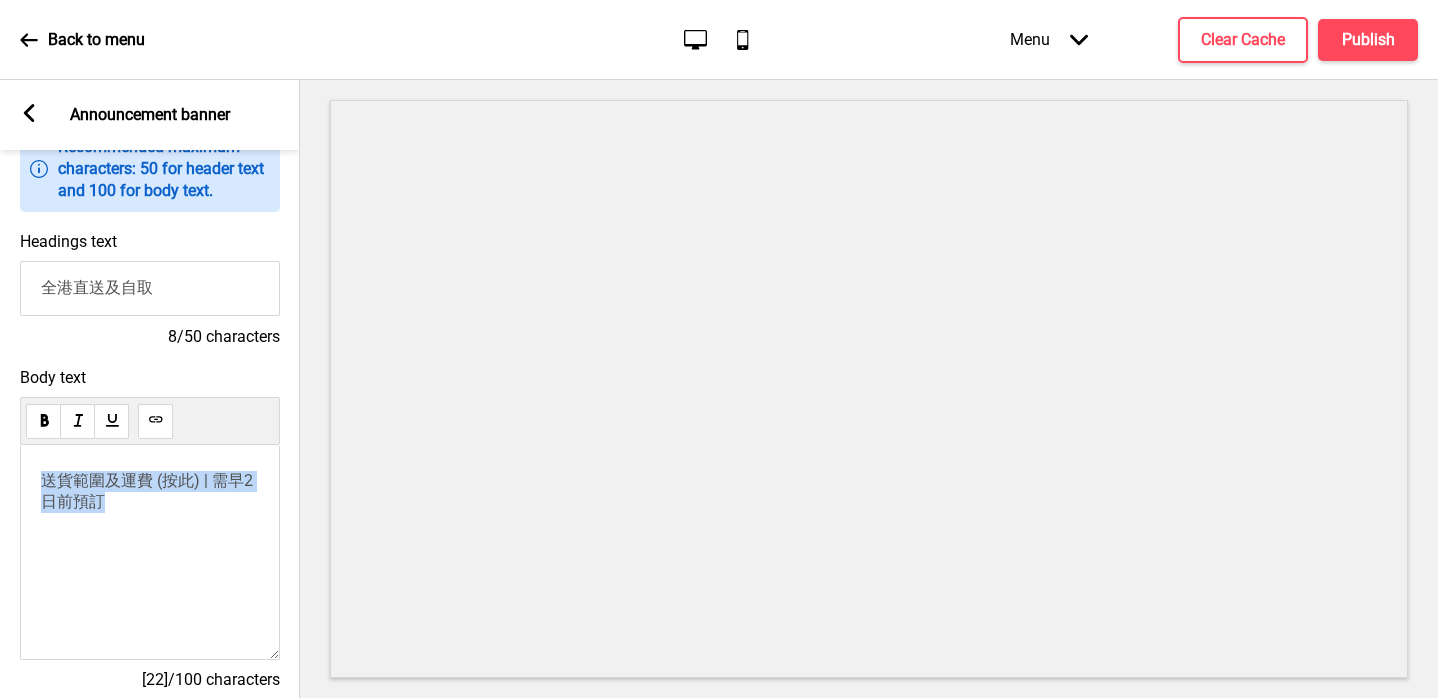 click on "Body text 送貨範圍及運費 (按此) | 需早2日前預訂 [22]/100 characters" at bounding box center (150, 538) 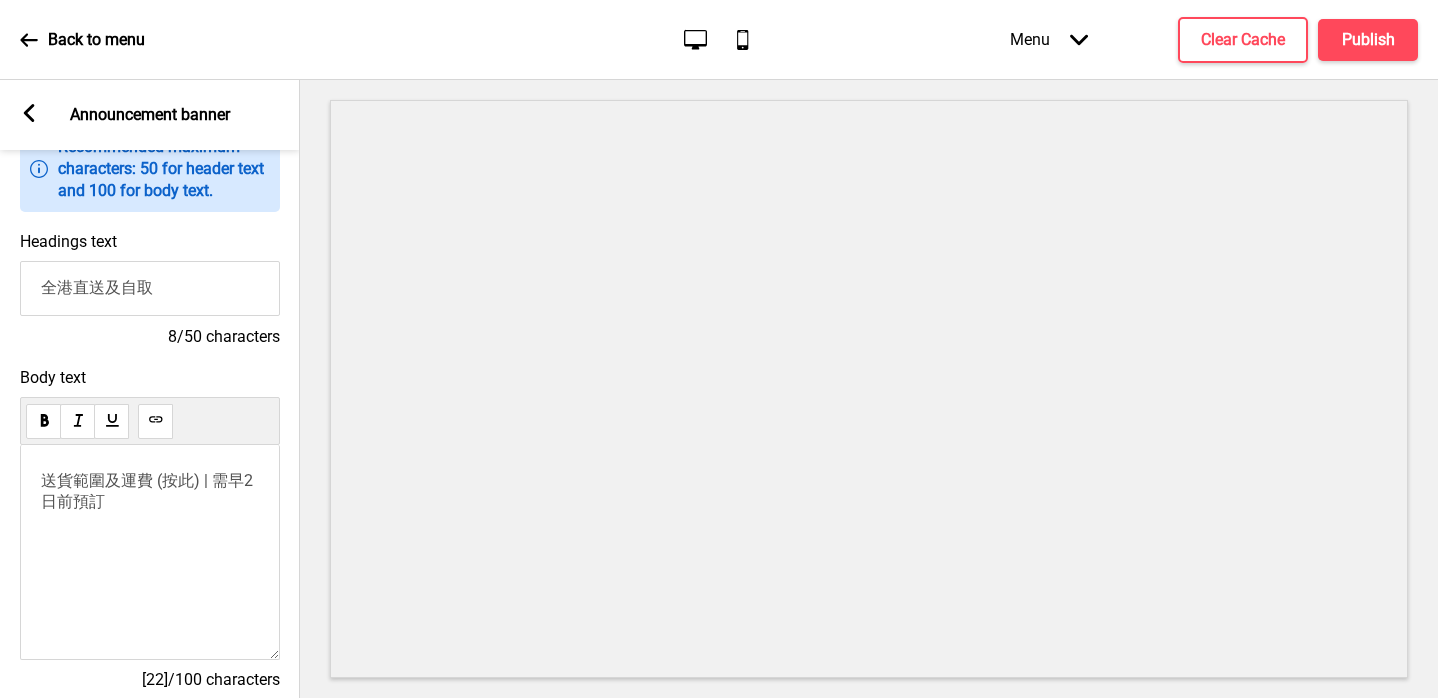 click on "送貨範圍及運費 ( 按此 ) | 需早2日前預訂" at bounding box center [150, 552] 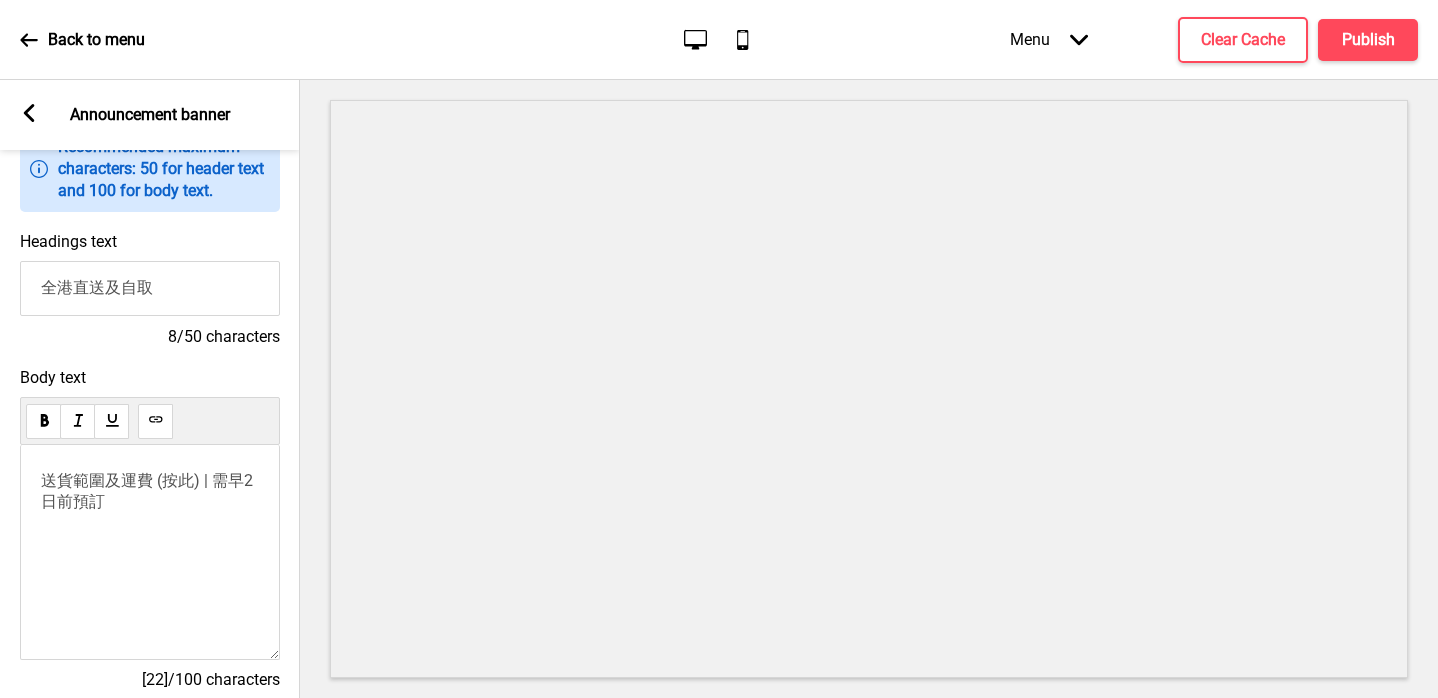 drag, startPoint x: 124, startPoint y: 519, endPoint x: 10, endPoint y: 465, distance: 126.14278 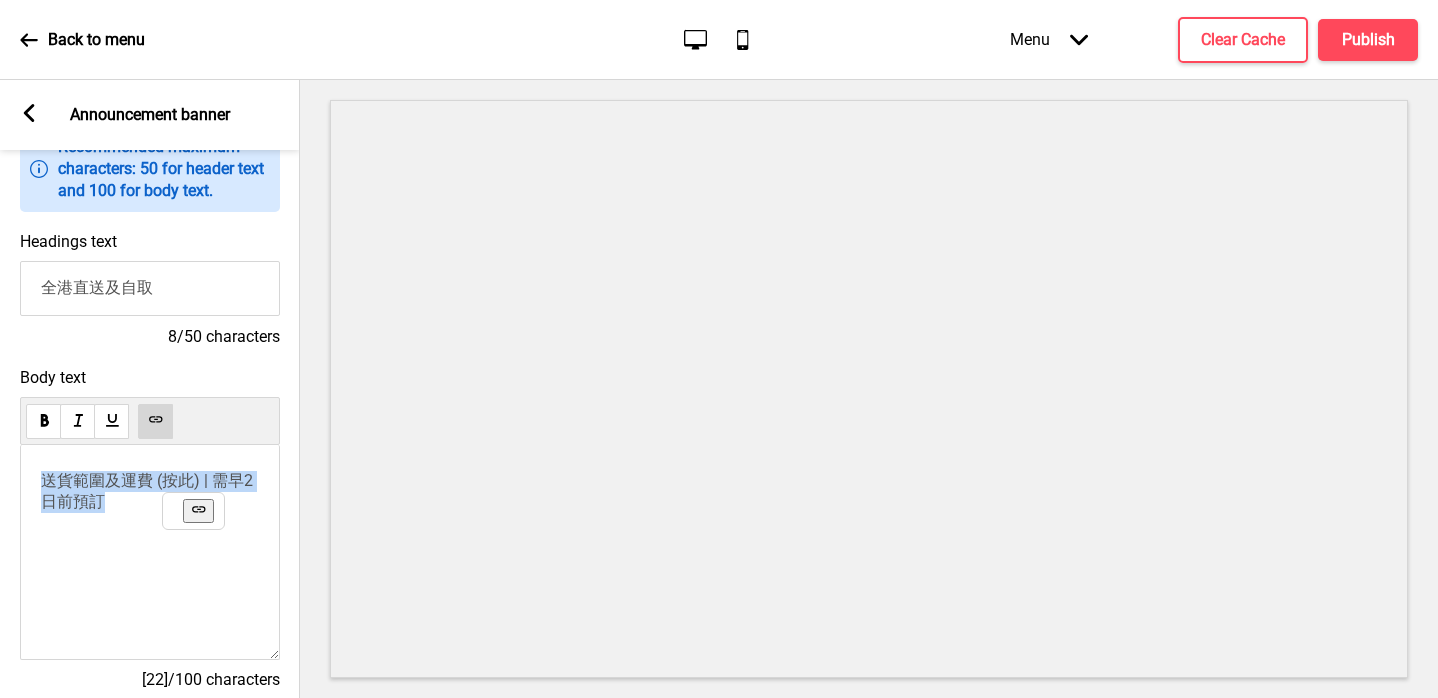 drag, startPoint x: 109, startPoint y: 504, endPoint x: 16, endPoint y: 466, distance: 100.46392 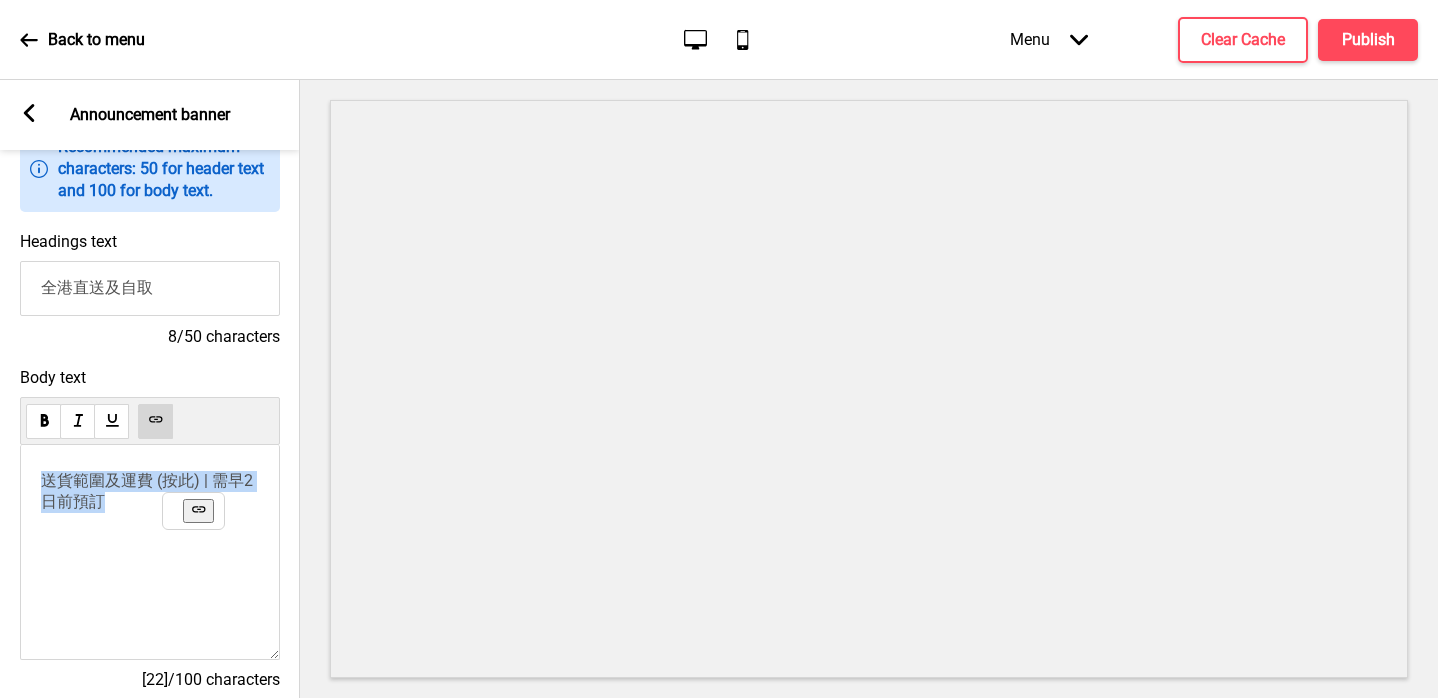 click on "Body text 送貨範圍及運費 ( 按此 ) | 需早2日前預訂 [22]/100 characters" at bounding box center [150, 538] 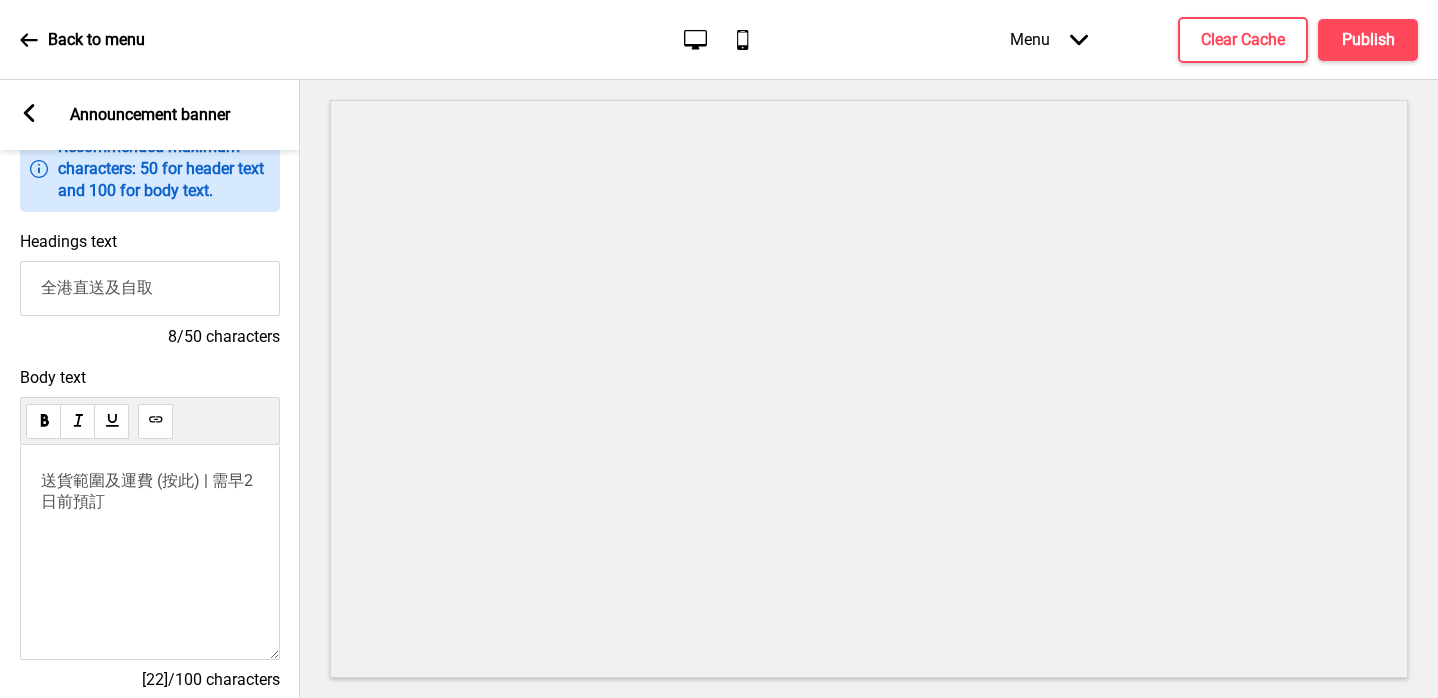 click on "Body text" at bounding box center (150, 377) 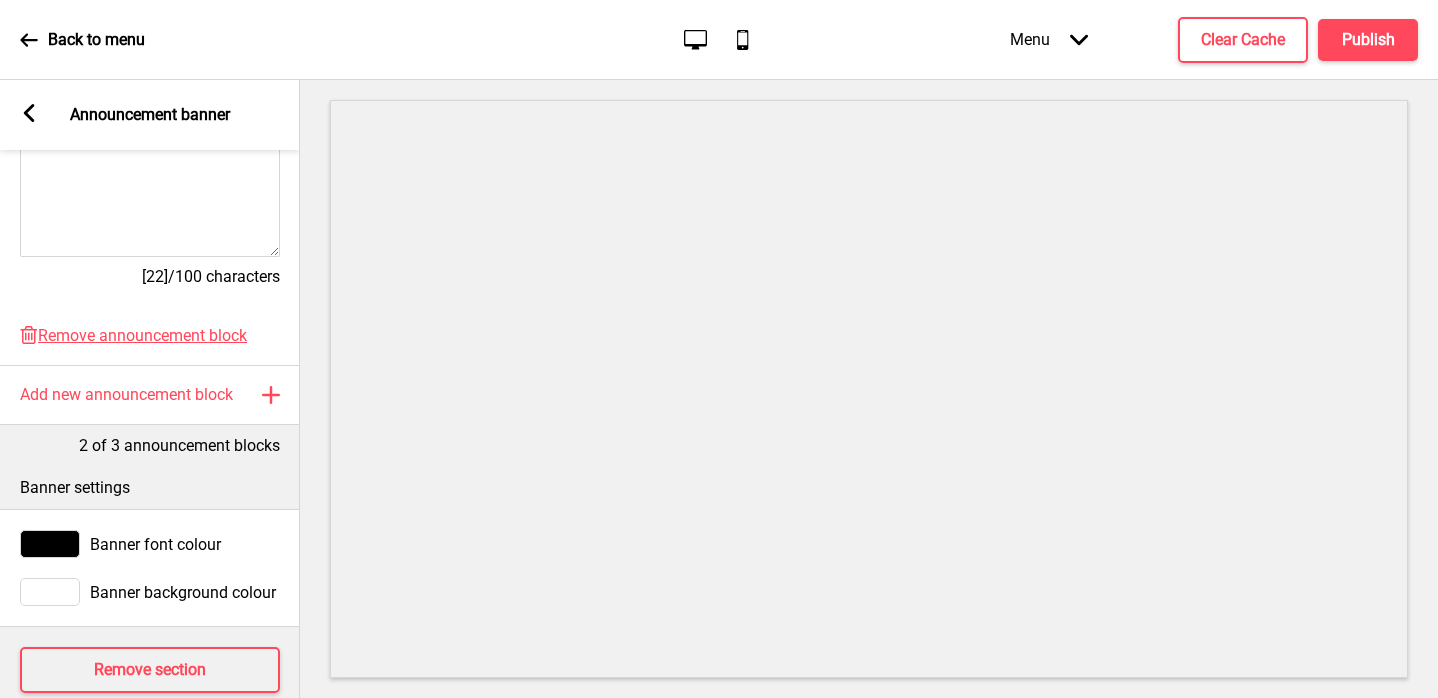 scroll, scrollTop: 654, scrollLeft: 0, axis: vertical 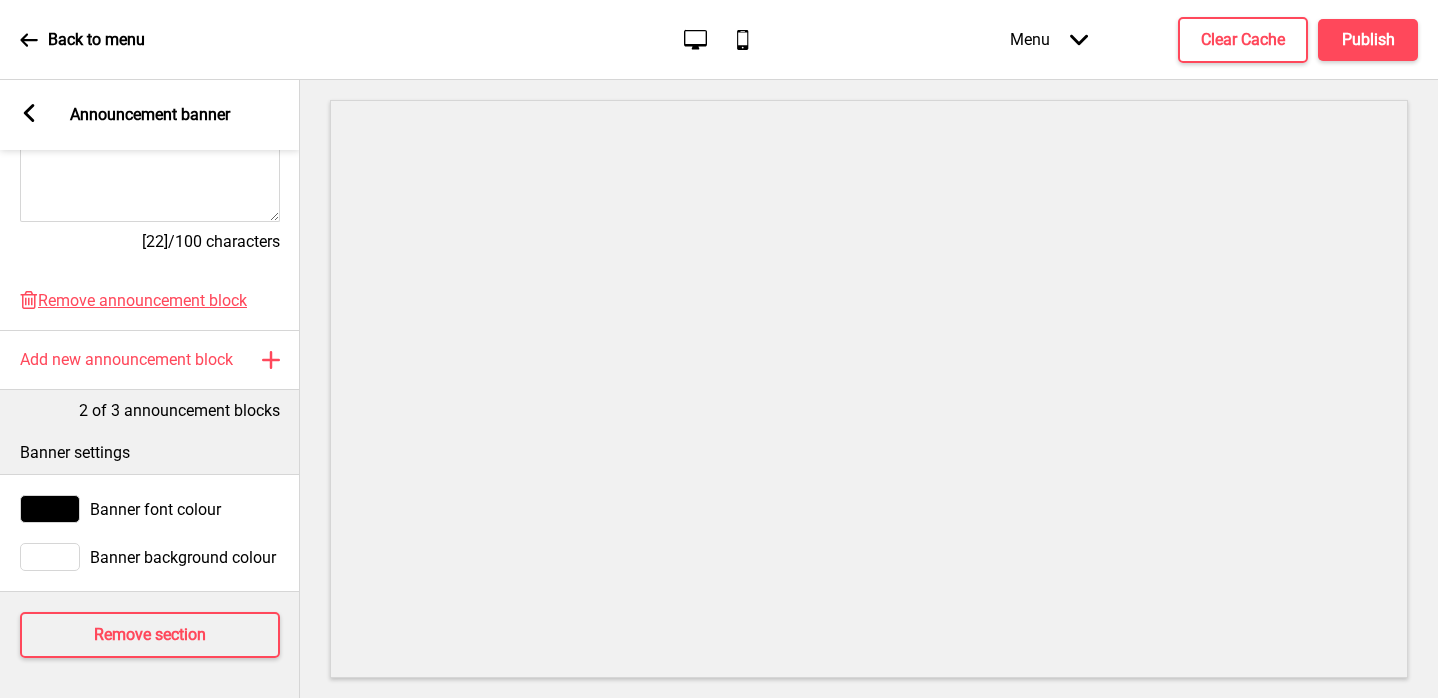 click at bounding box center [50, 557] 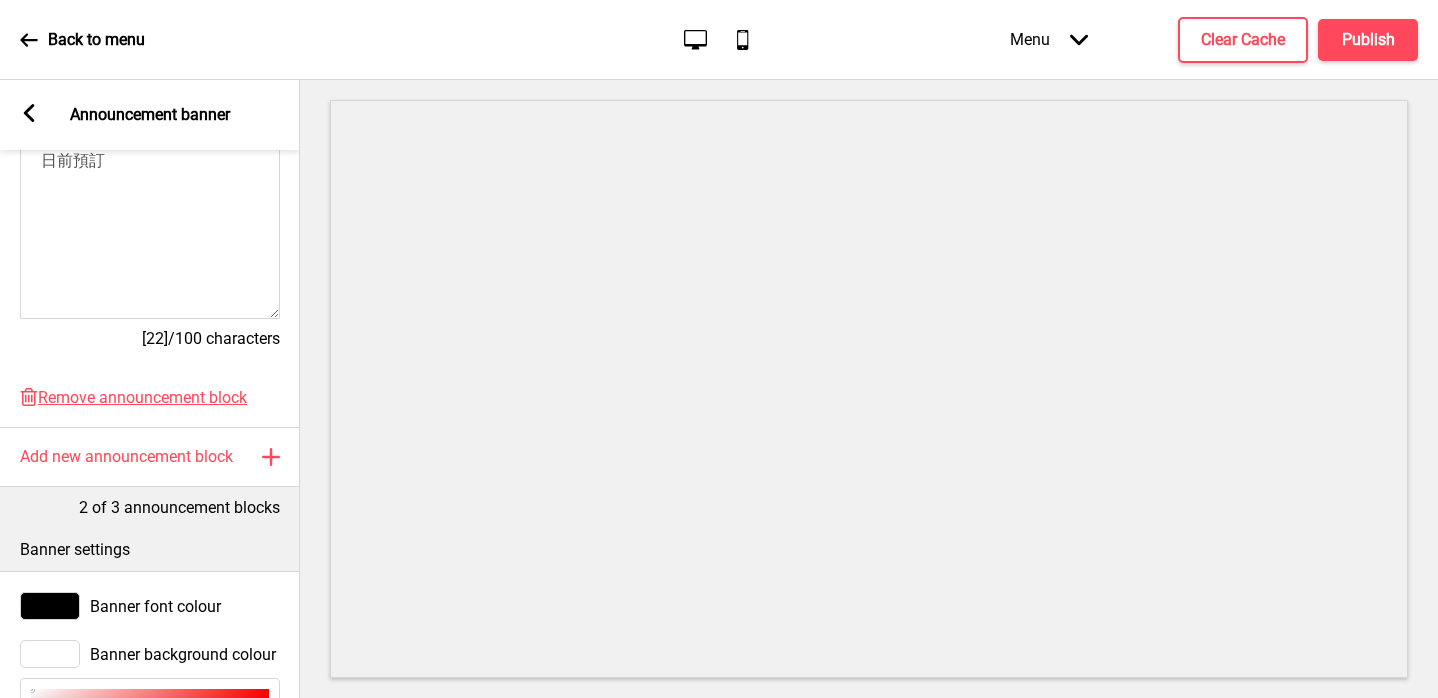 scroll, scrollTop: 981, scrollLeft: 0, axis: vertical 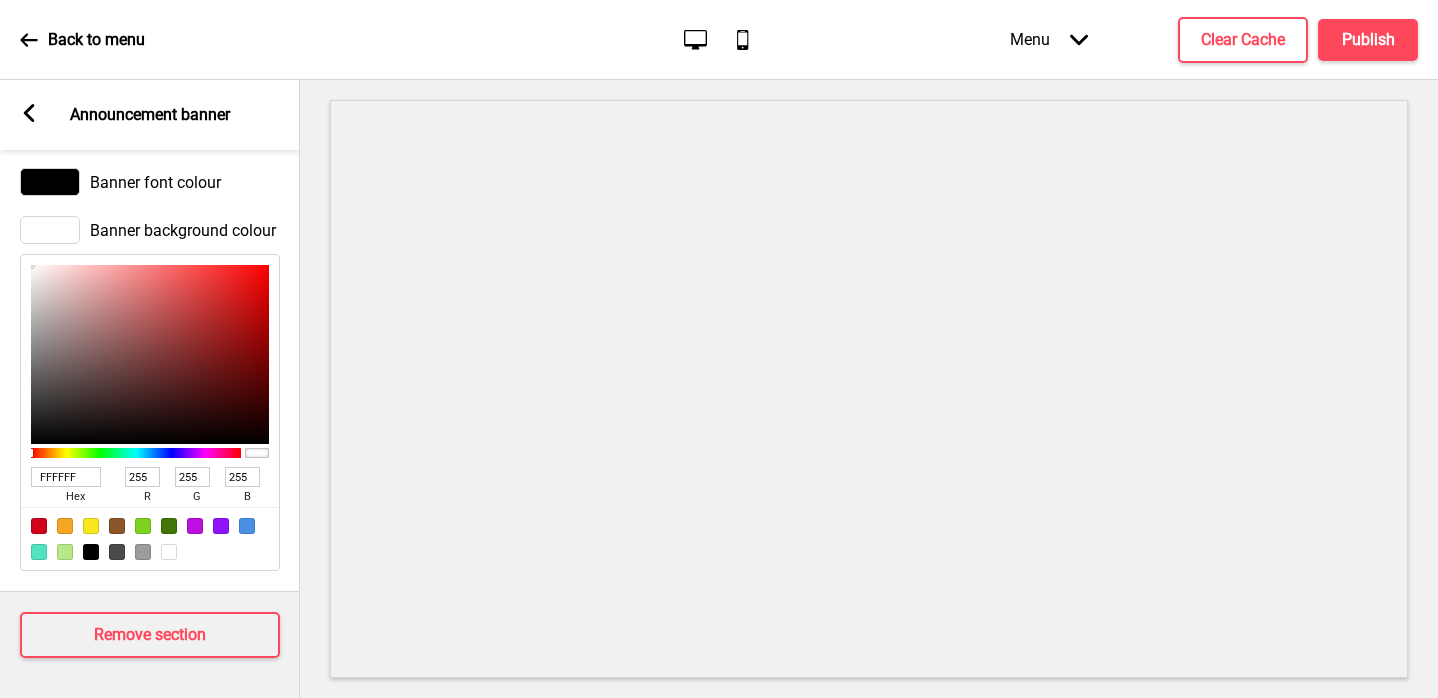click at bounding box center (29, 113) 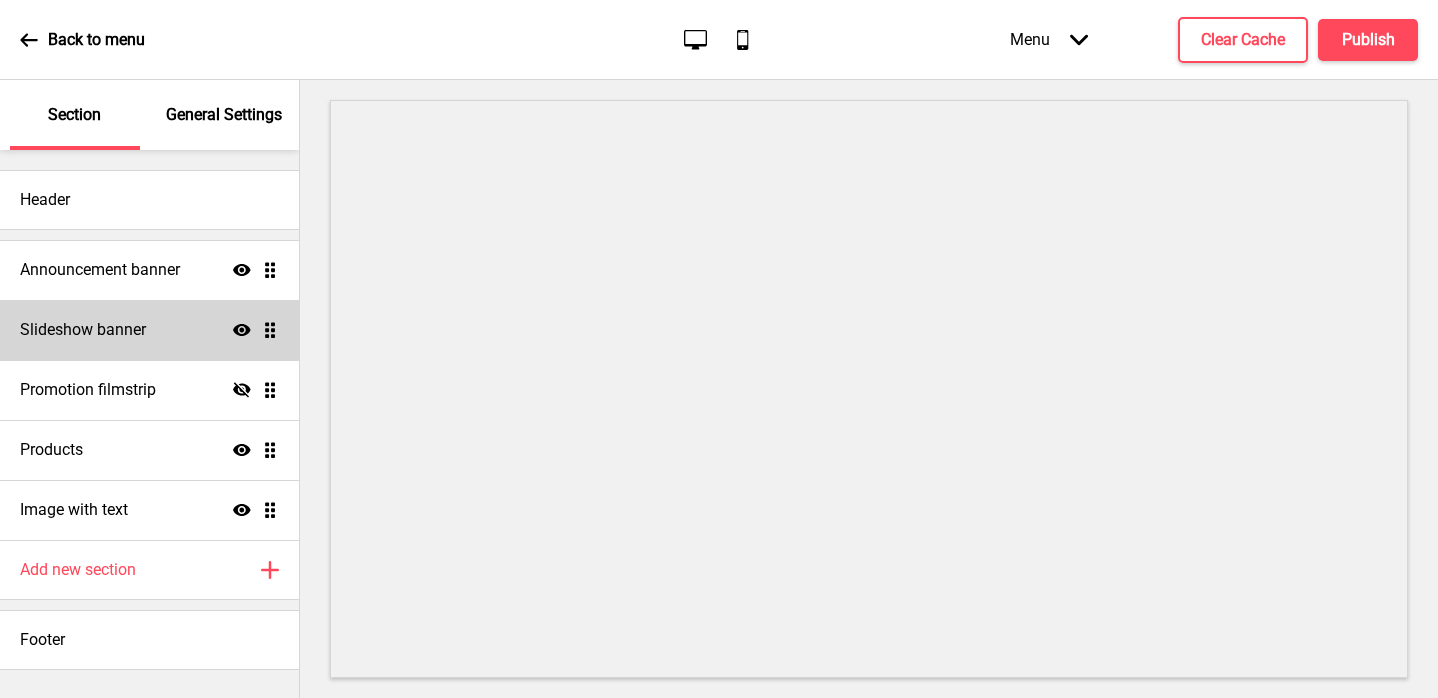 click on "Slideshow banner" at bounding box center [100, 270] 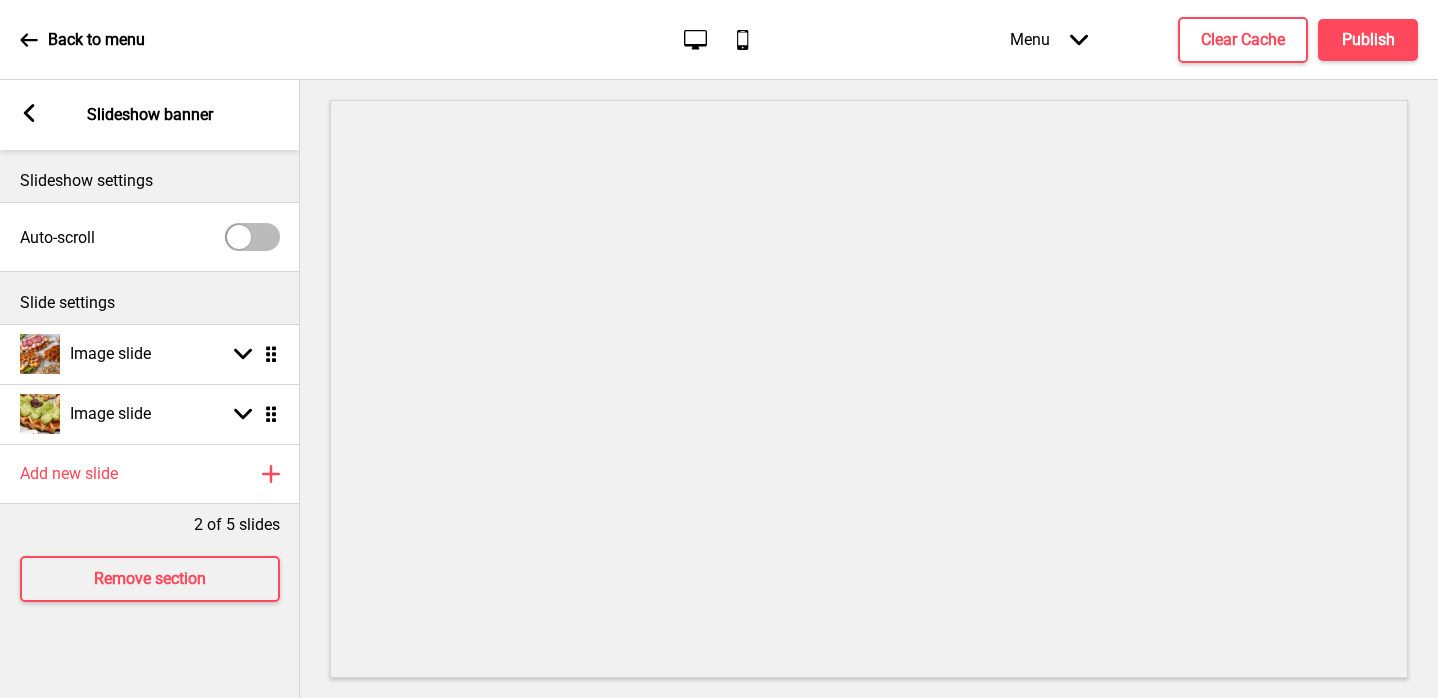 click at bounding box center (29, 113) 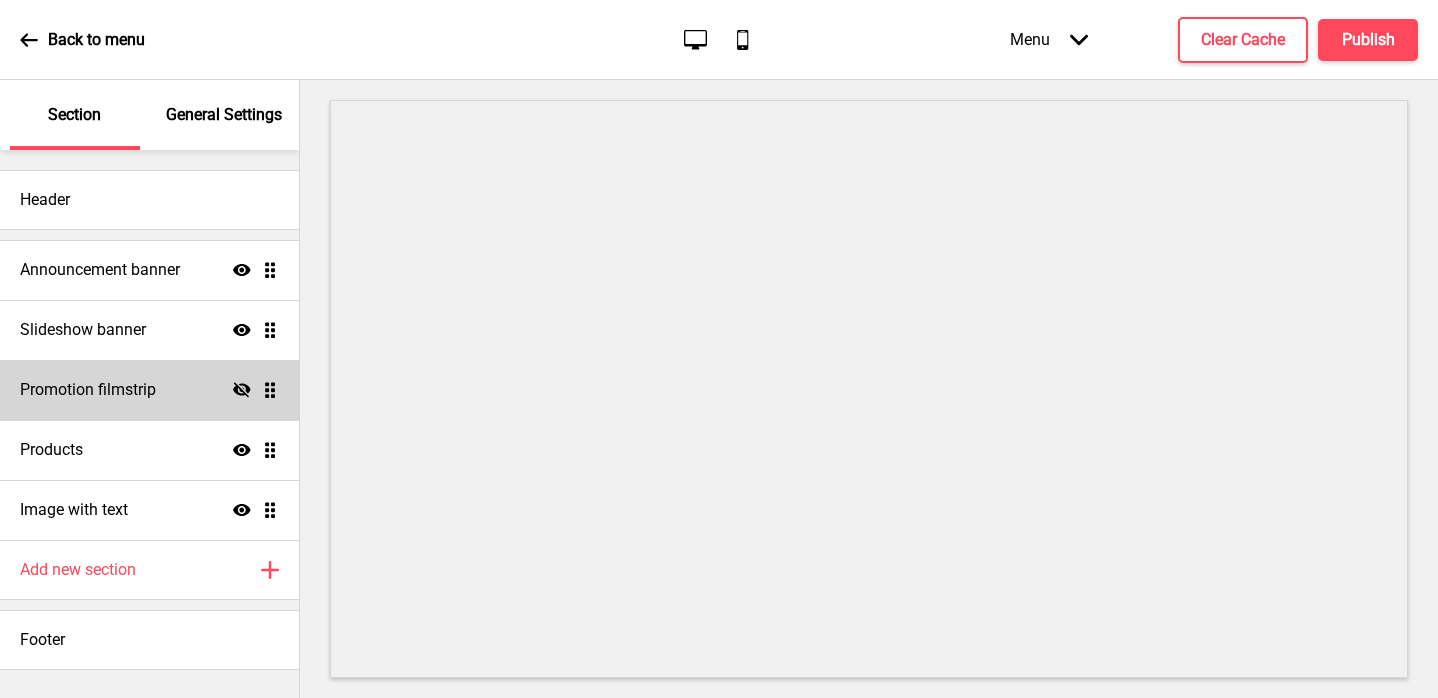 click on "Promotion filmstrip" at bounding box center (100, 270) 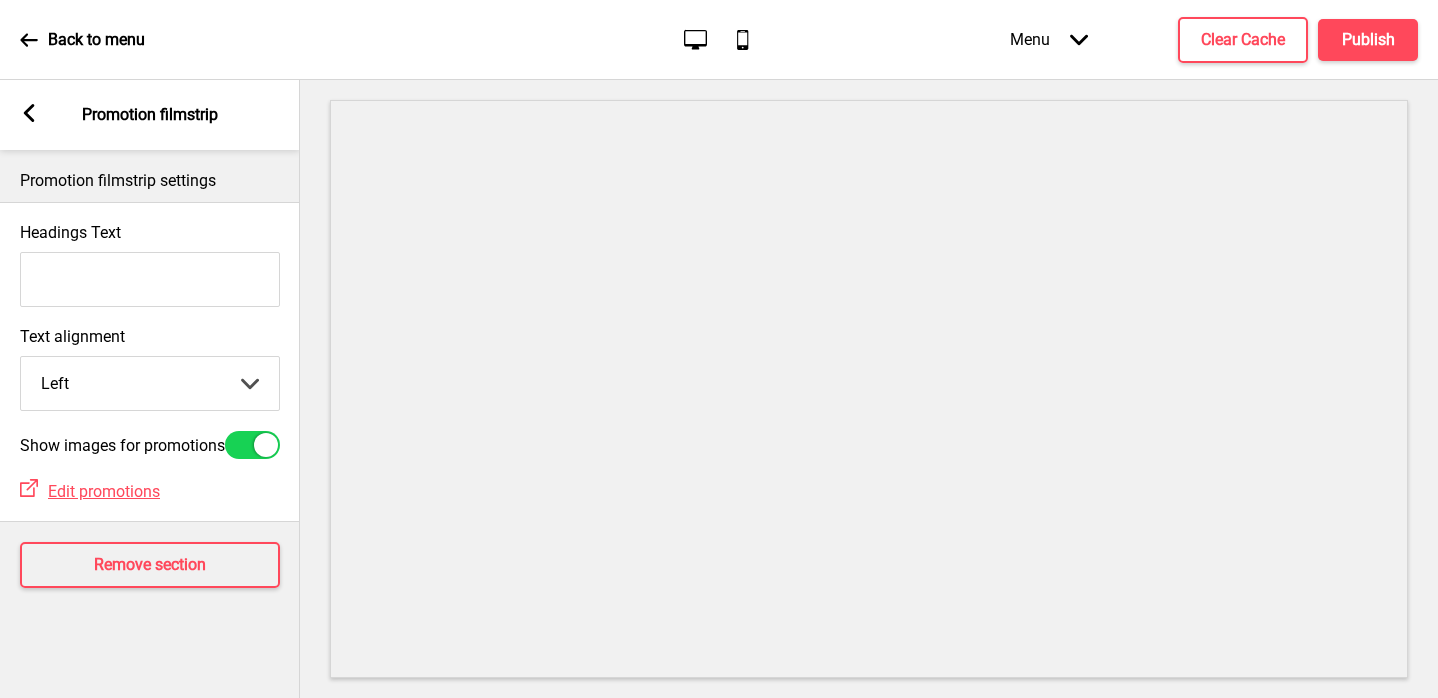 click at bounding box center [29, 113] 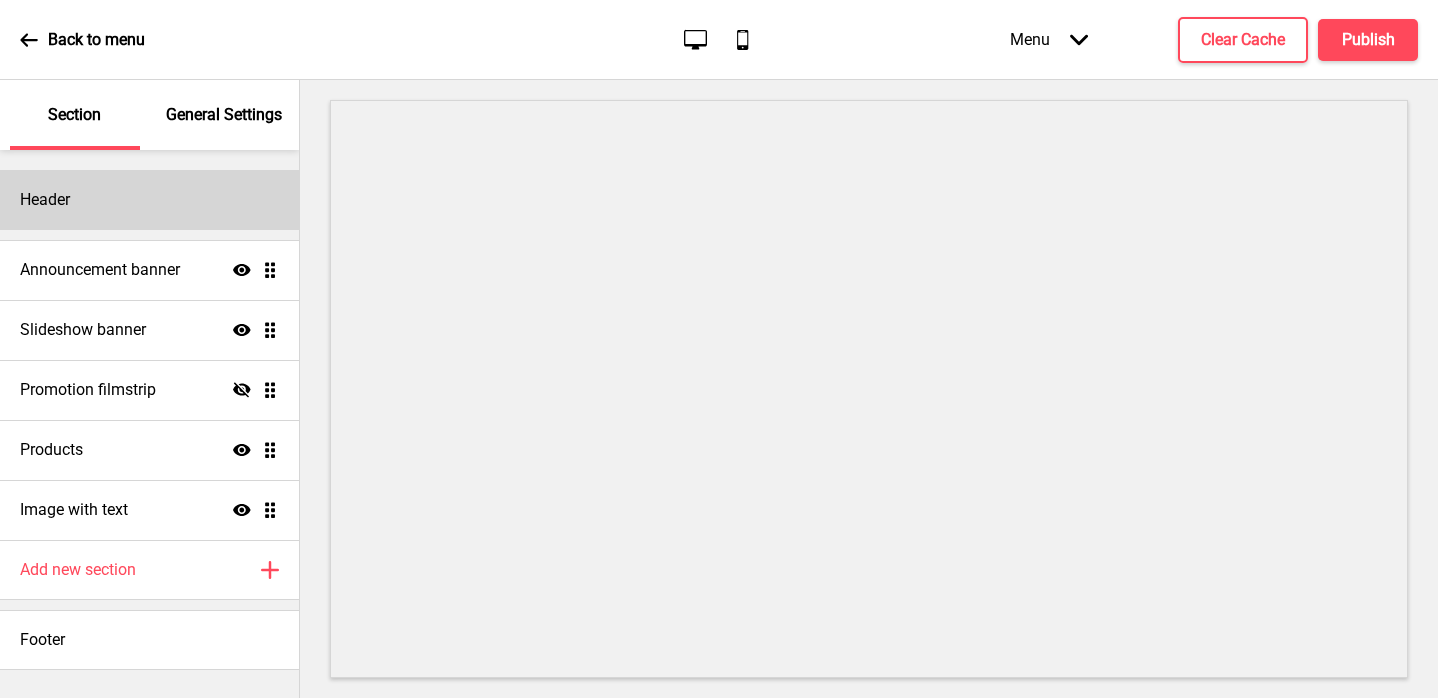 click on "Header" at bounding box center (149, 200) 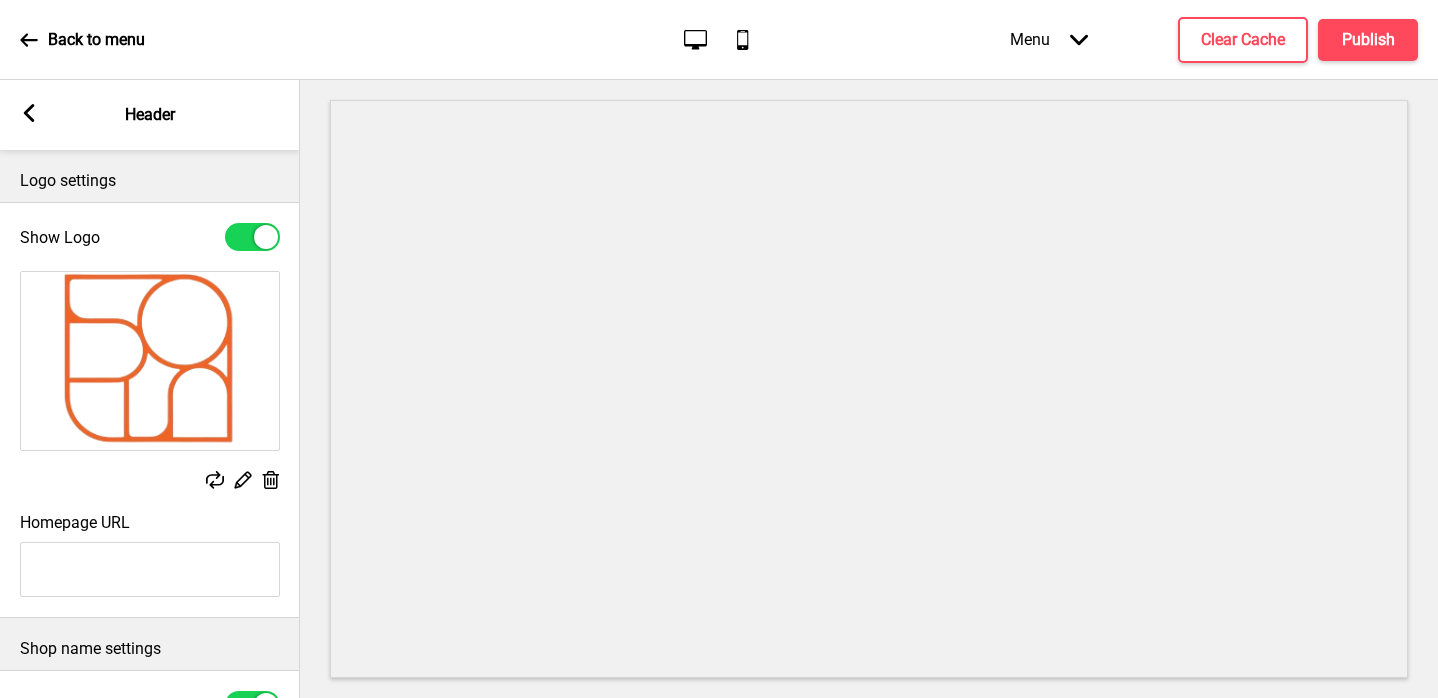 click at bounding box center (29, 113) 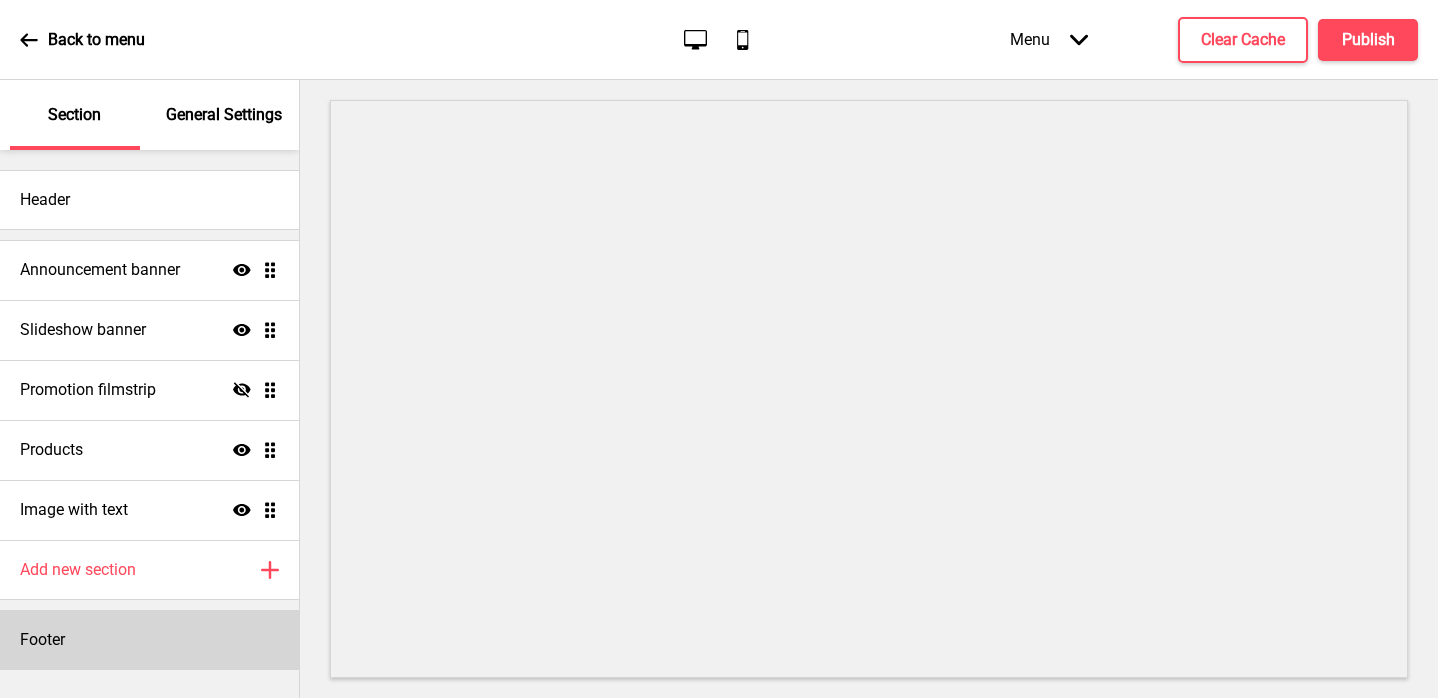 click on "Footer" at bounding box center (149, 200) 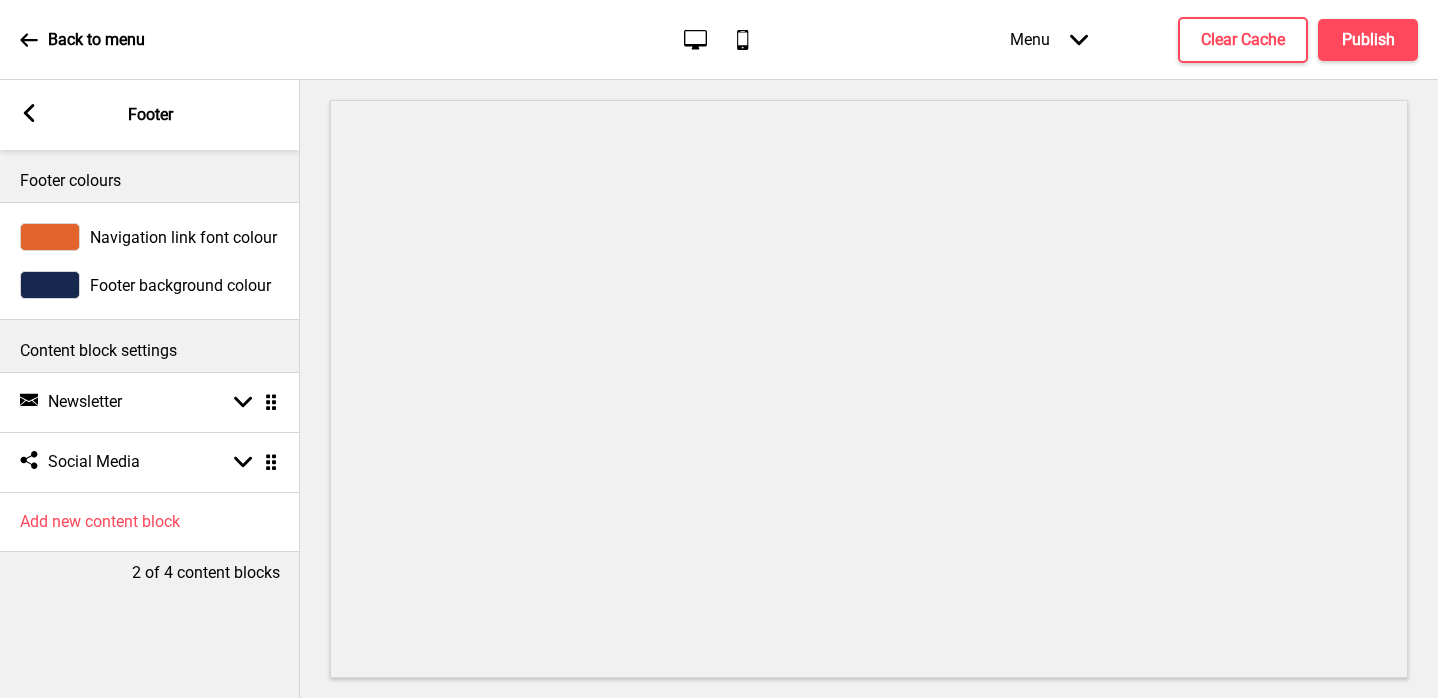 click at bounding box center [29, 113] 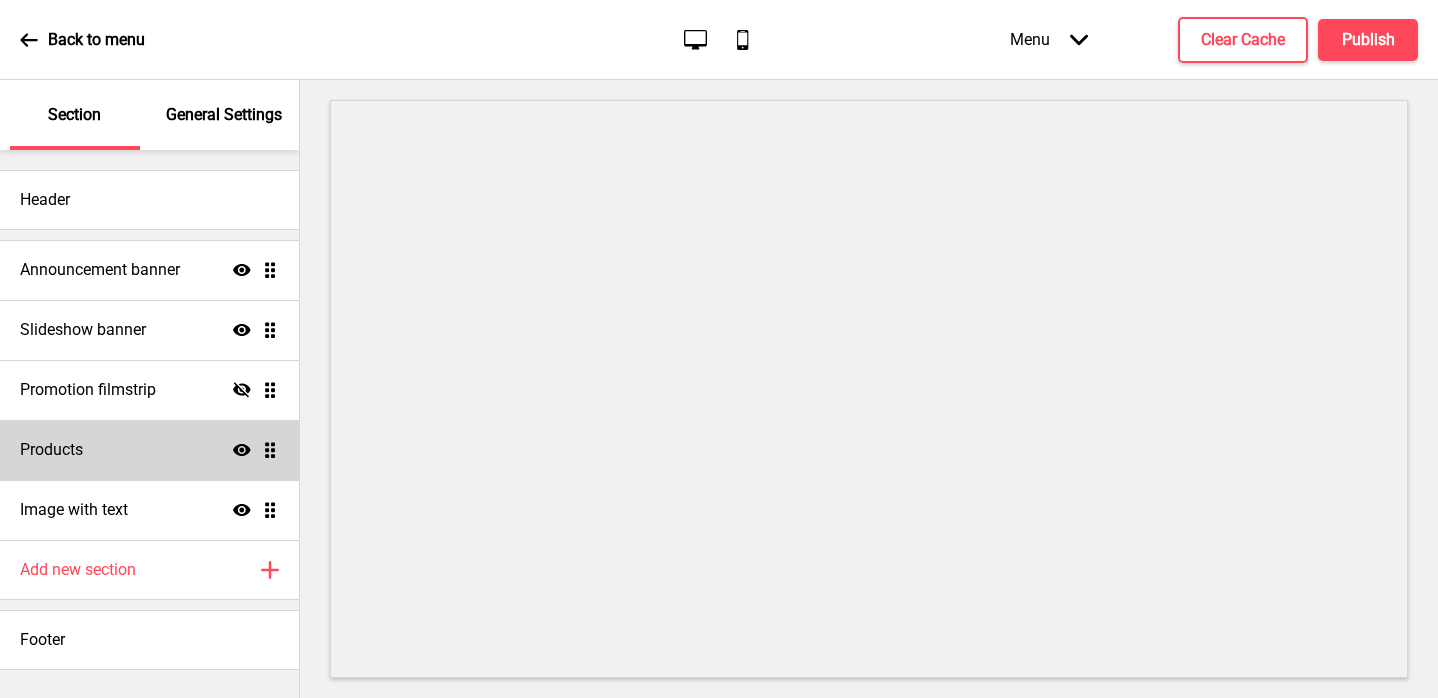 click on "Products Show Drag" at bounding box center [149, 270] 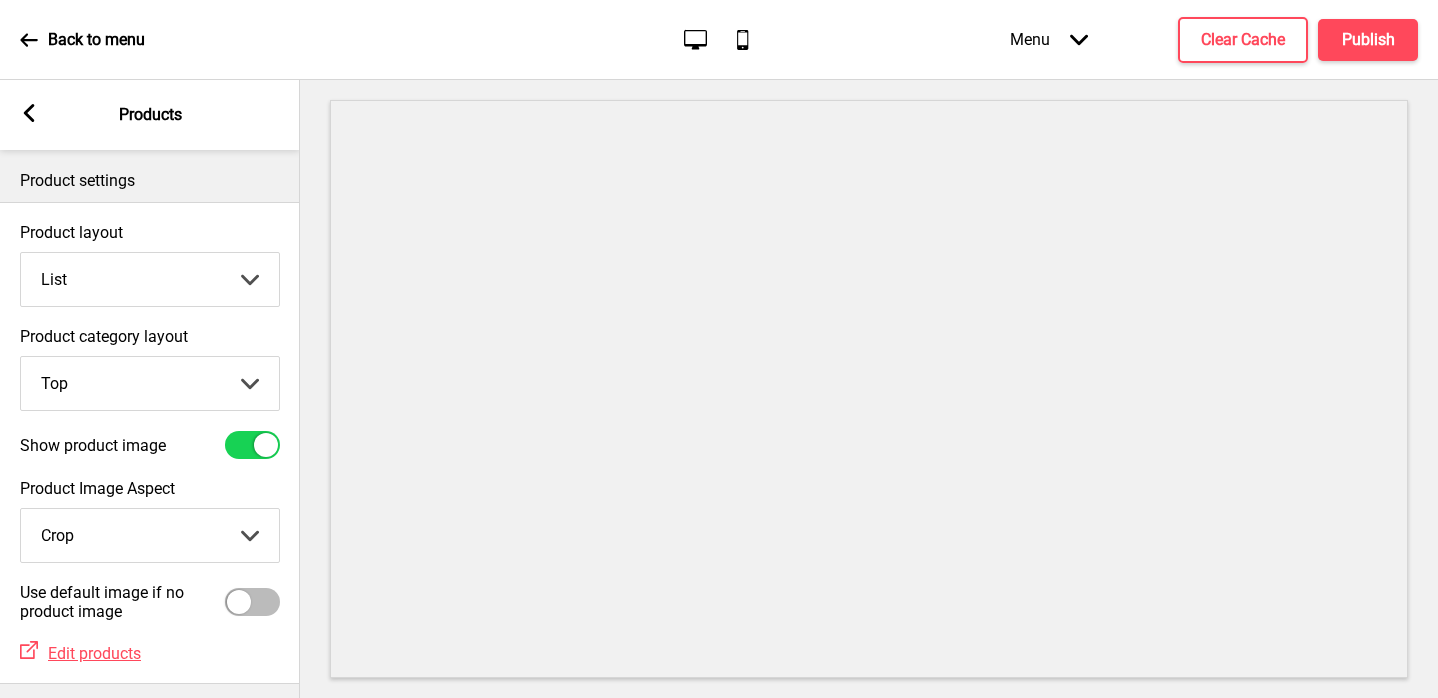 scroll, scrollTop: 92, scrollLeft: 0, axis: vertical 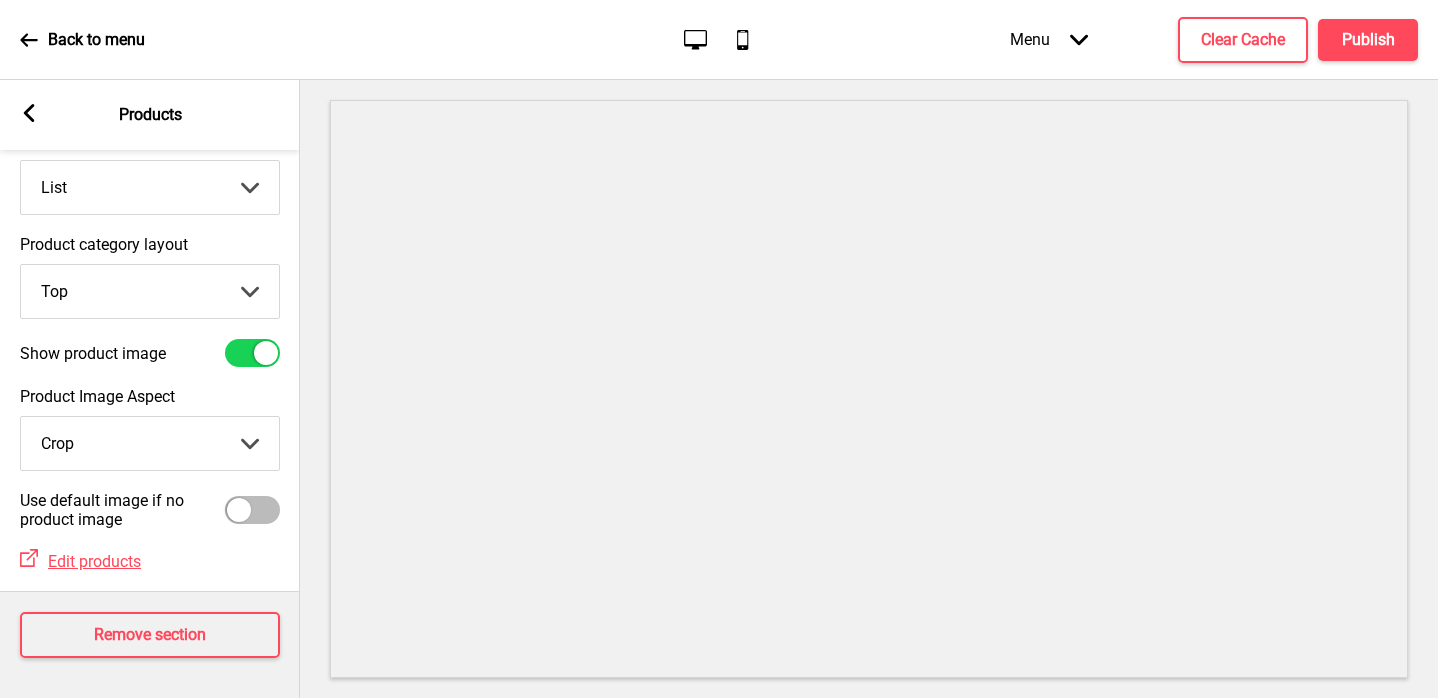 click at bounding box center [29, 113] 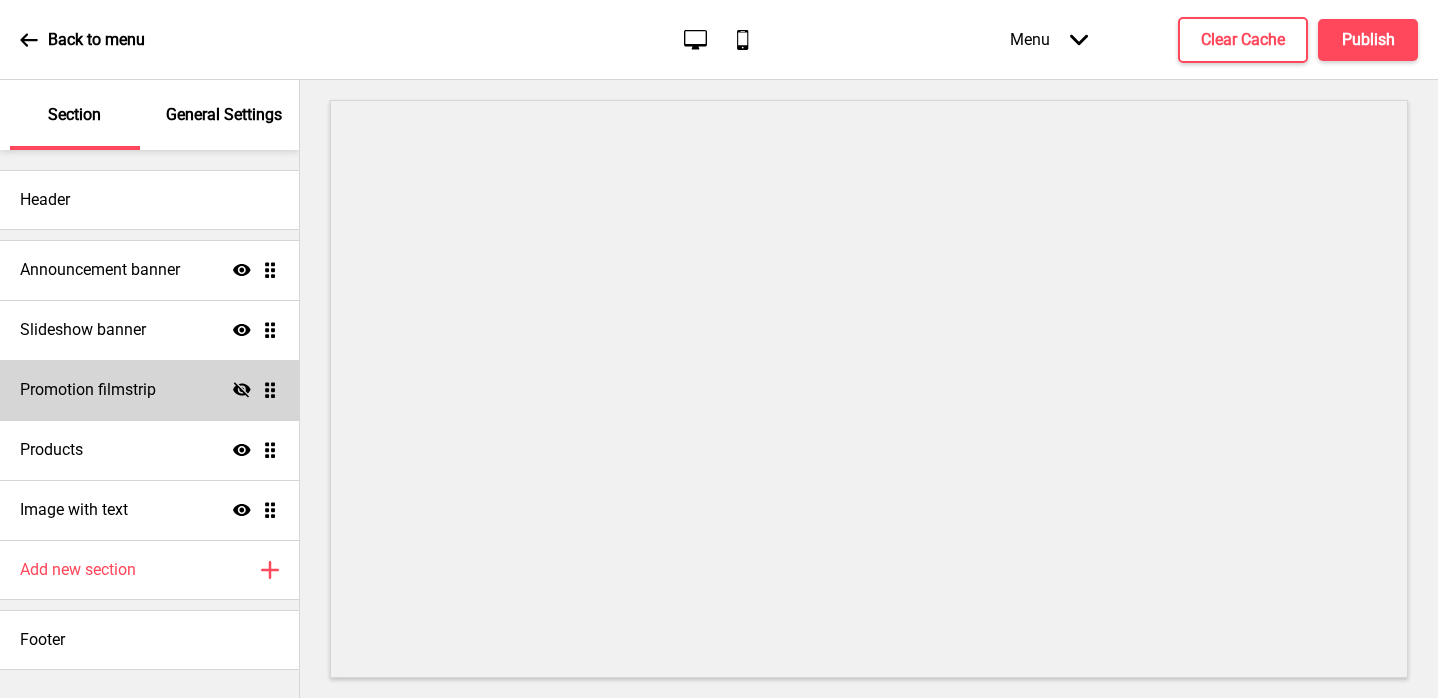 click on "Promotion filmstrip Hide Drag" at bounding box center (149, 270) 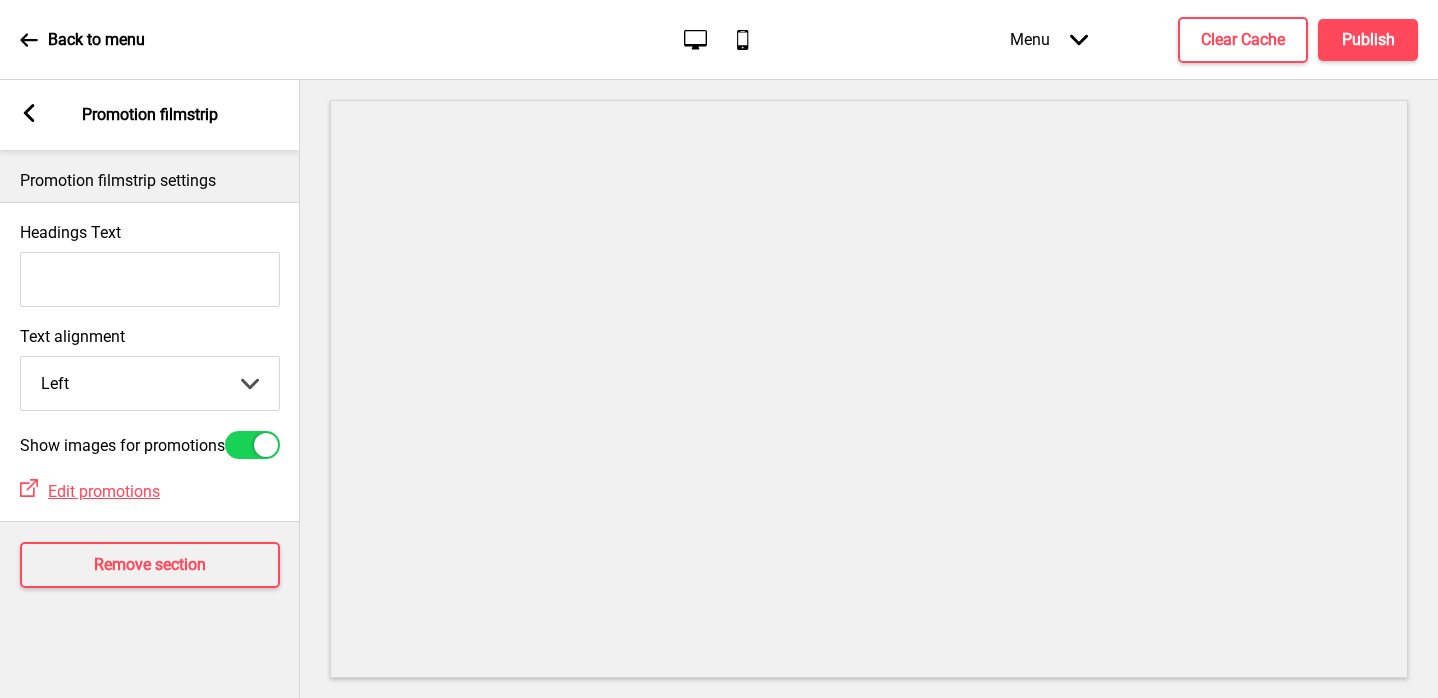 click at bounding box center [29, 113] 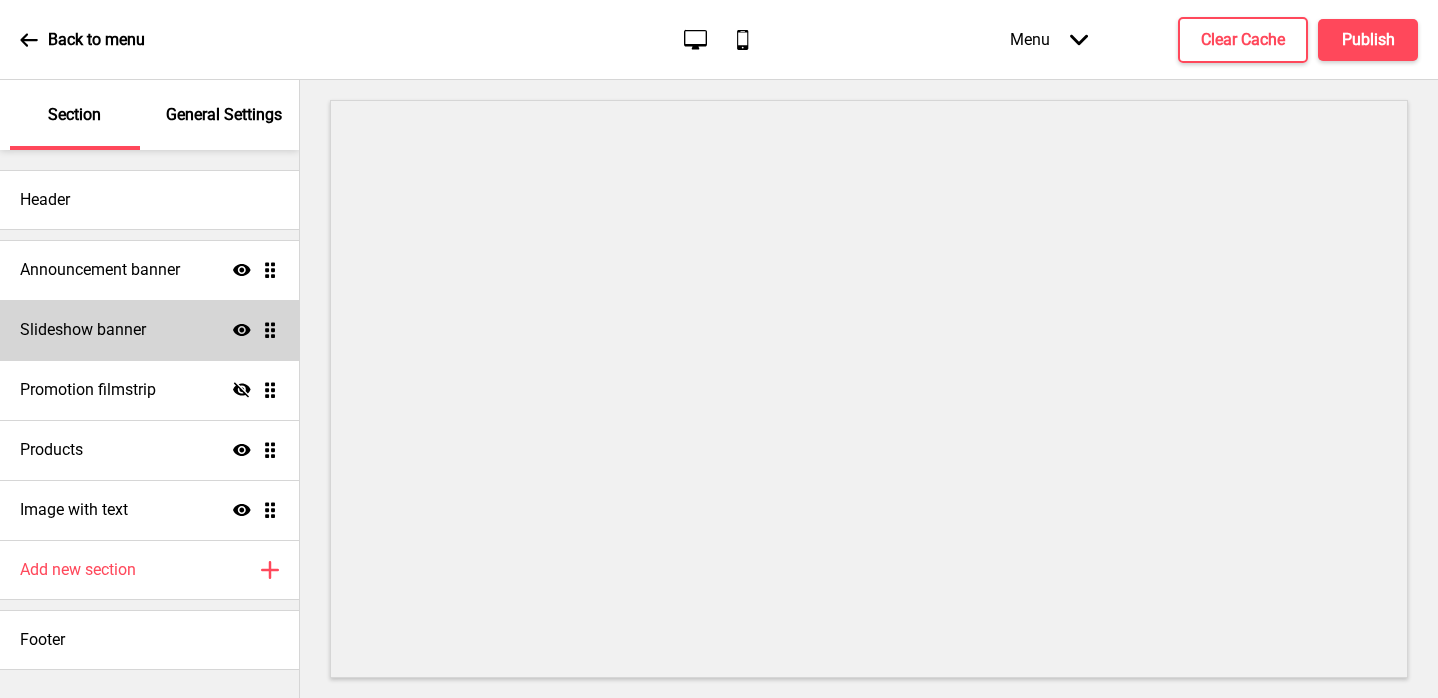 click on "Slideshow banner Show Drag" at bounding box center [149, 270] 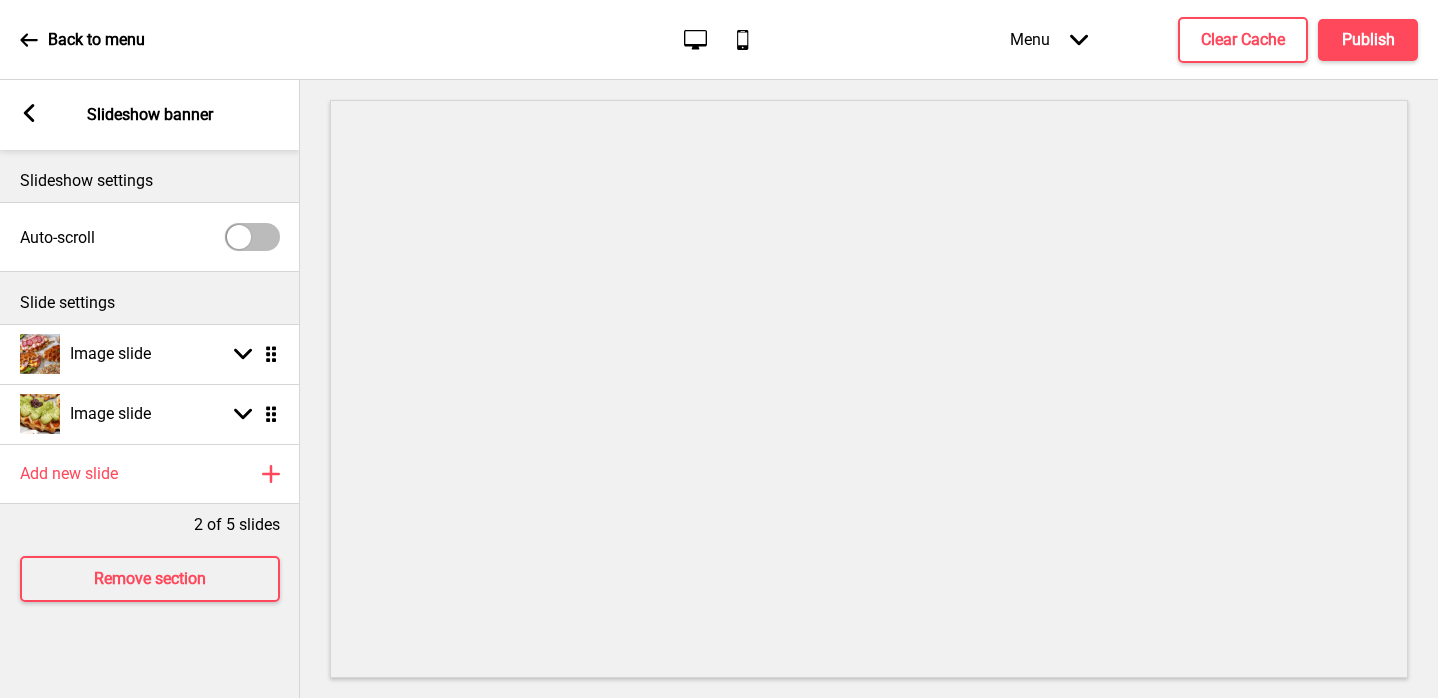 click at bounding box center (29, 113) 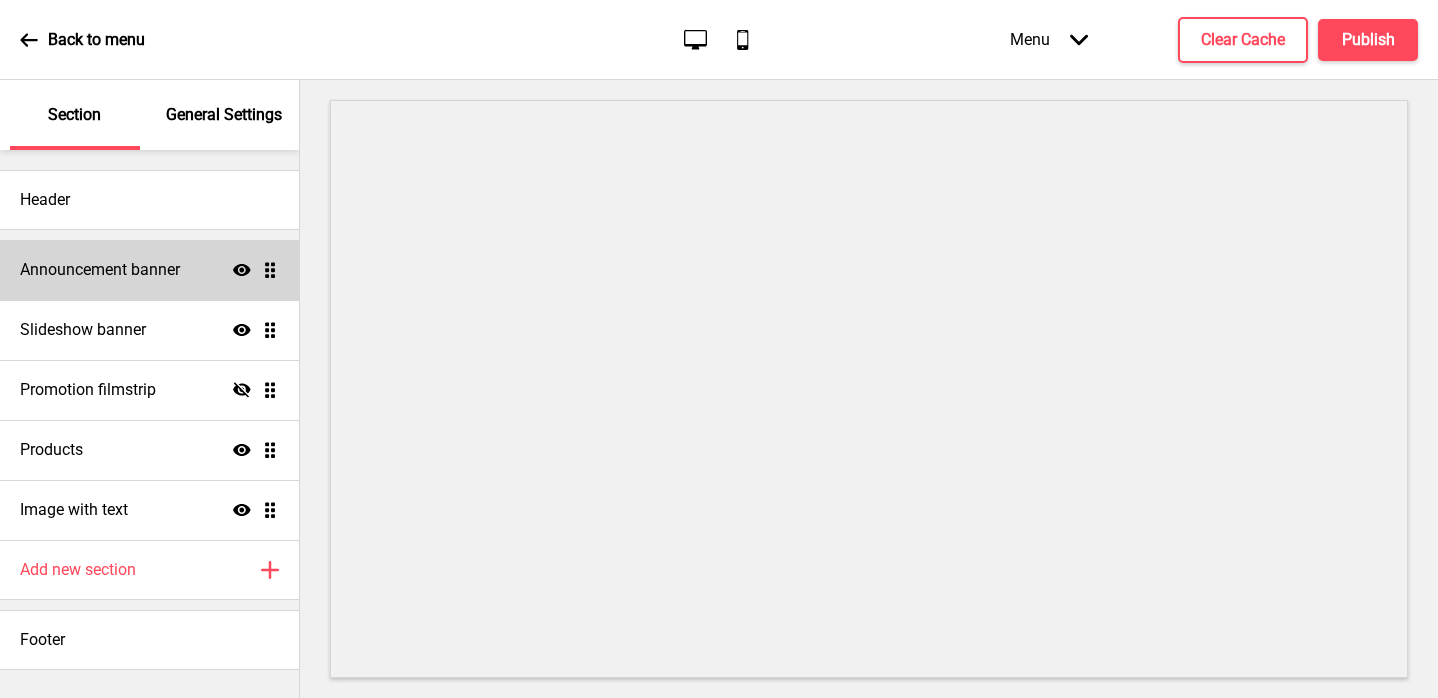 click on "Announcement banner Show Drag" at bounding box center (149, 270) 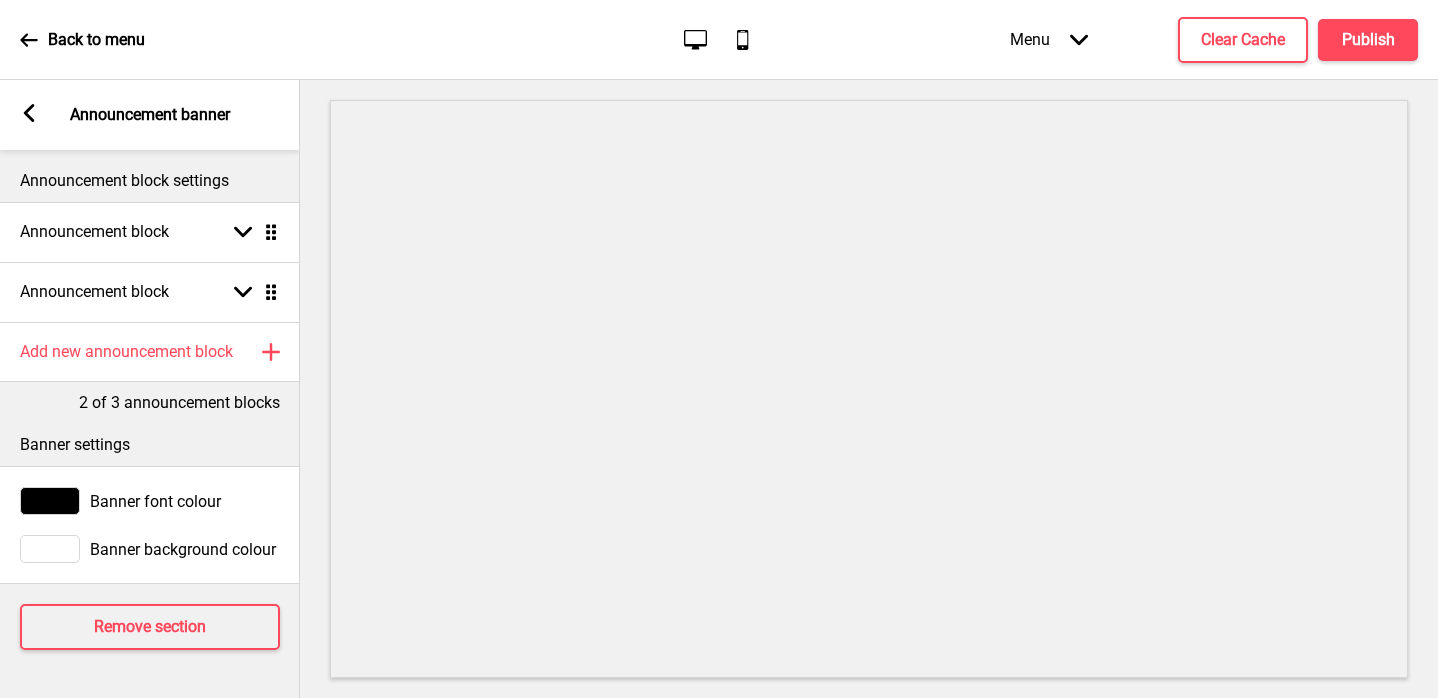 click at bounding box center (50, 501) 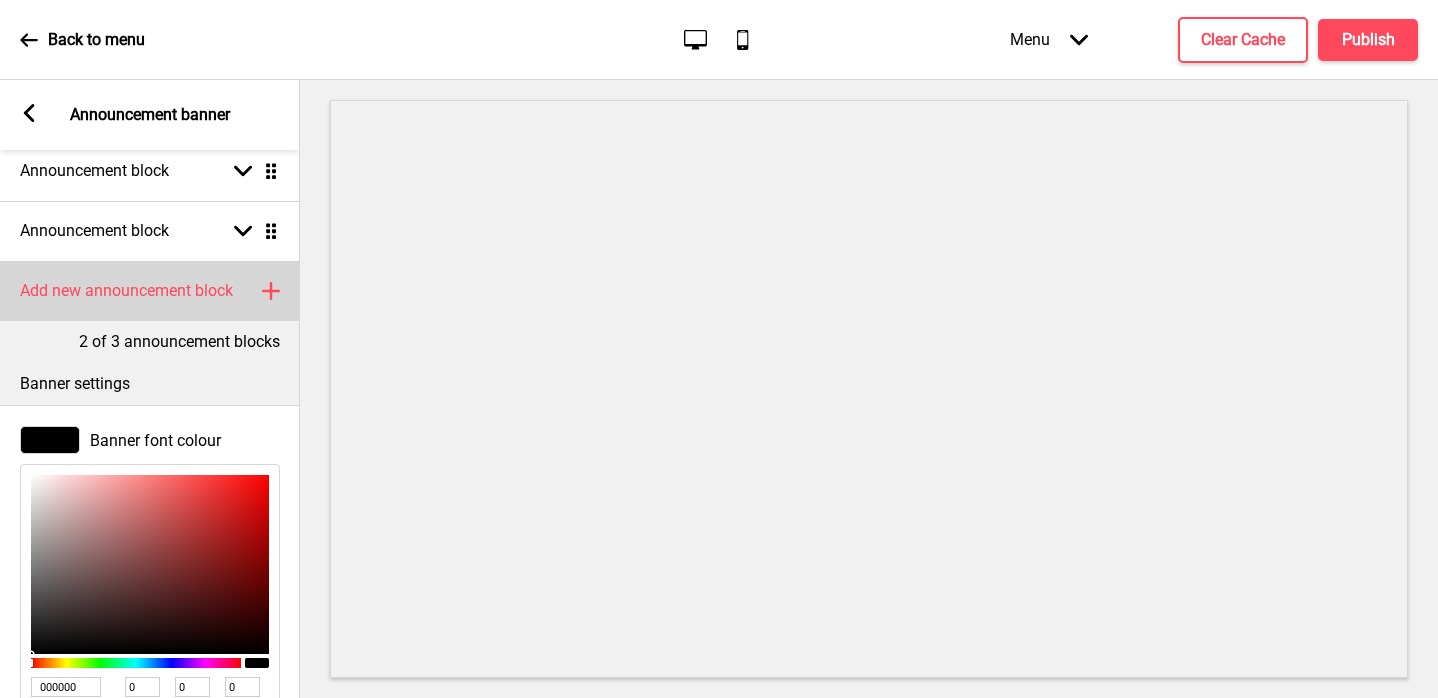 scroll, scrollTop: 0, scrollLeft: 0, axis: both 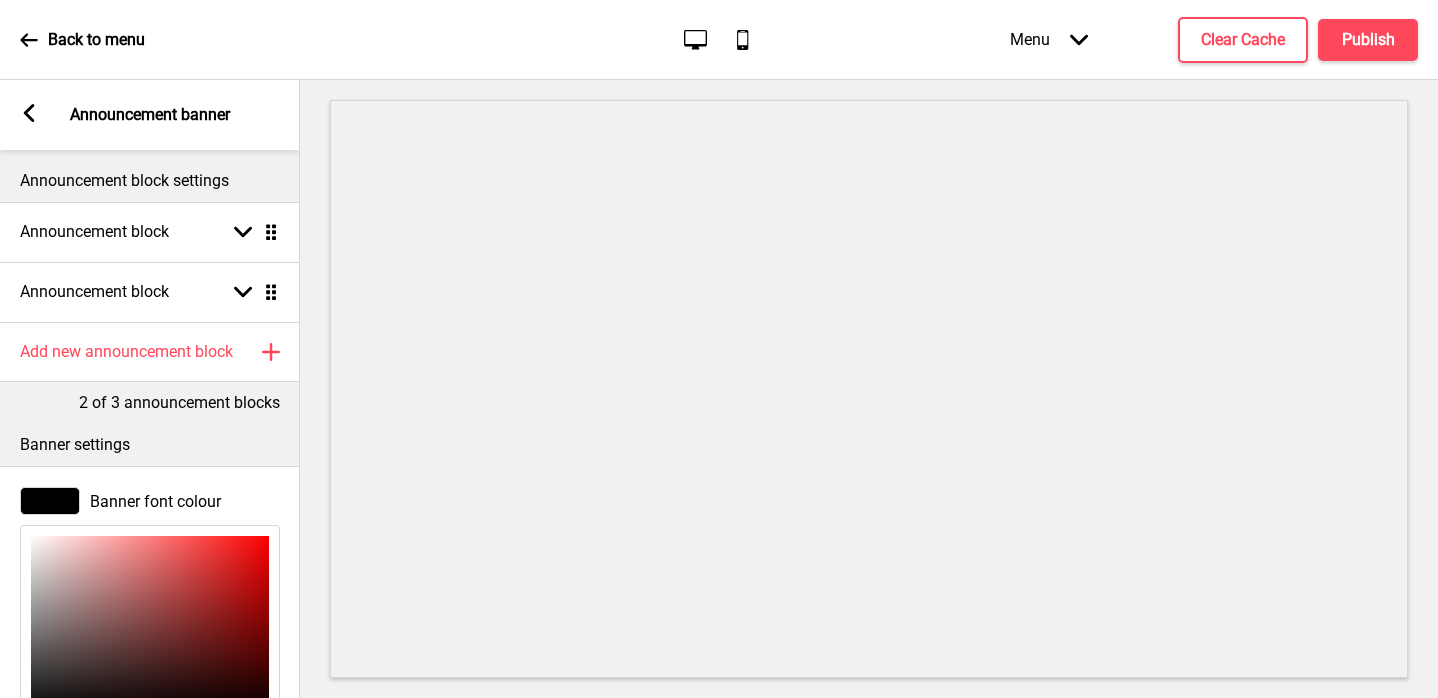 click at bounding box center [29, 113] 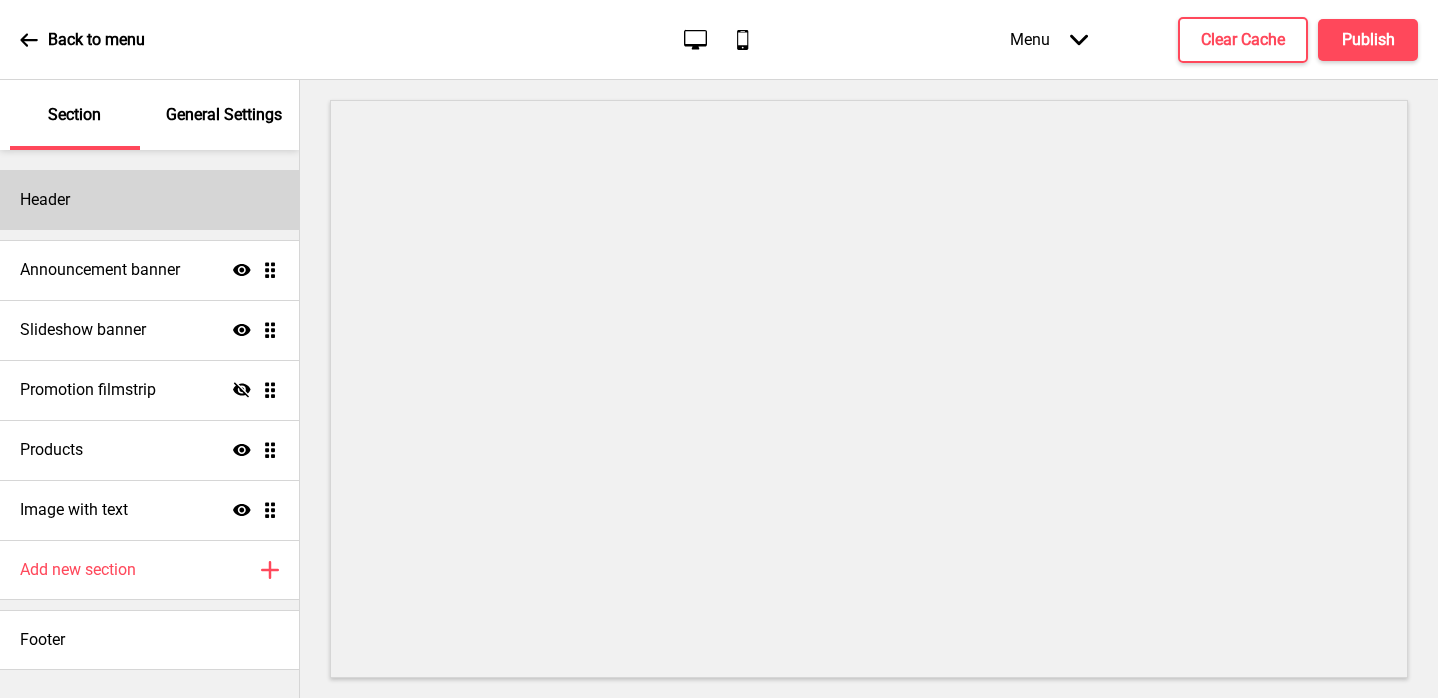 click on "Header" at bounding box center [149, 200] 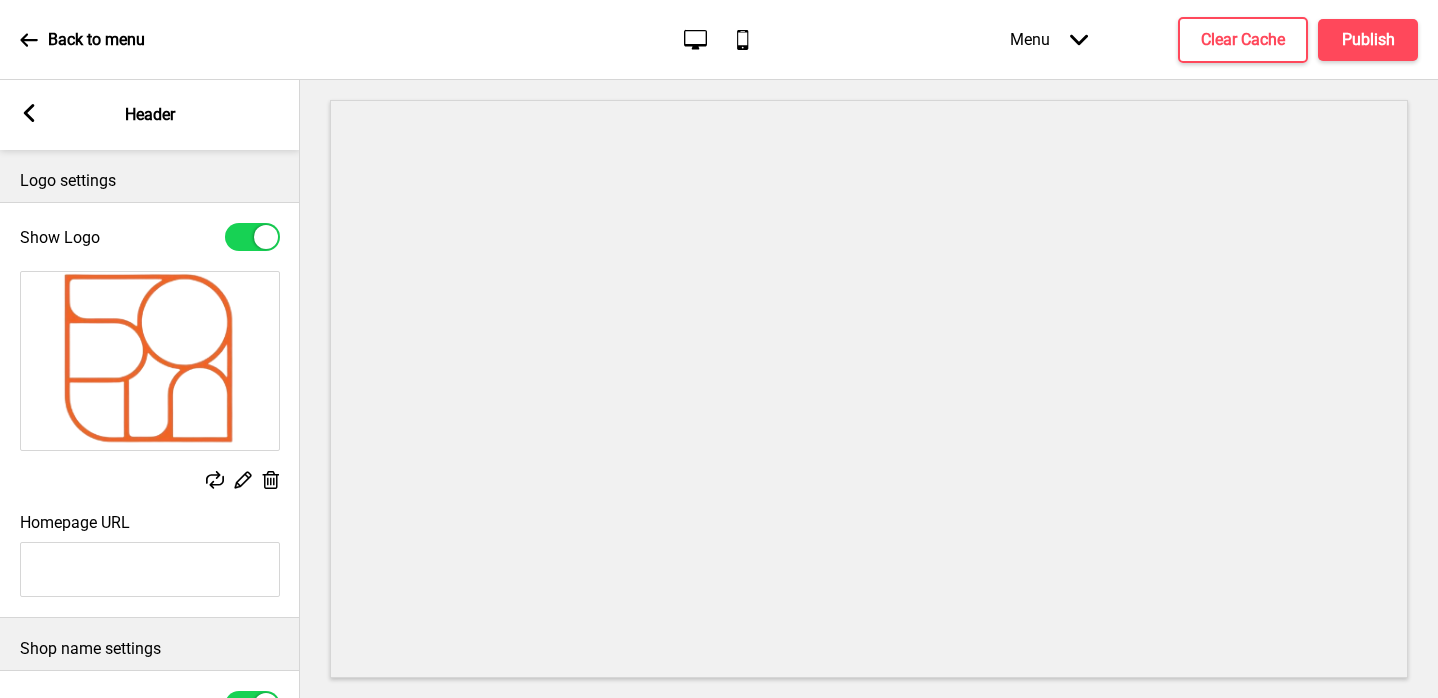 click at bounding box center (29, 113) 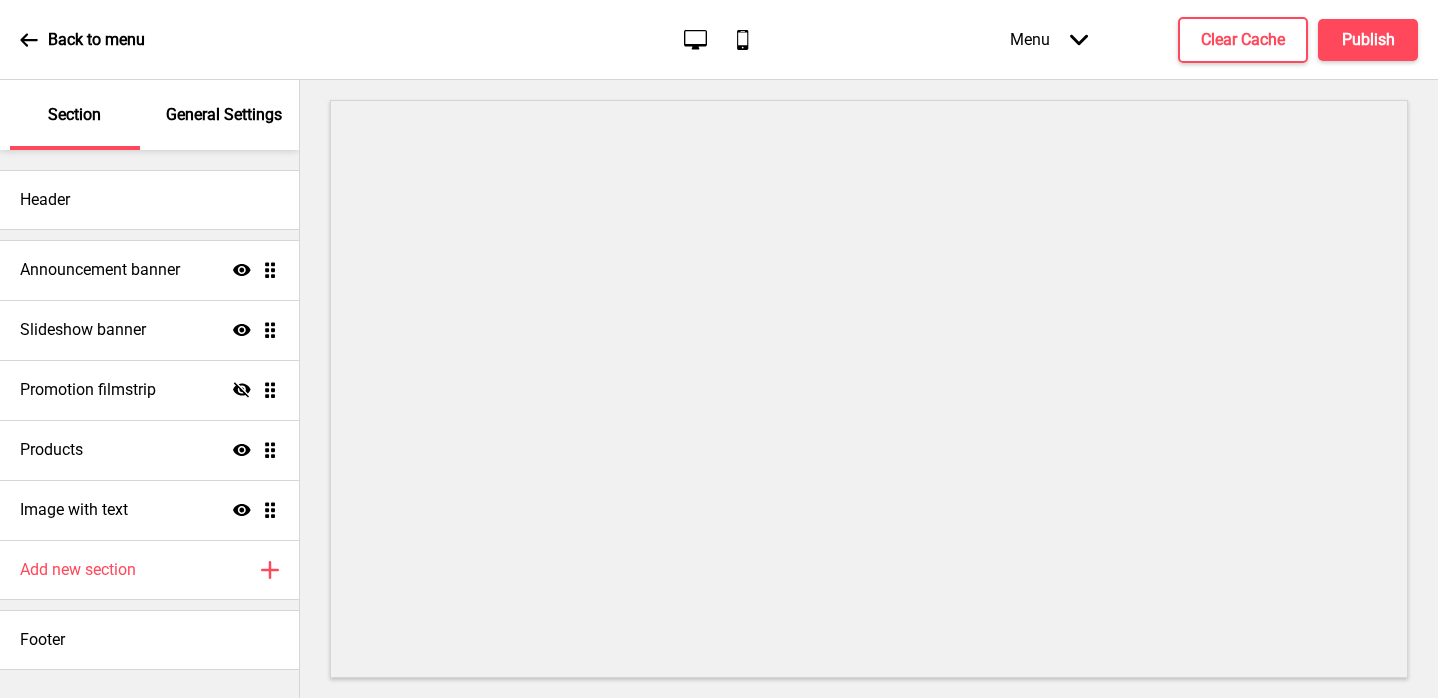 click on "General Settings" at bounding box center [224, 115] 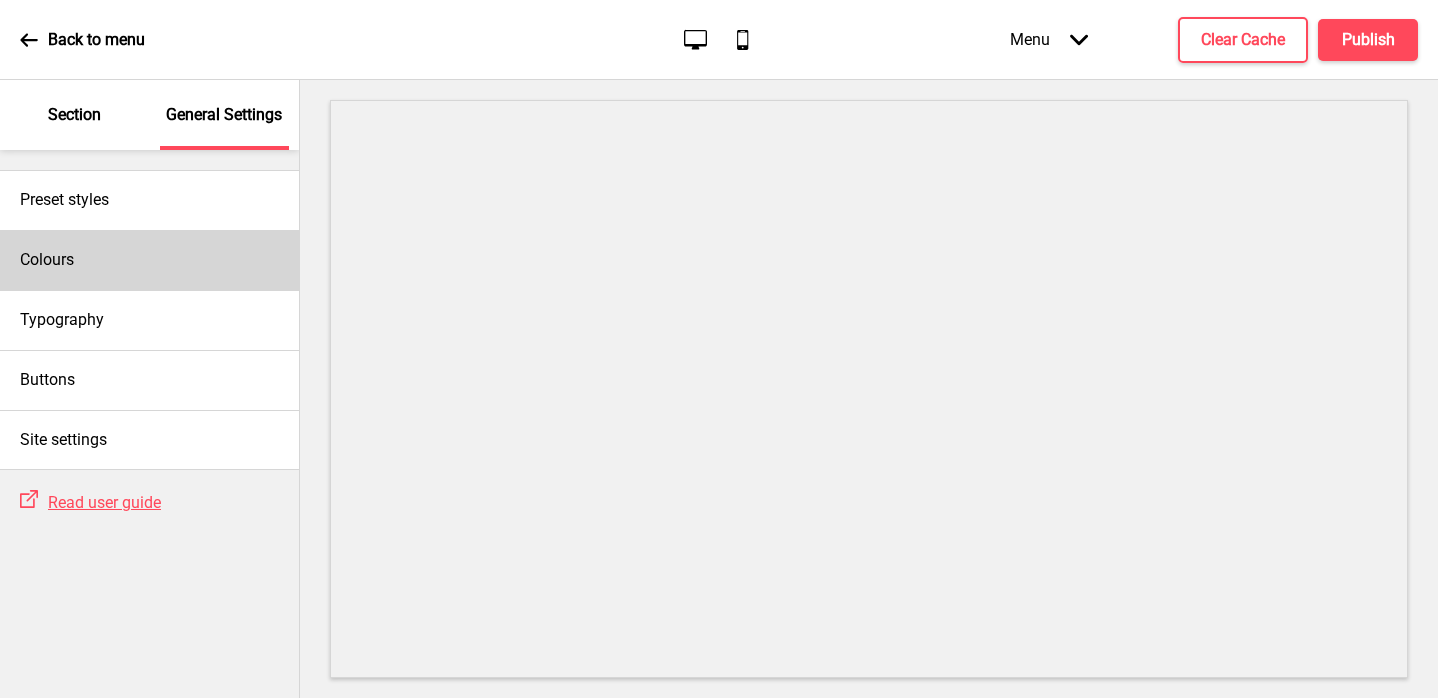 click on "Colours" at bounding box center [149, 260] 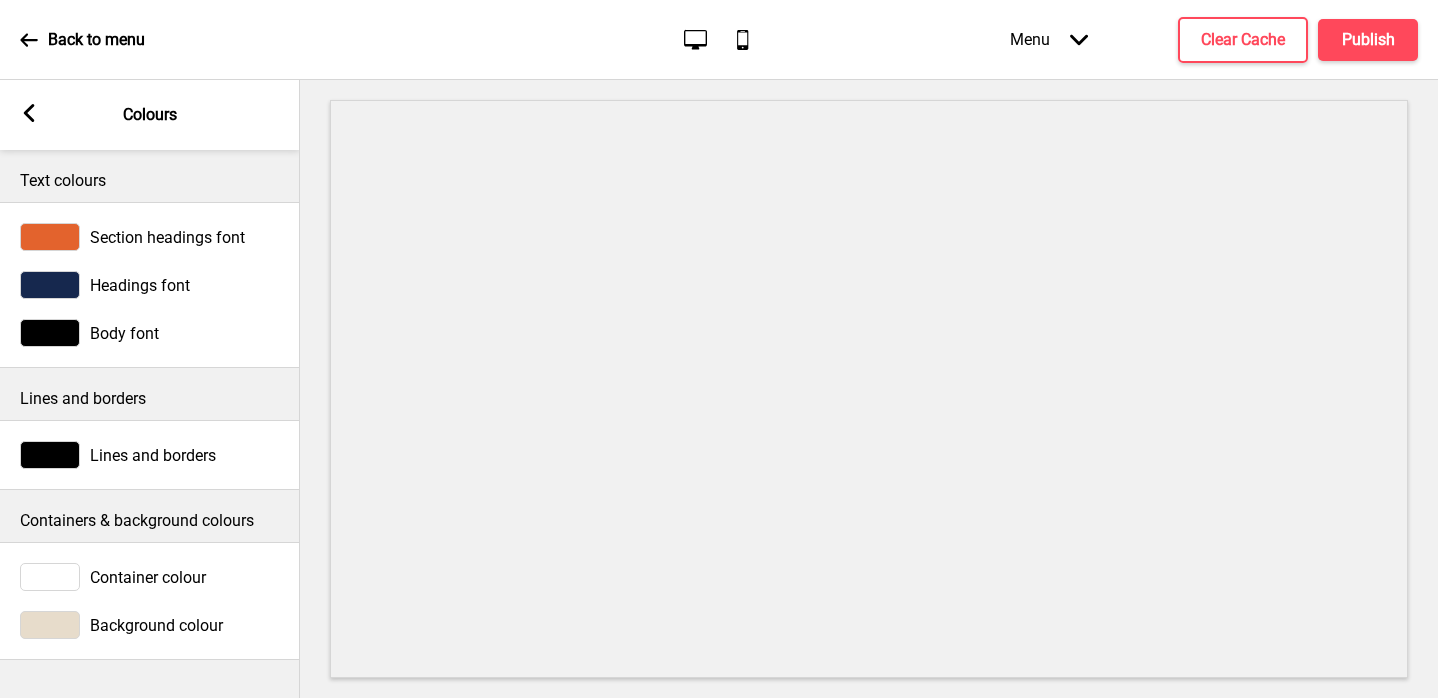 click at bounding box center [50, 625] 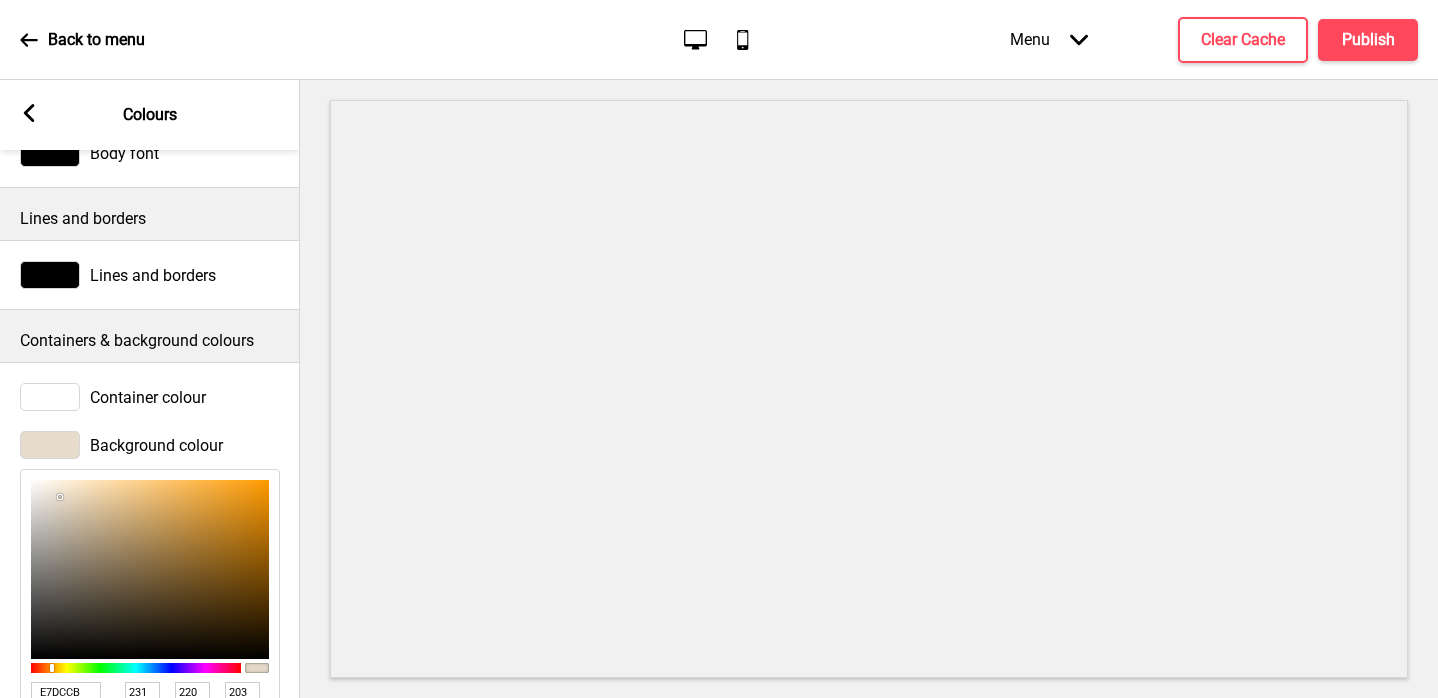 scroll, scrollTop: 308, scrollLeft: 0, axis: vertical 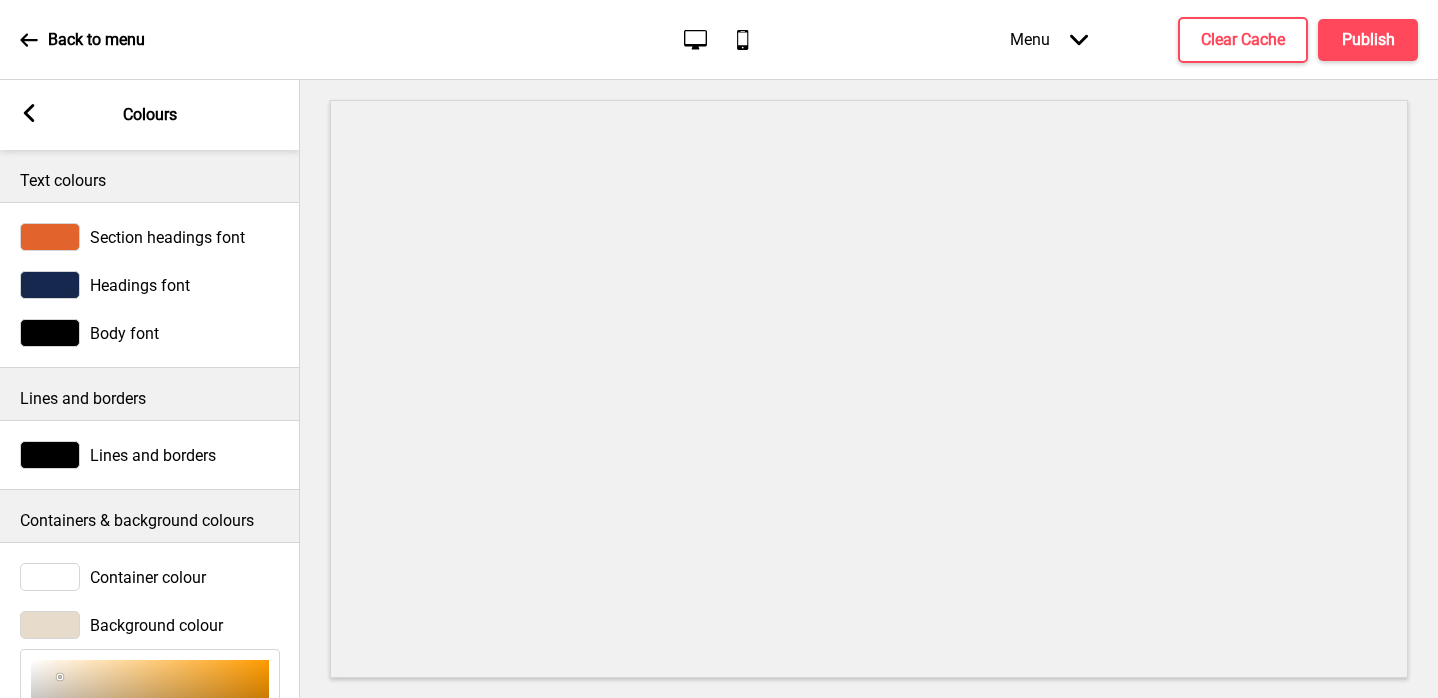 click on "Section headings font" at bounding box center (167, 237) 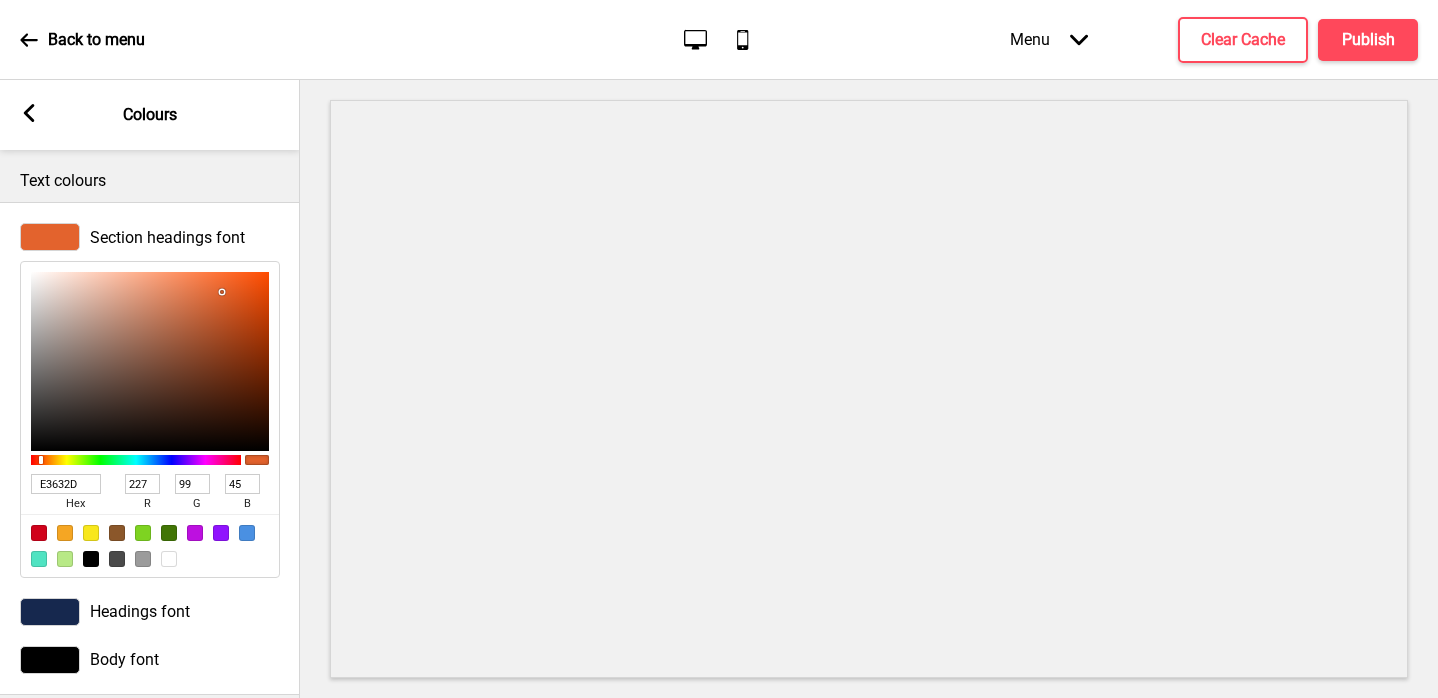 scroll, scrollTop: 31, scrollLeft: 0, axis: vertical 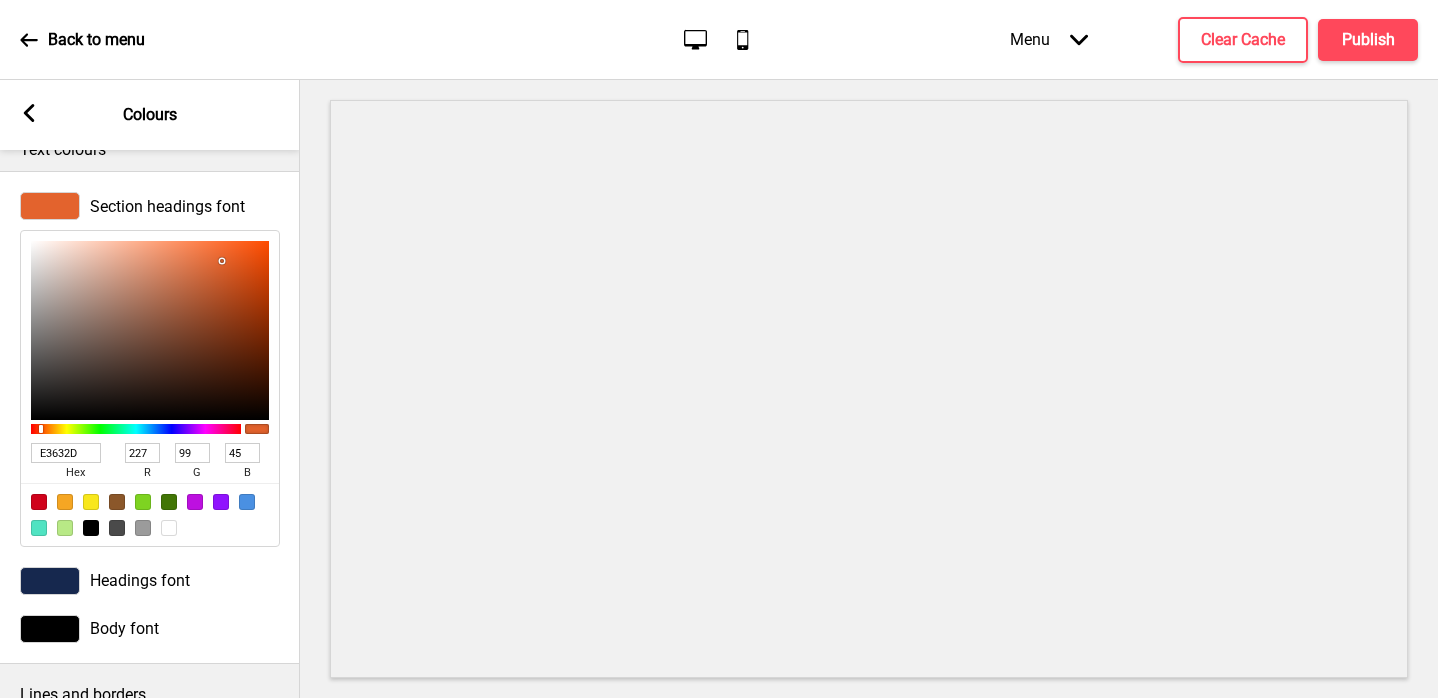 click on "Arrow left Colours" at bounding box center [150, 115] 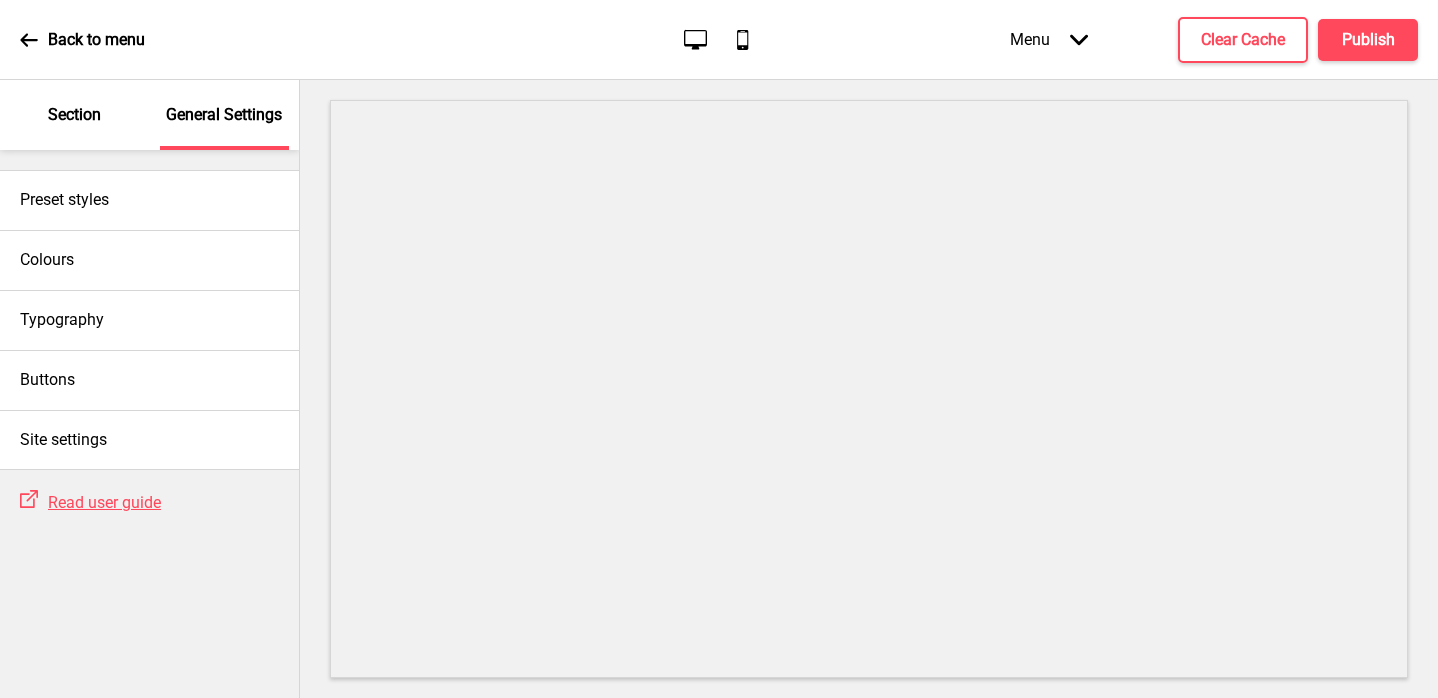 click on "Section" at bounding box center [74, 115] 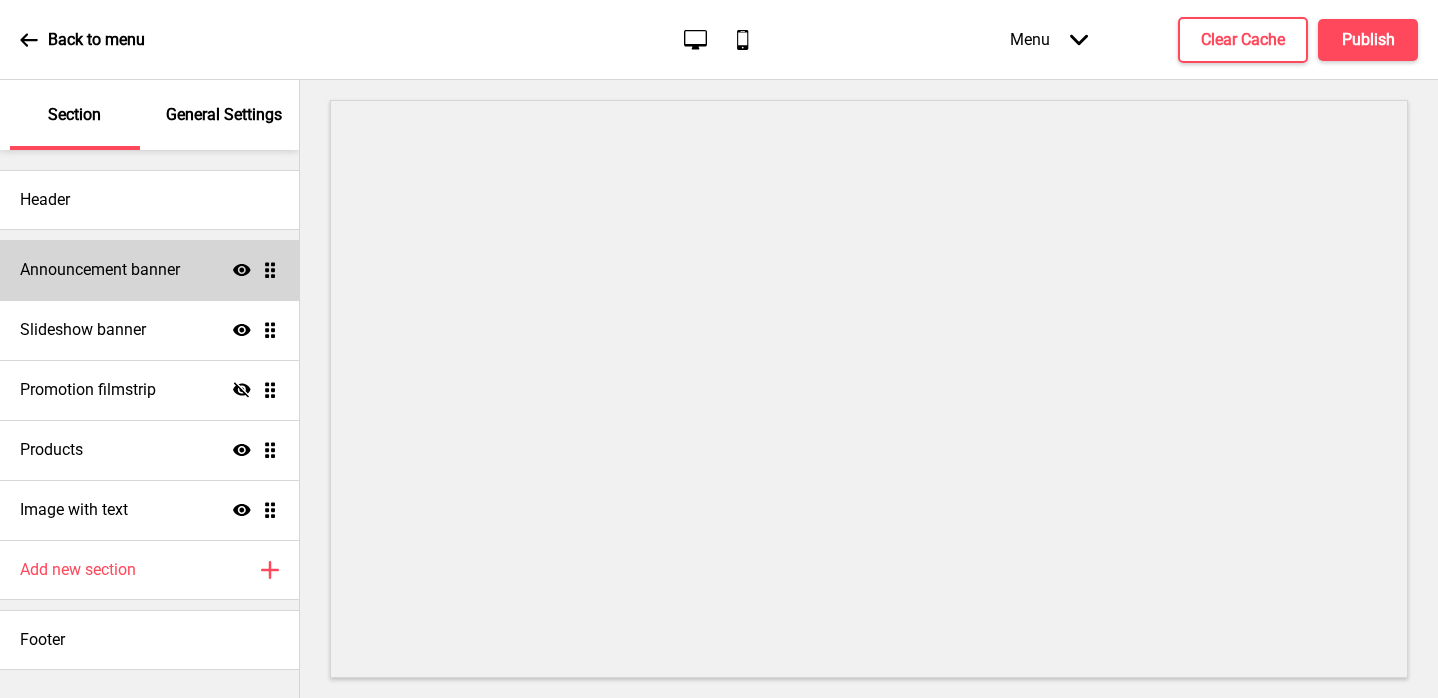 click on "Announcement banner" at bounding box center (100, 270) 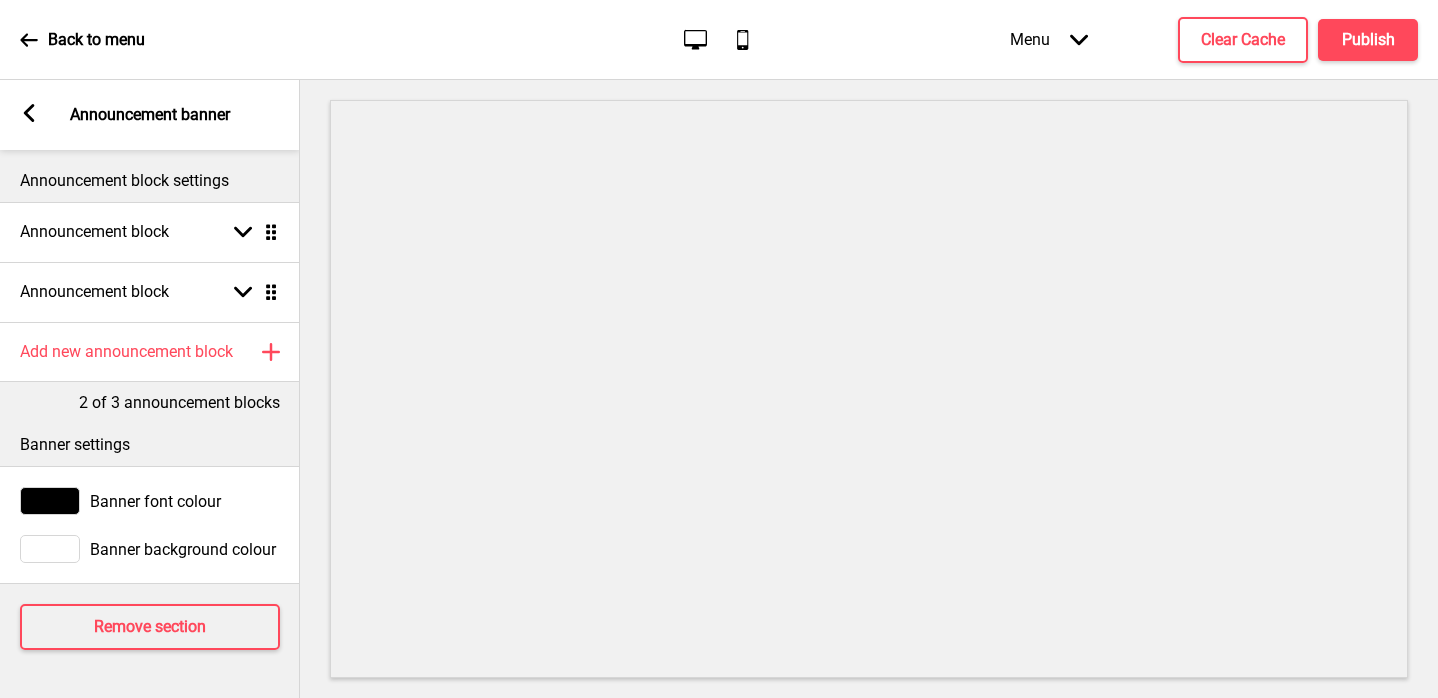 click at bounding box center (50, 501) 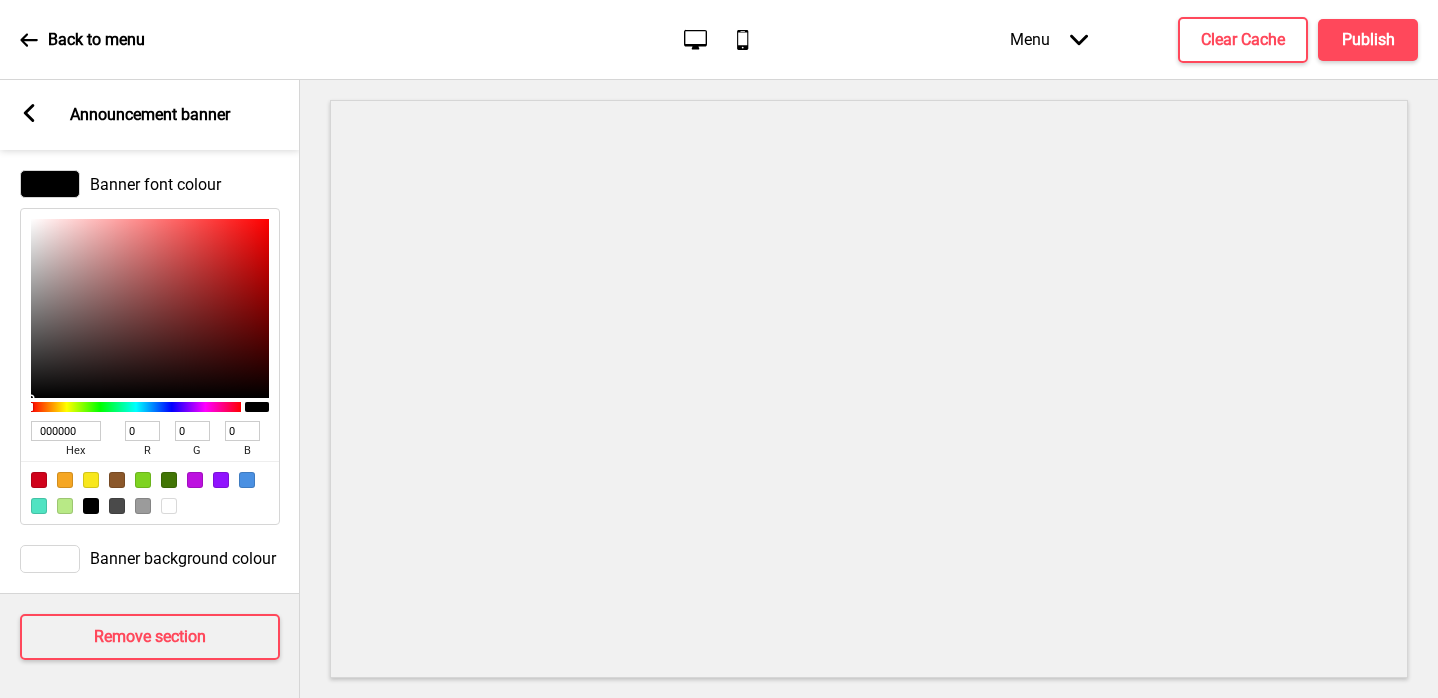scroll, scrollTop: 318, scrollLeft: 0, axis: vertical 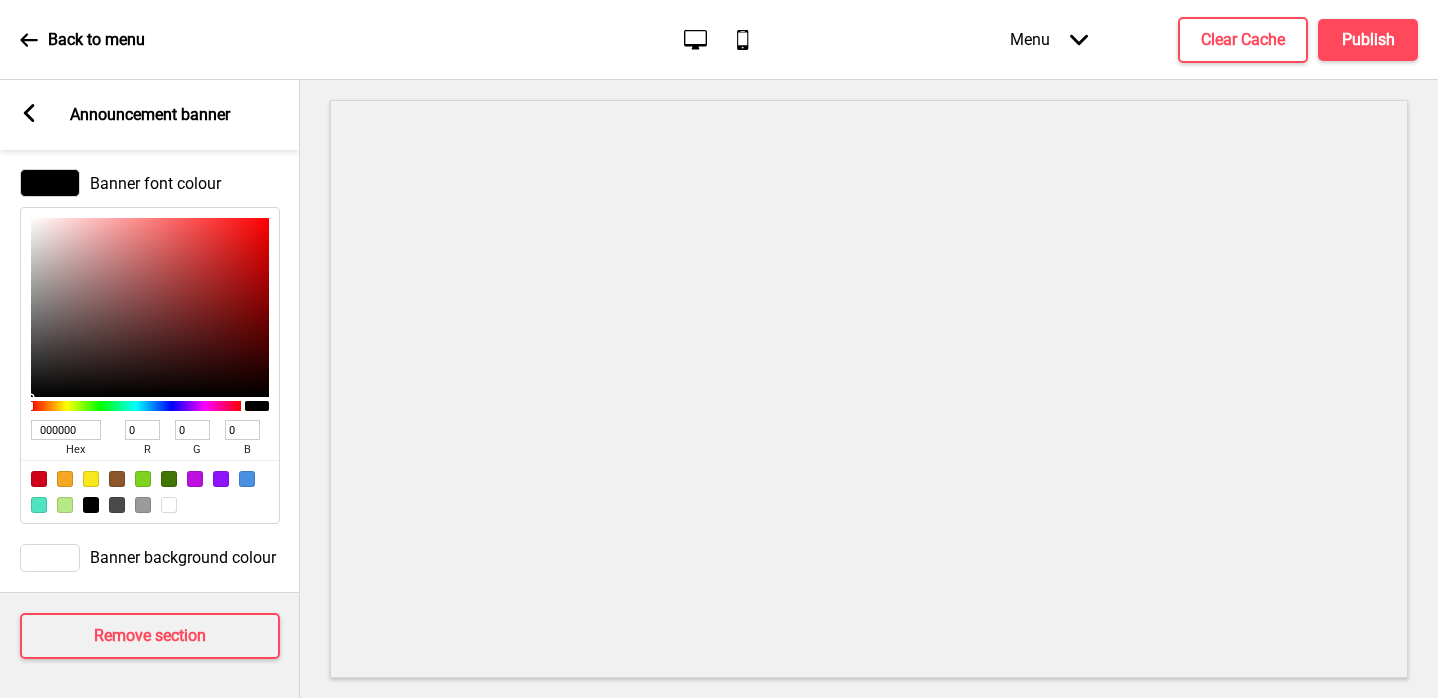 drag, startPoint x: 85, startPoint y: 432, endPoint x: 0, endPoint y: 422, distance: 85.58621 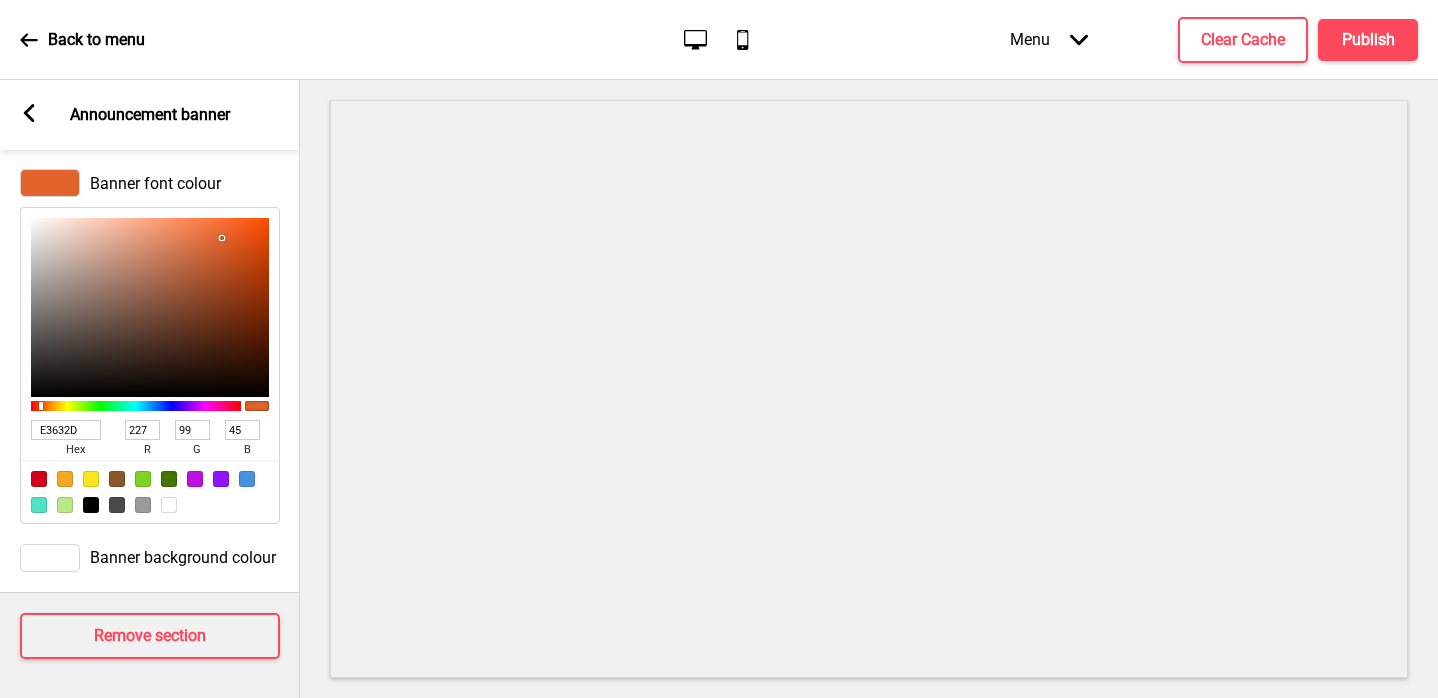 type on "E3632D" 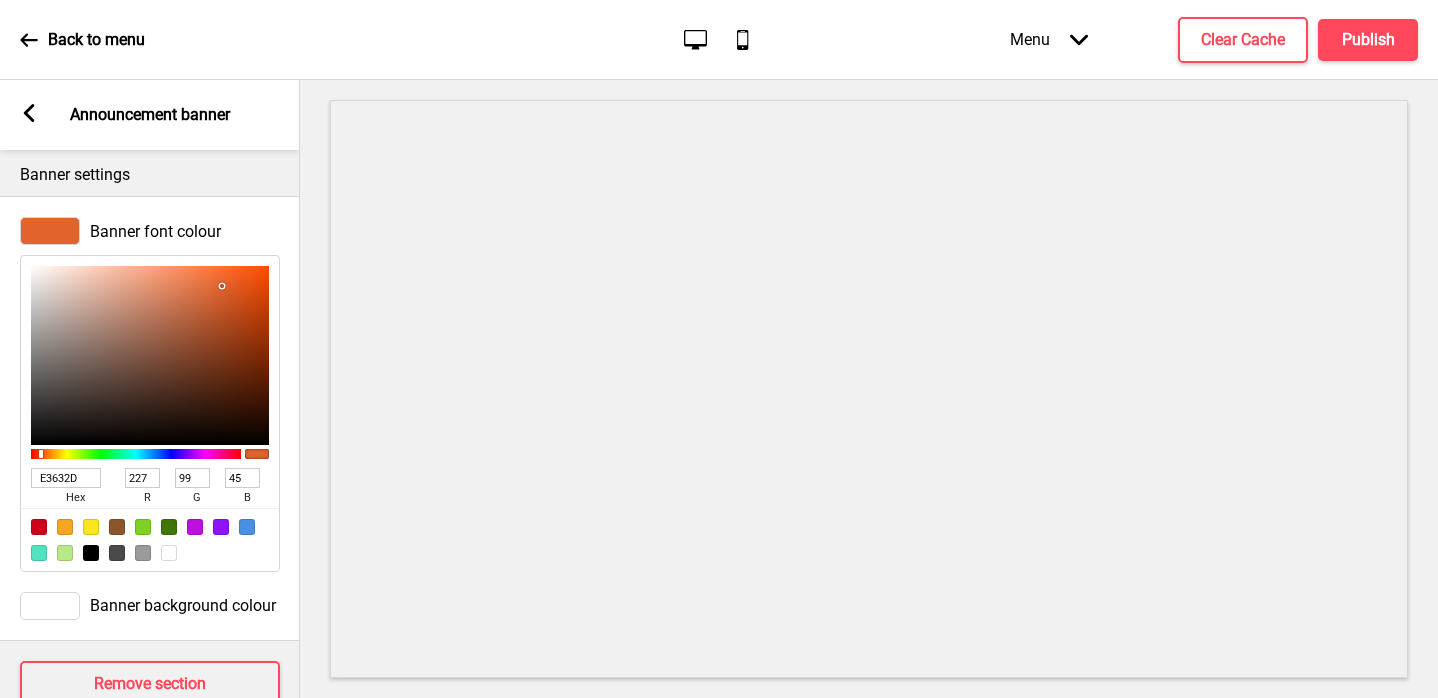 scroll, scrollTop: 252, scrollLeft: 0, axis: vertical 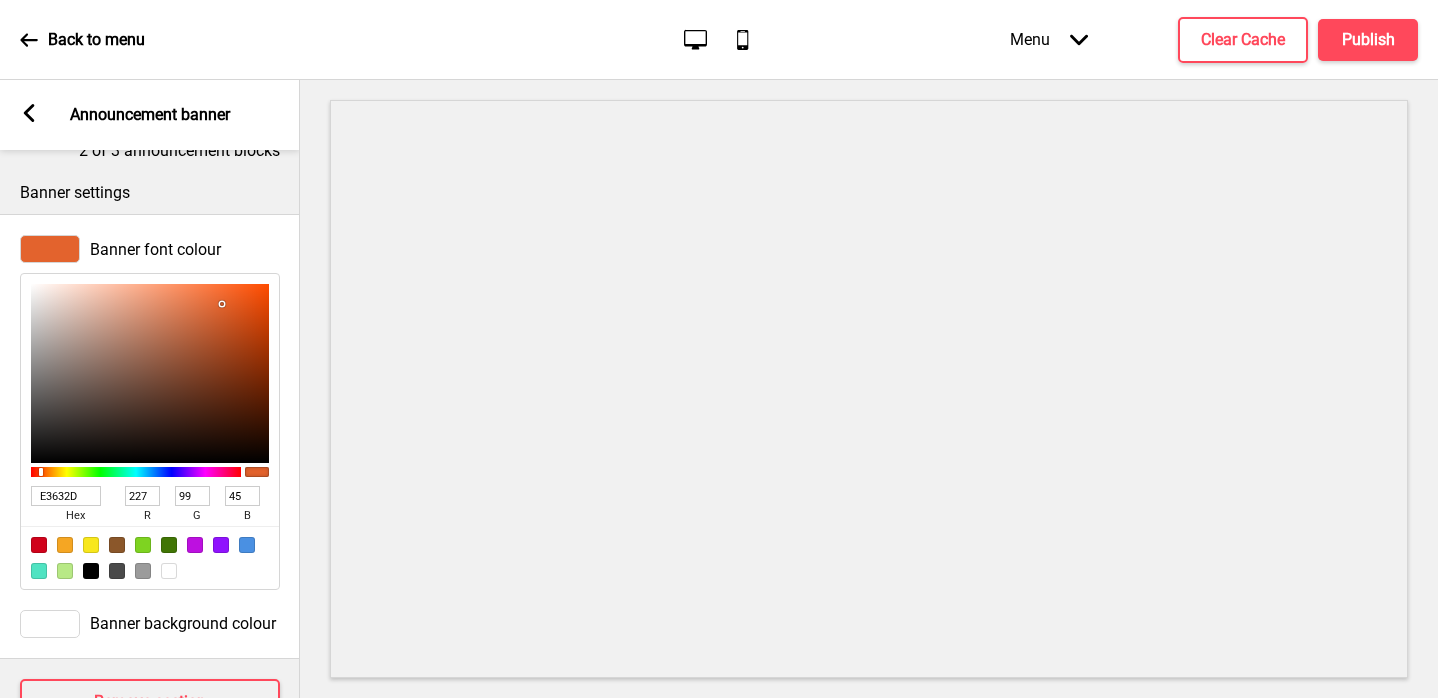 click on "Banner settings" at bounding box center [150, 193] 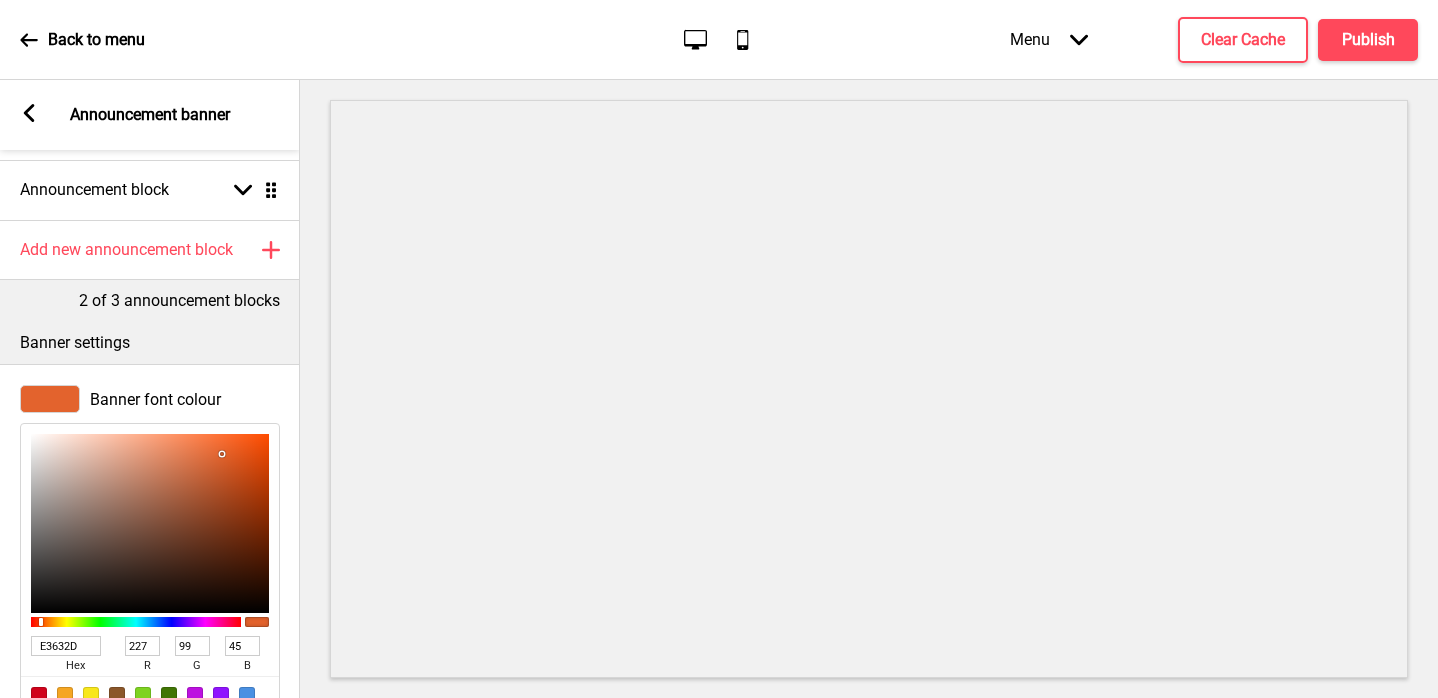 scroll, scrollTop: 318, scrollLeft: 0, axis: vertical 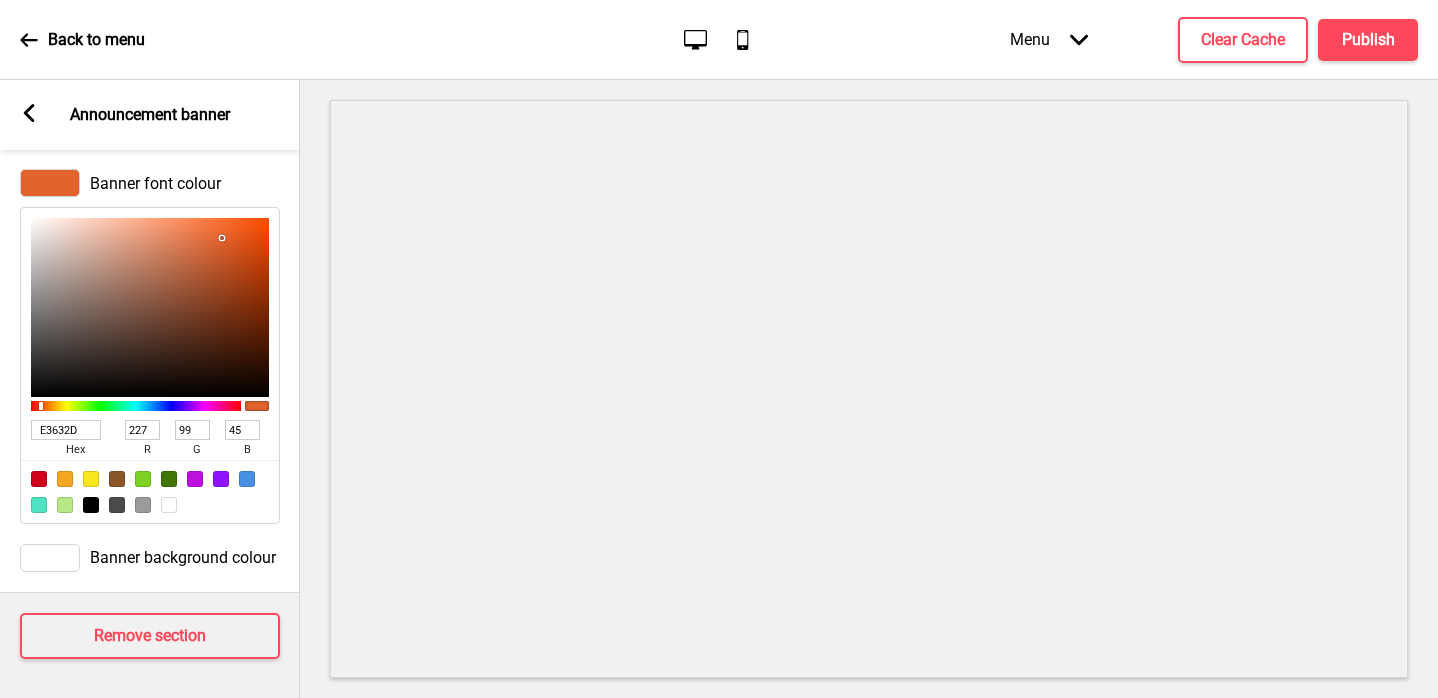 click at bounding box center [50, 558] 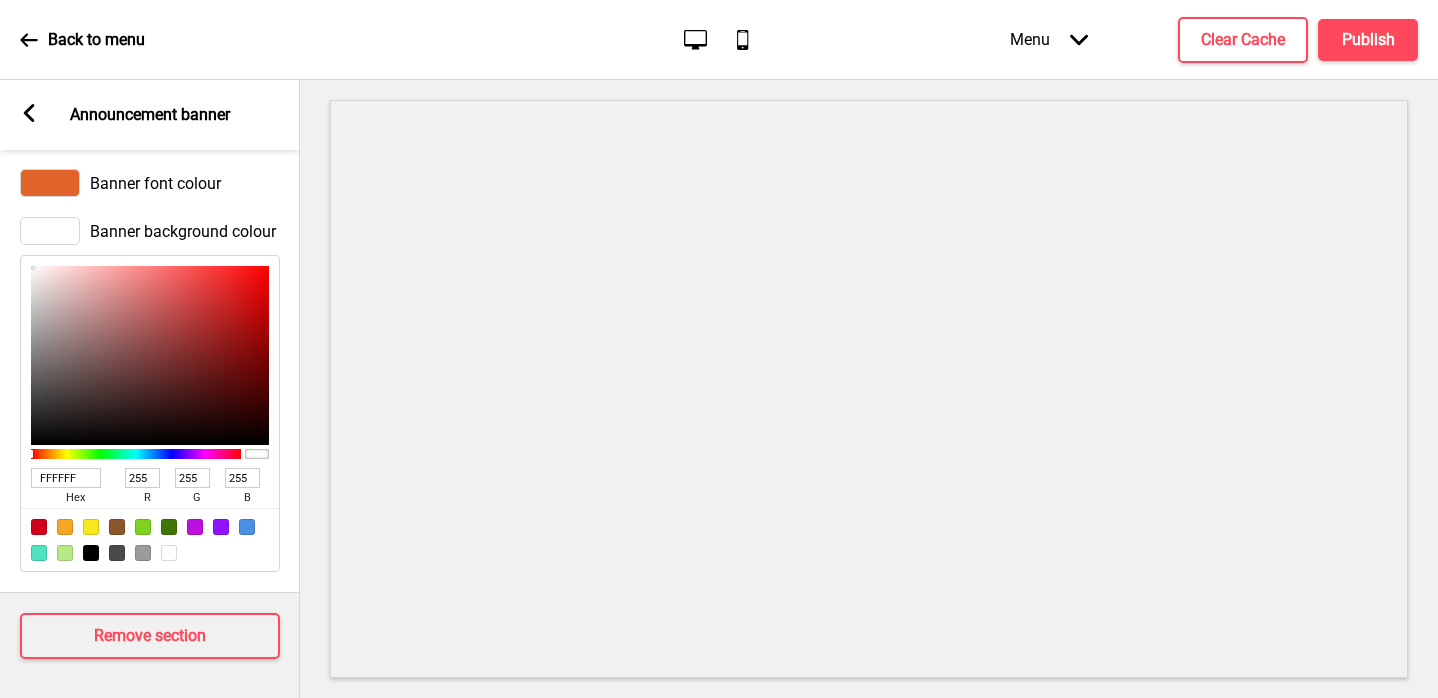drag, startPoint x: 97, startPoint y: 480, endPoint x: 0, endPoint y: 466, distance: 98.005104 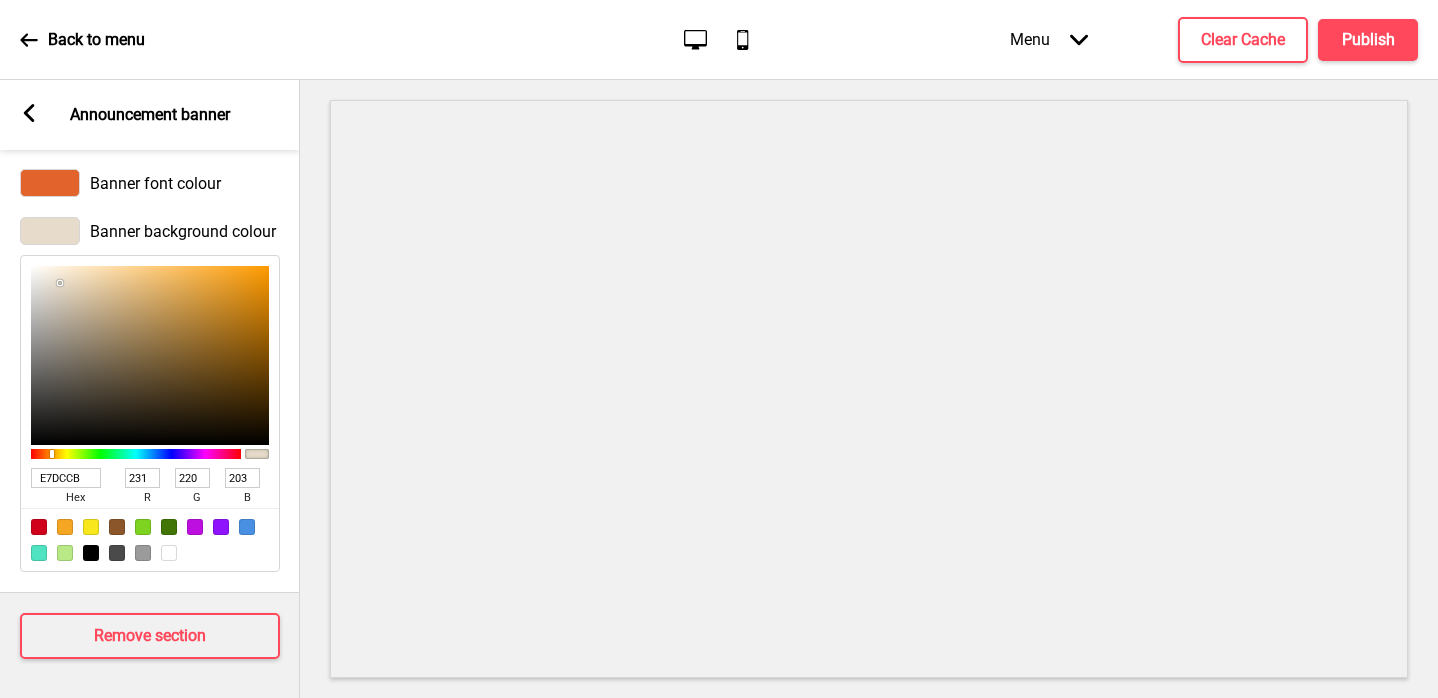 type on "E7DCCB" 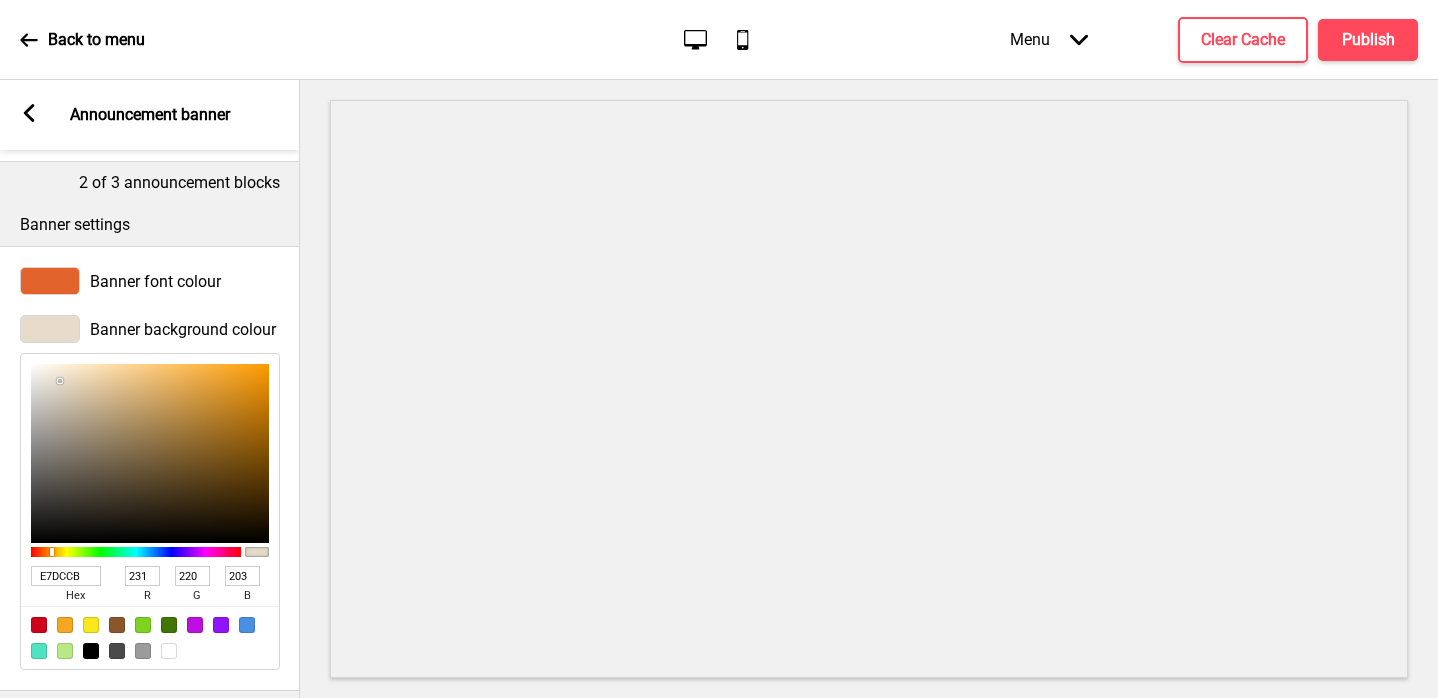 scroll, scrollTop: 196, scrollLeft: 0, axis: vertical 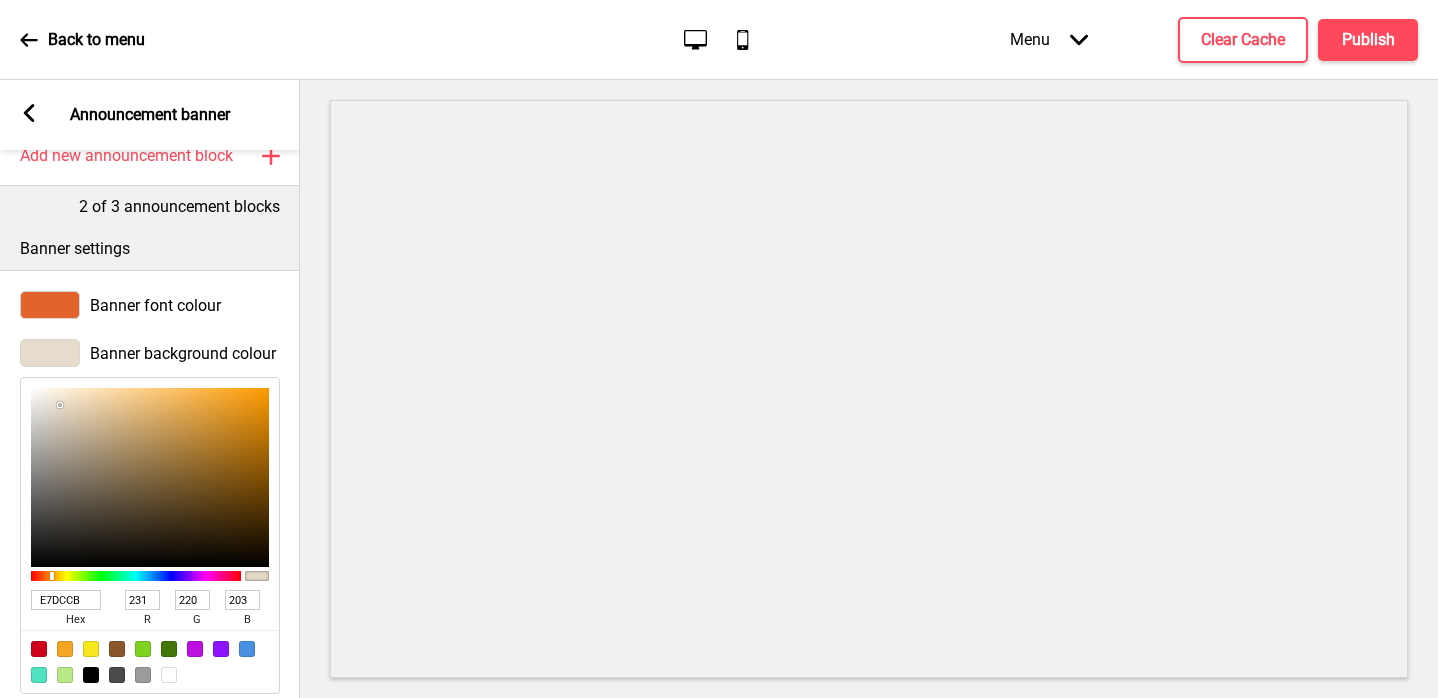 click at bounding box center (29, 113) 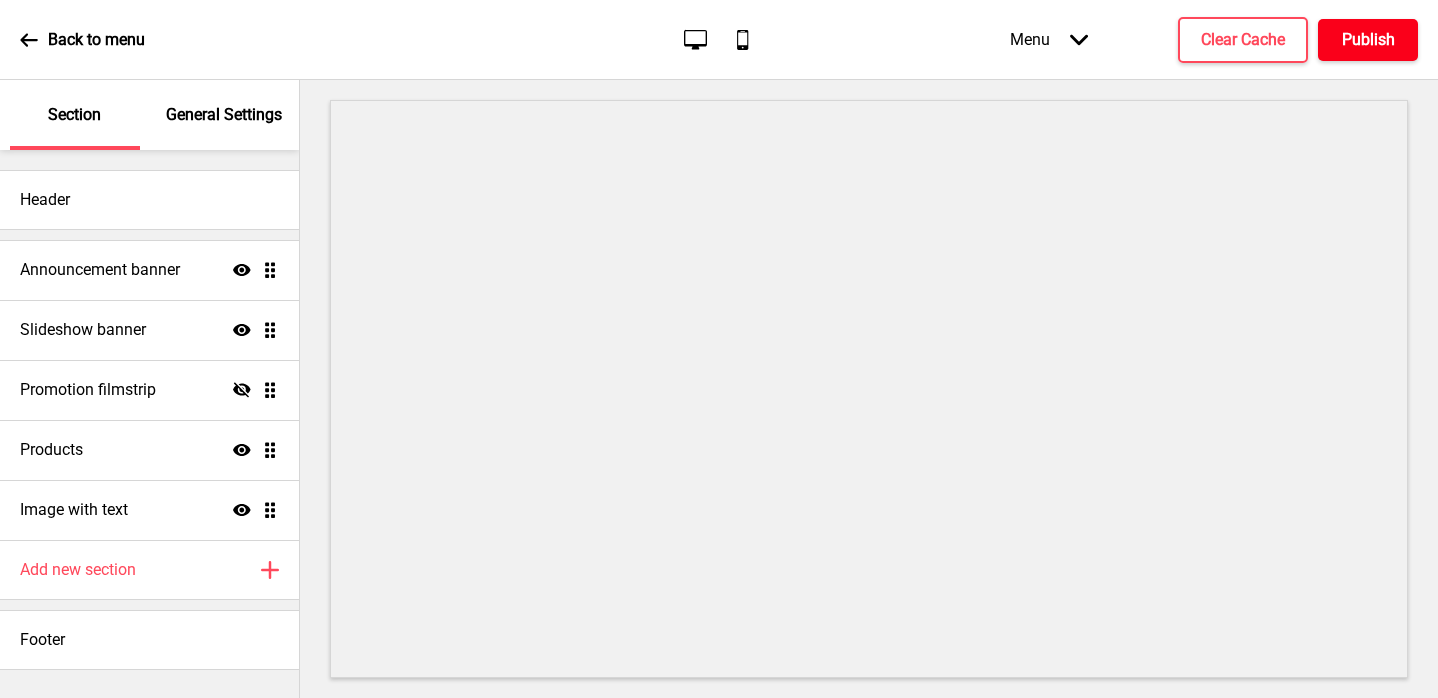 click on "Publish" at bounding box center [1368, 40] 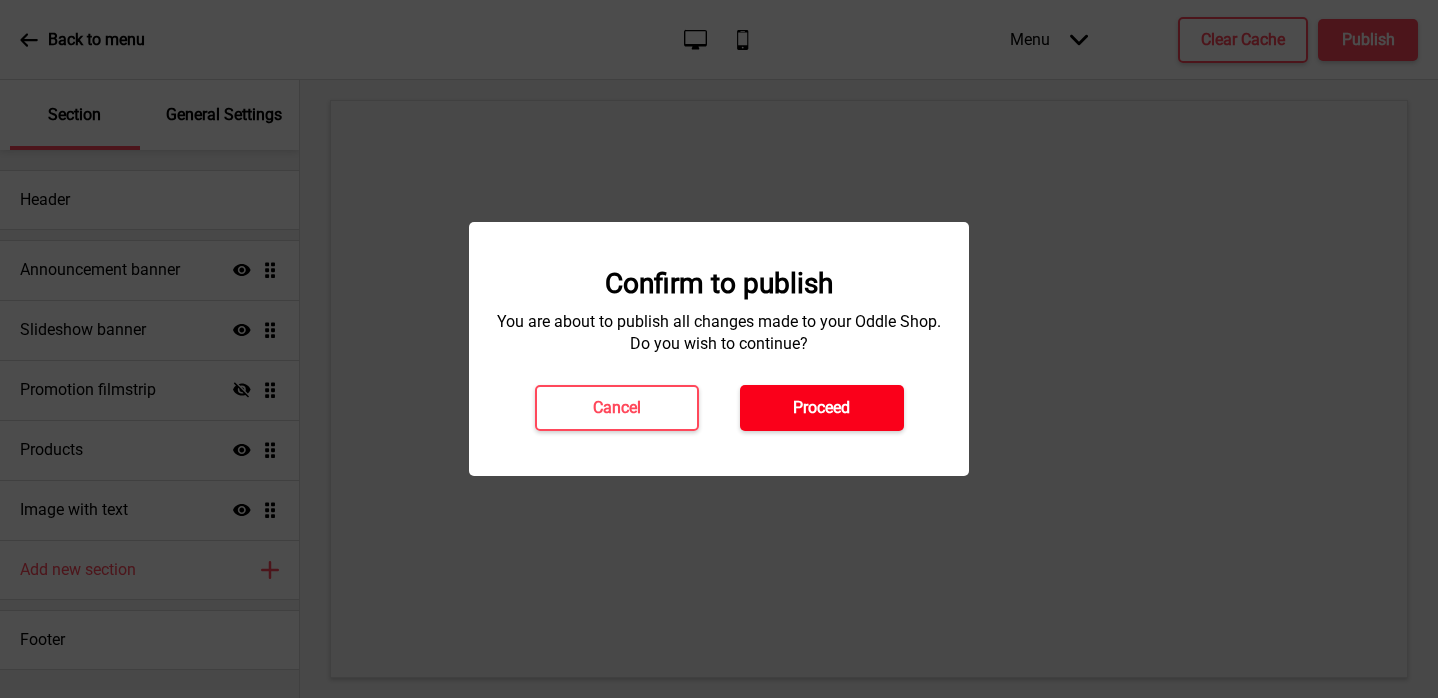 click on "Proceed" at bounding box center [821, 408] 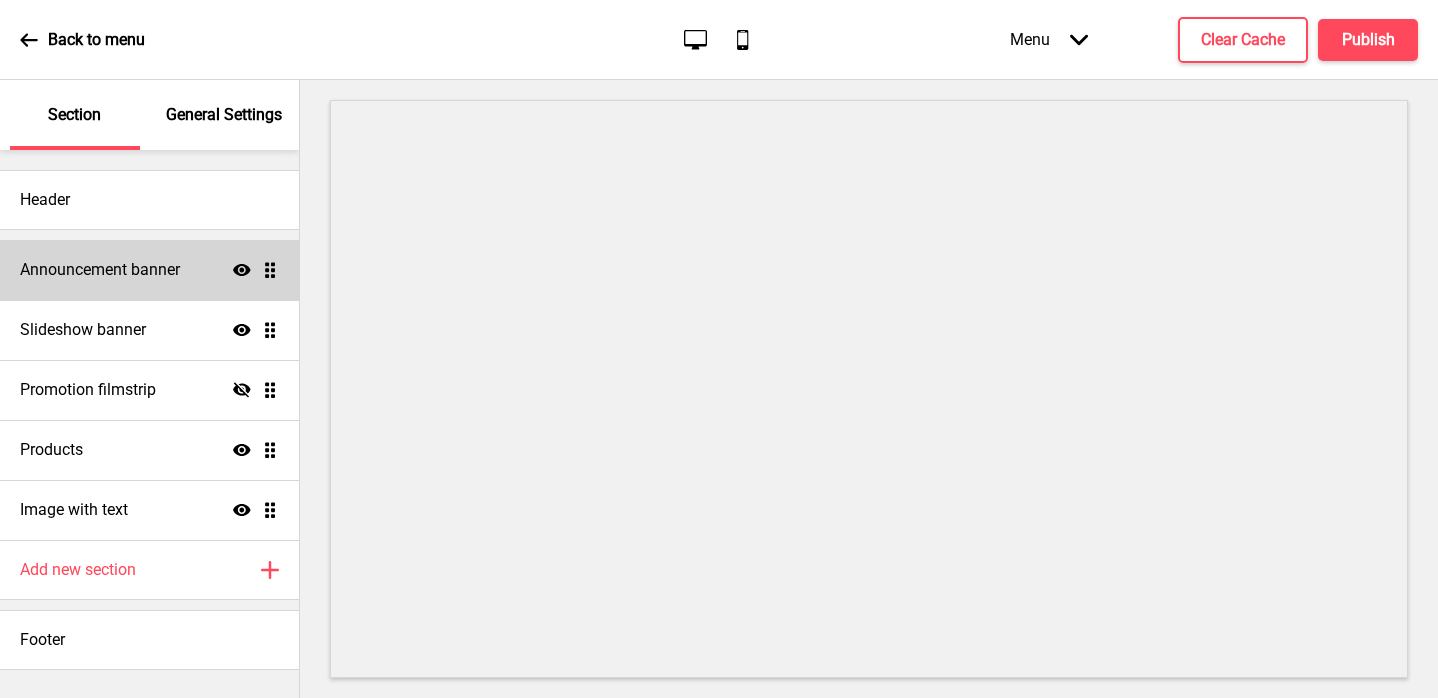click on "Announcement banner Show Drag" at bounding box center [149, 270] 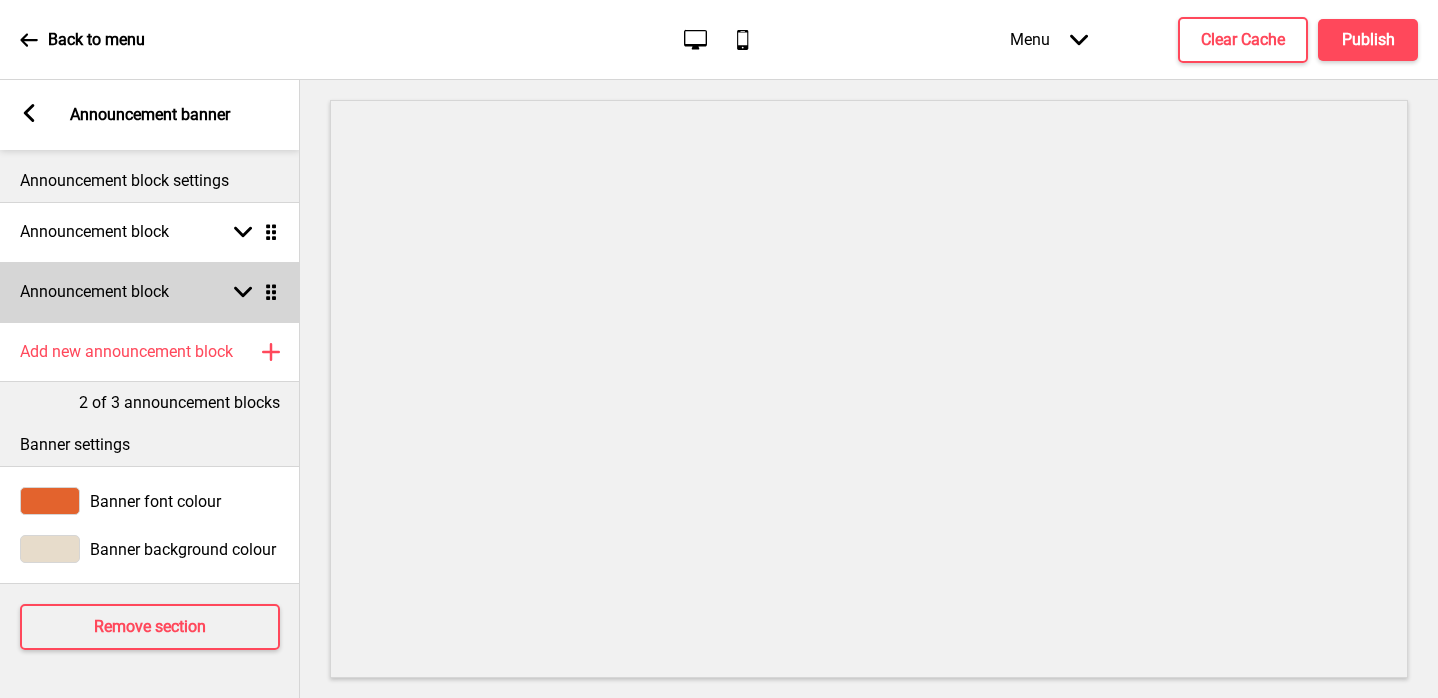 click on "Announcement block" at bounding box center (94, 292) 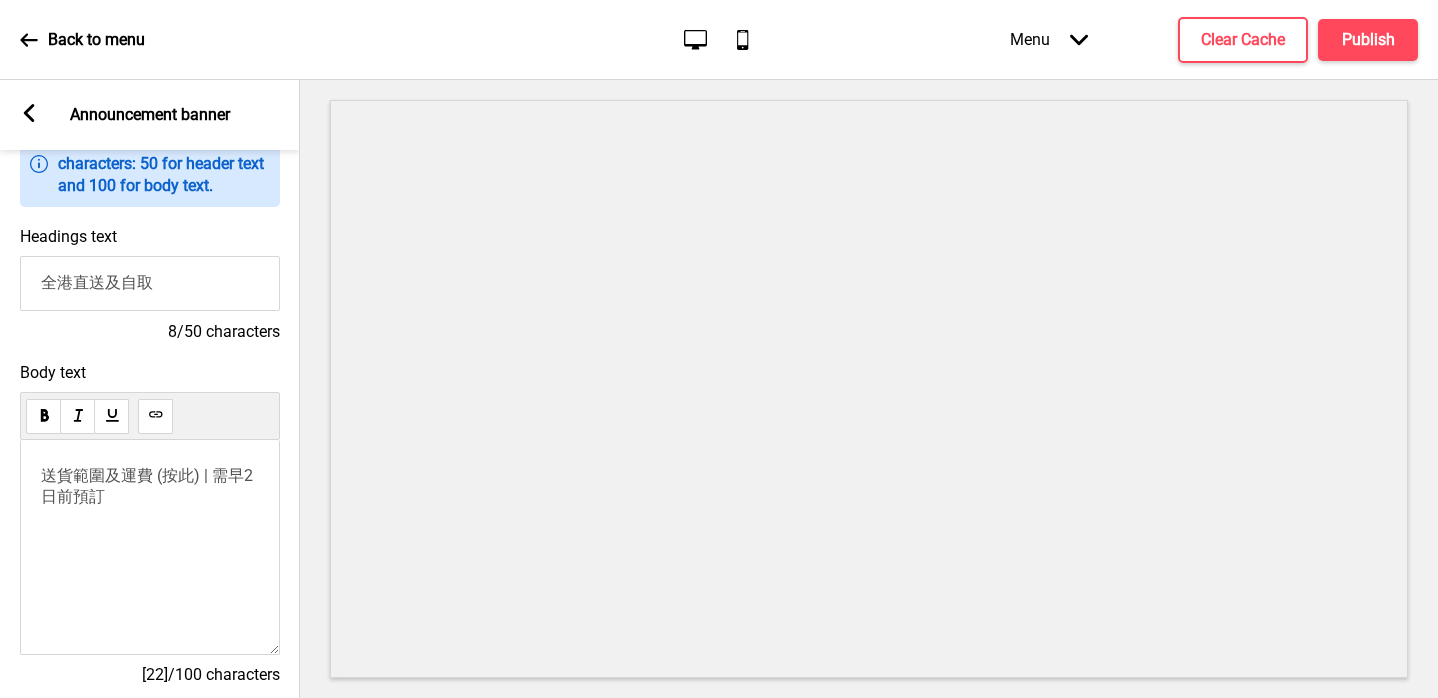 scroll, scrollTop: 253, scrollLeft: 0, axis: vertical 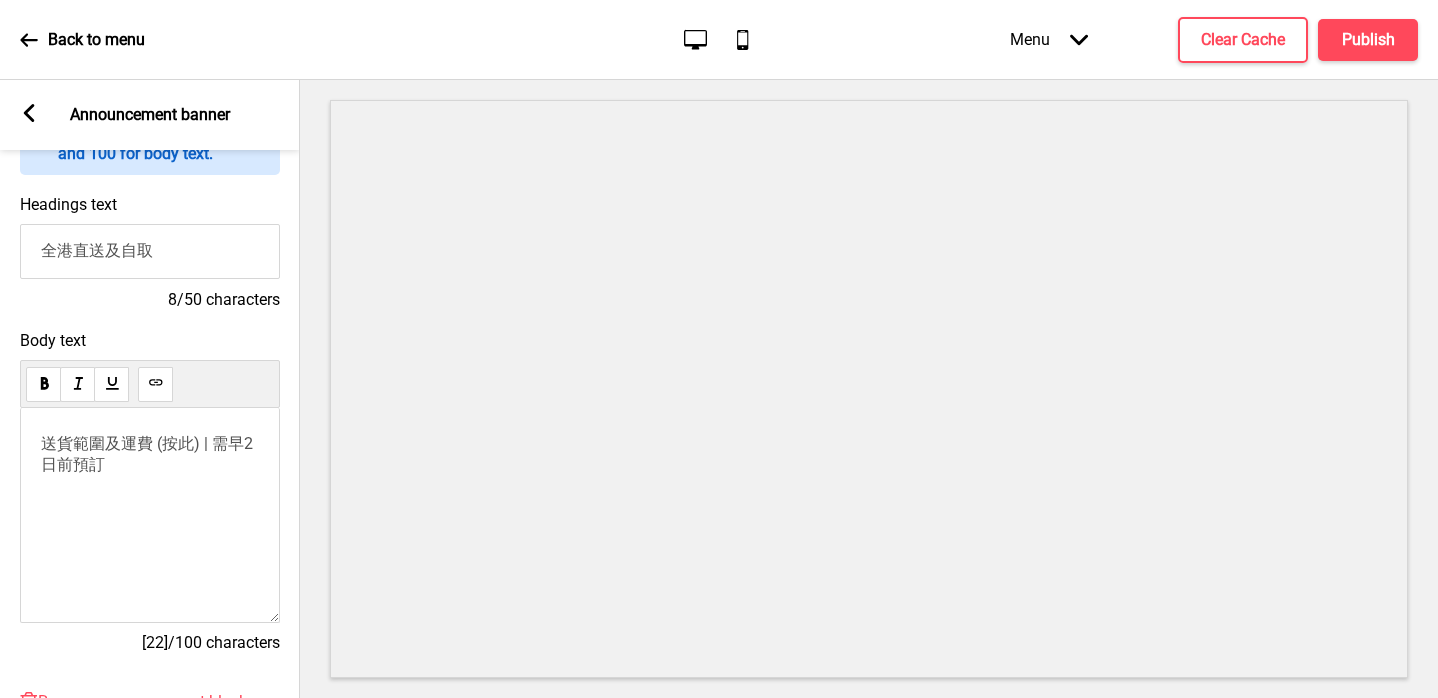 click on ") | 需早2日前預訂" at bounding box center (101, 443) 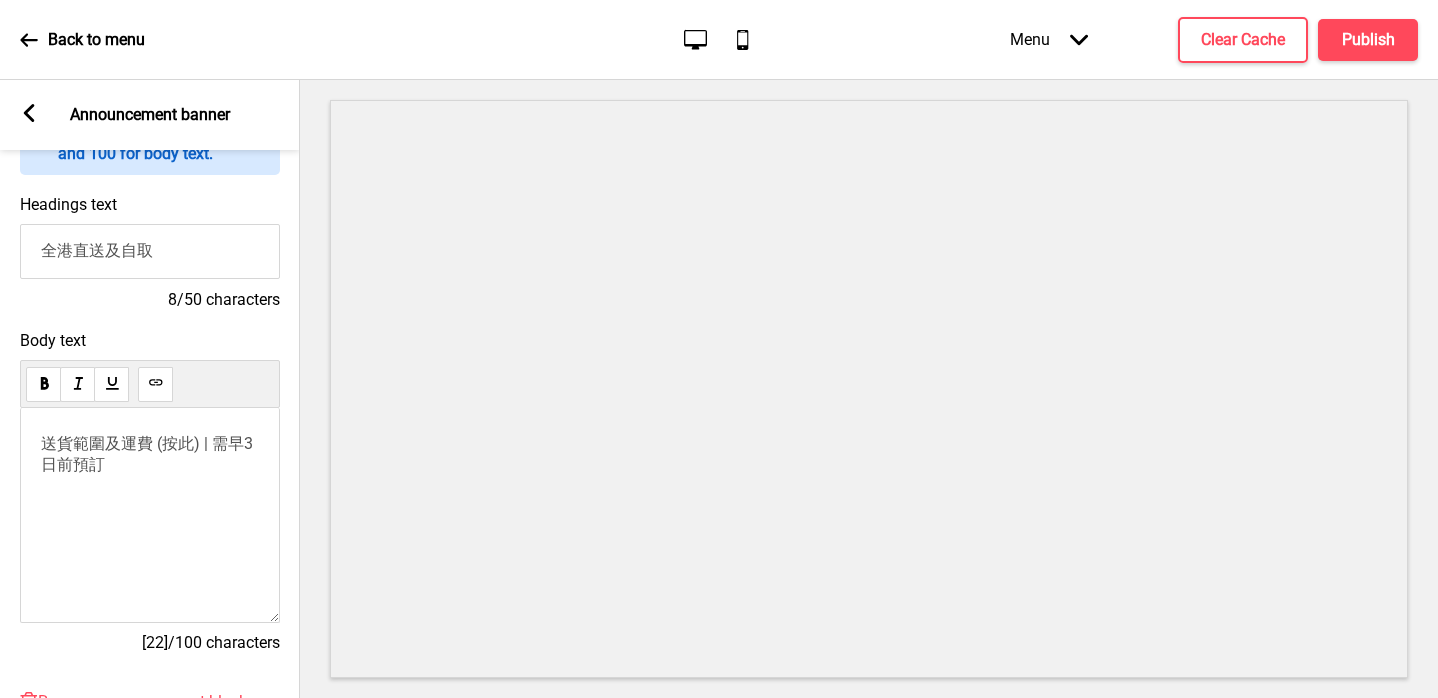 click on "送貨範圍及運費 ( 按此 ) | 需早3日前預訂" at bounding box center [150, 515] 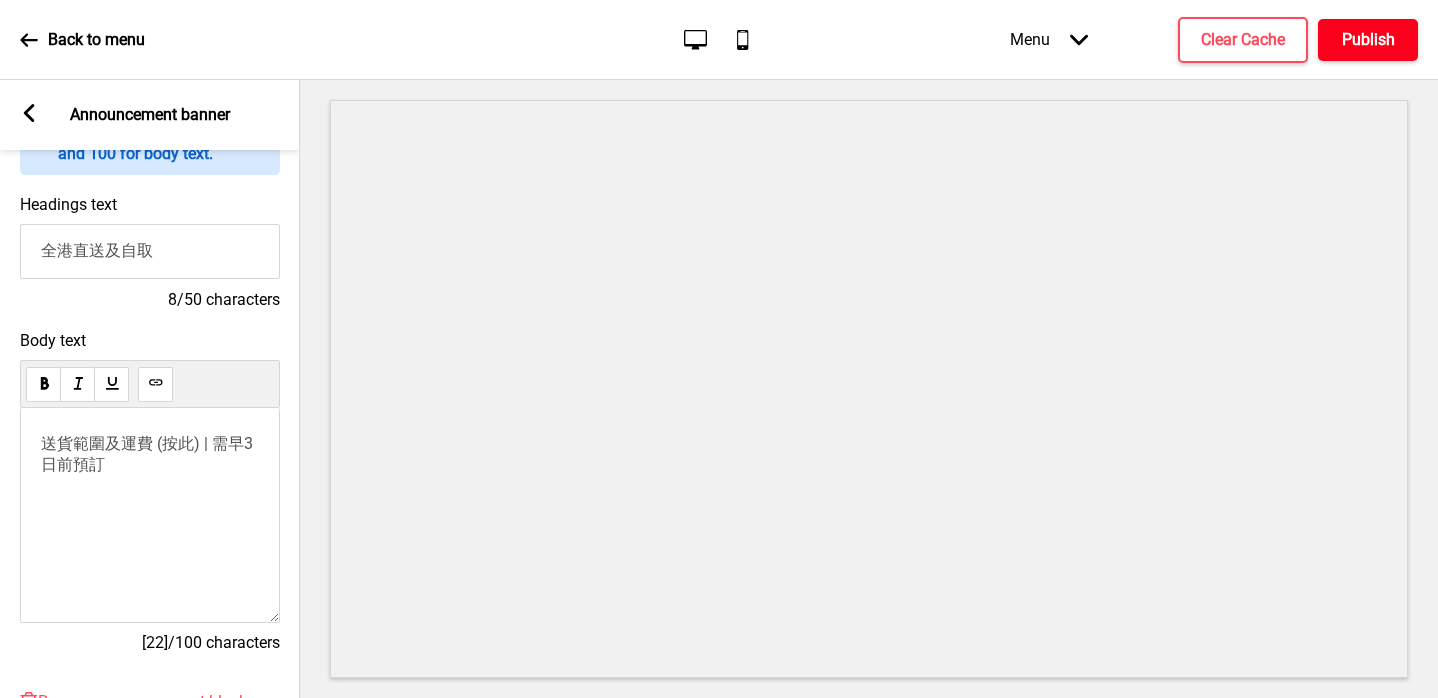 click on "Publish" at bounding box center (1368, 40) 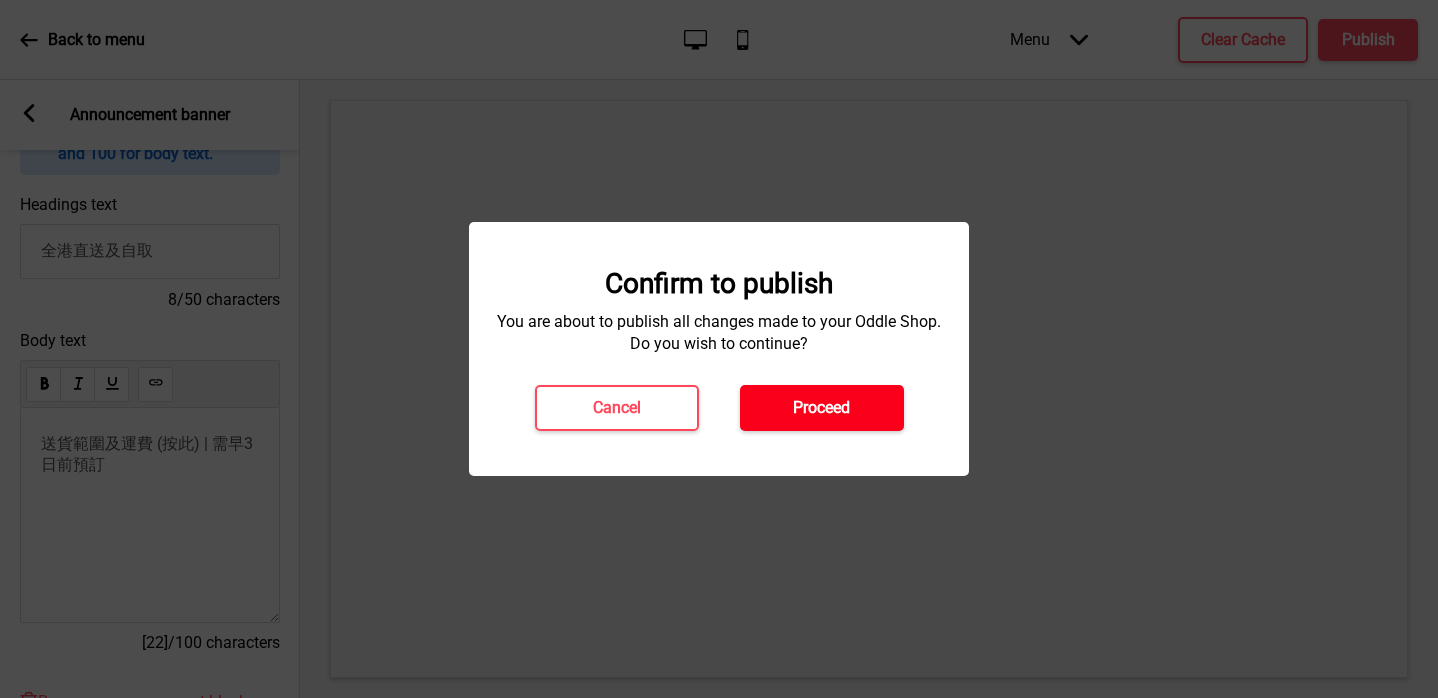 click on "Proceed" at bounding box center (821, 408) 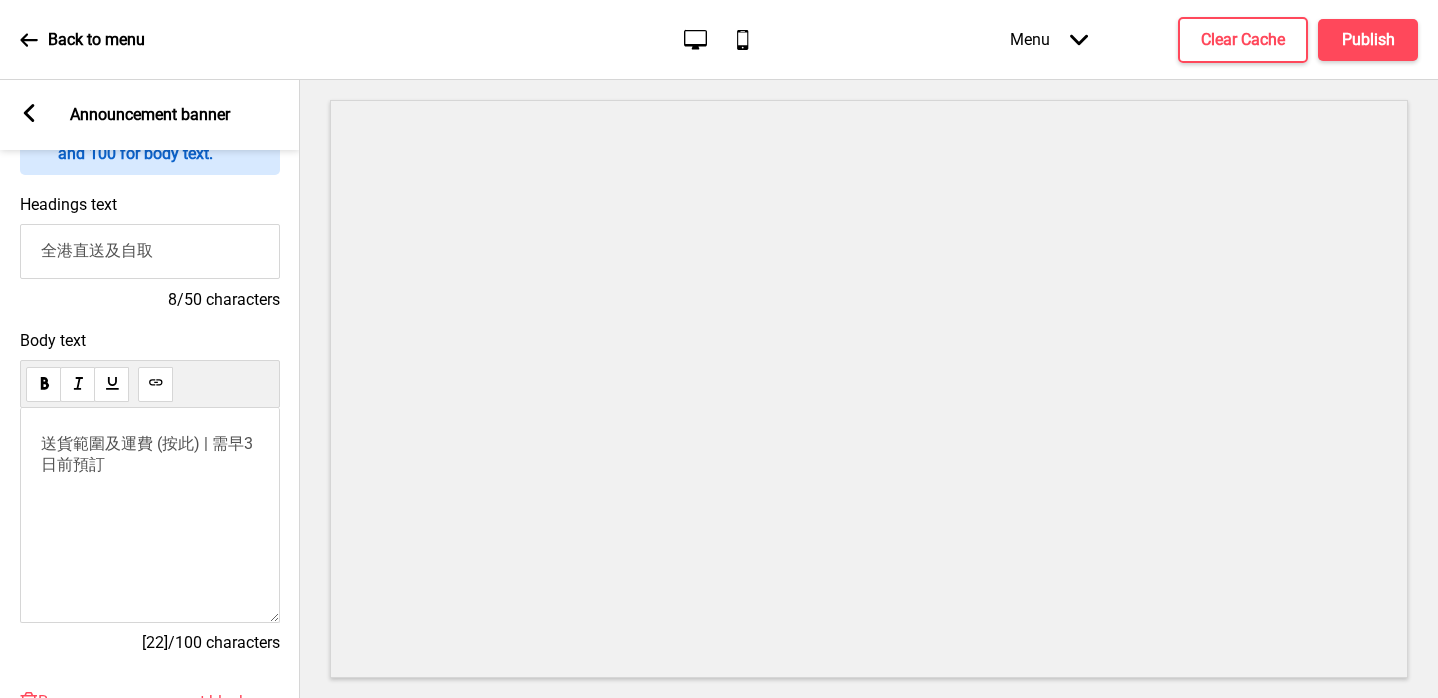 click on "Arrow left" at bounding box center [29, 115] 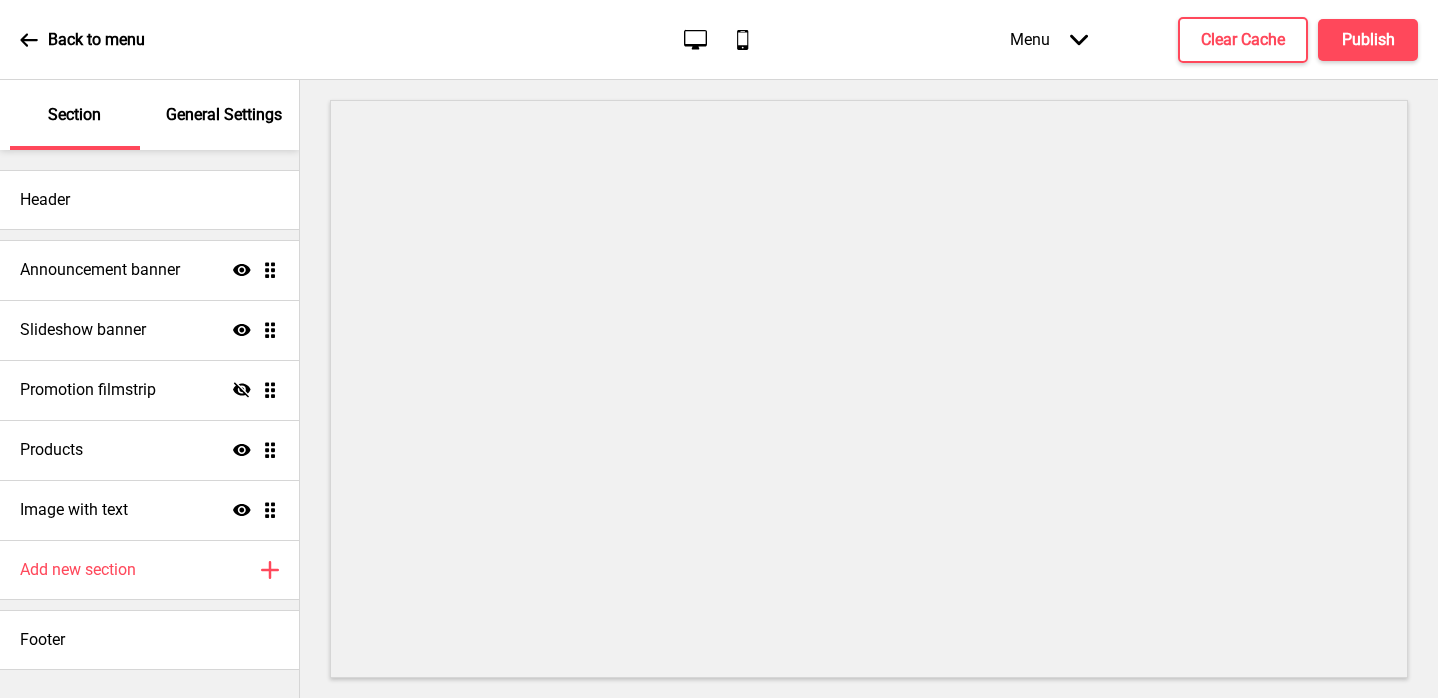 click on "Back to menu Desktop Mobile Menu Arrow down Product Page Store Information Checkout Thank you Terms & Conditions Privacy Policy Payment Invoice Menu Clear Cache Publish" at bounding box center [719, 40] 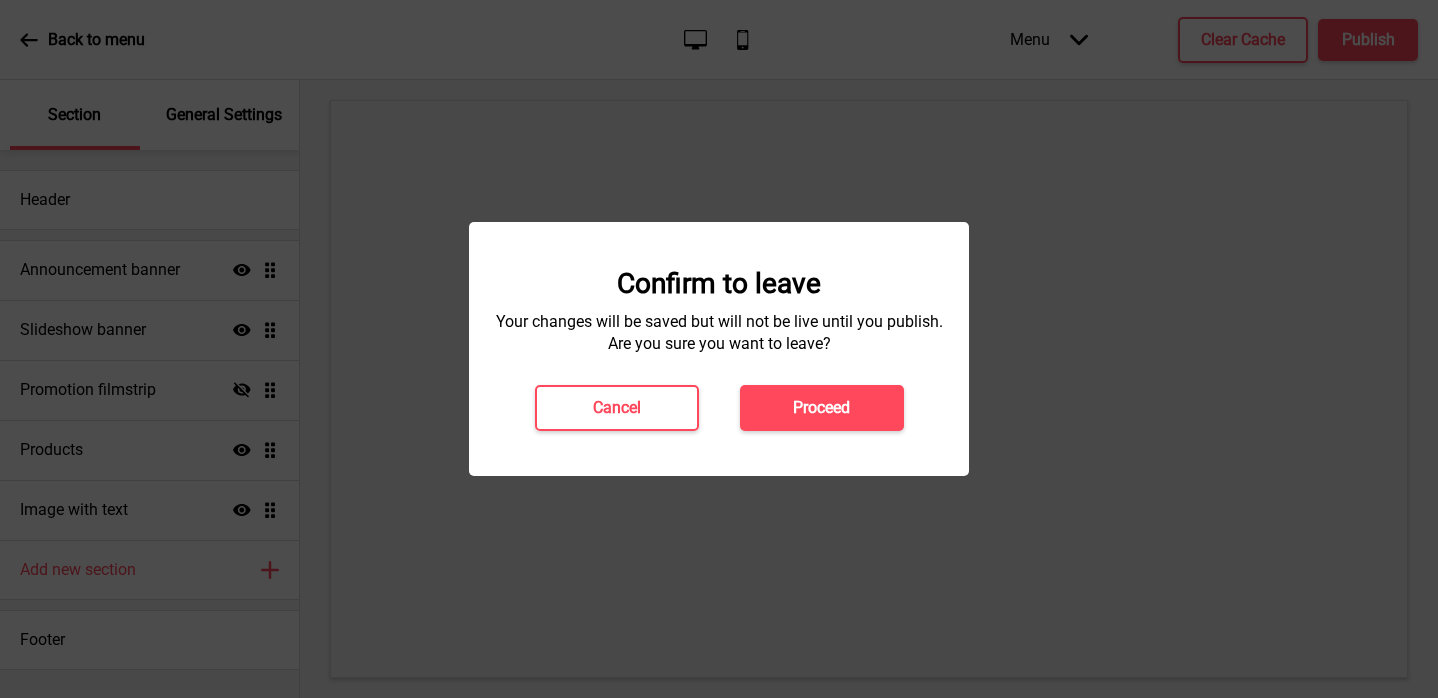 click on "Confirm to leave Your changes will be saved but will not be live until you publish. Are you sure you want to leave? Cancel Proceed" at bounding box center [719, 349] 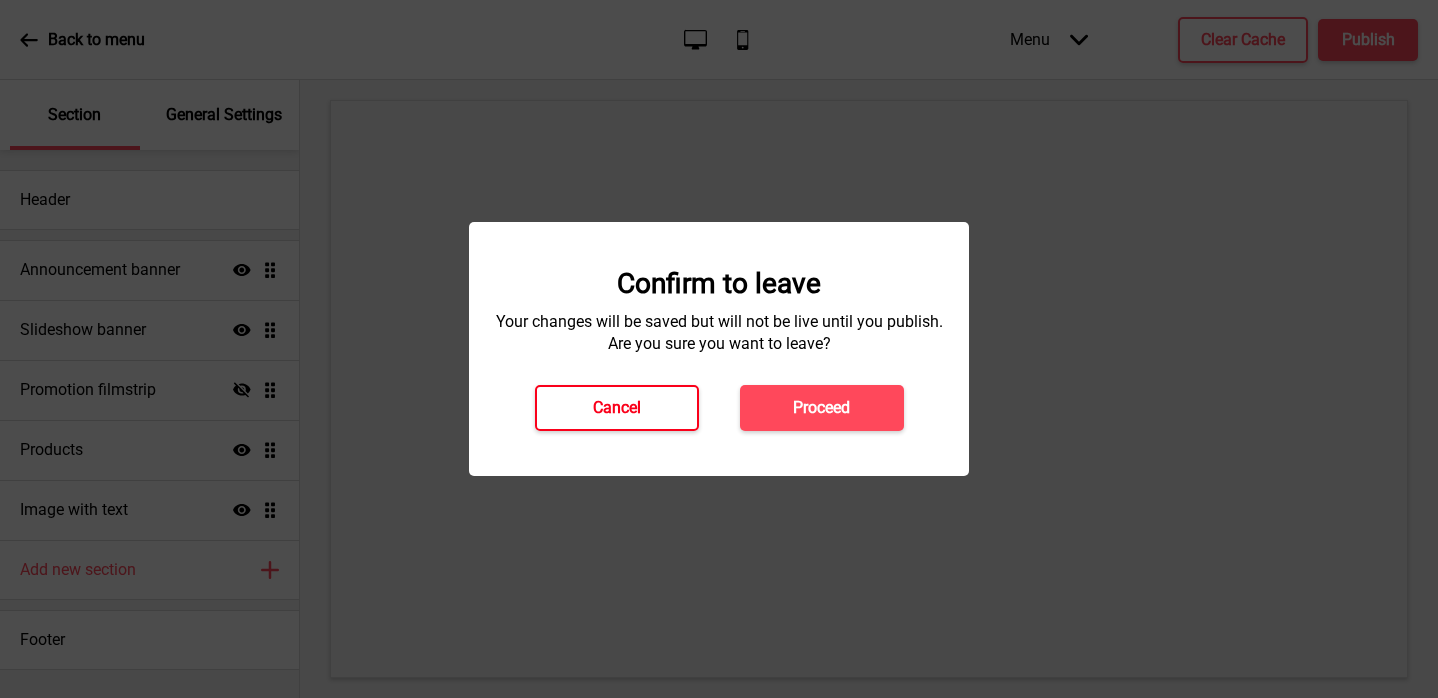 click on "Cancel" at bounding box center [617, 408] 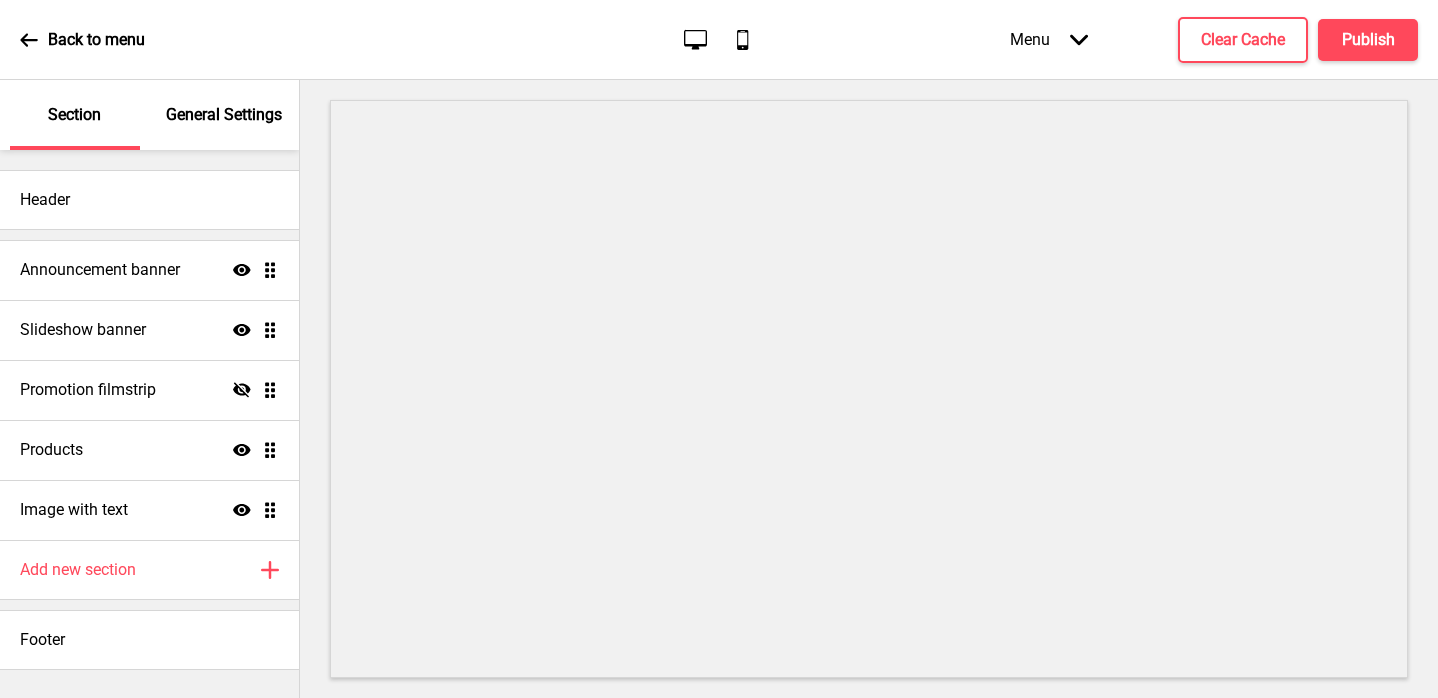 click at bounding box center [29, 40] 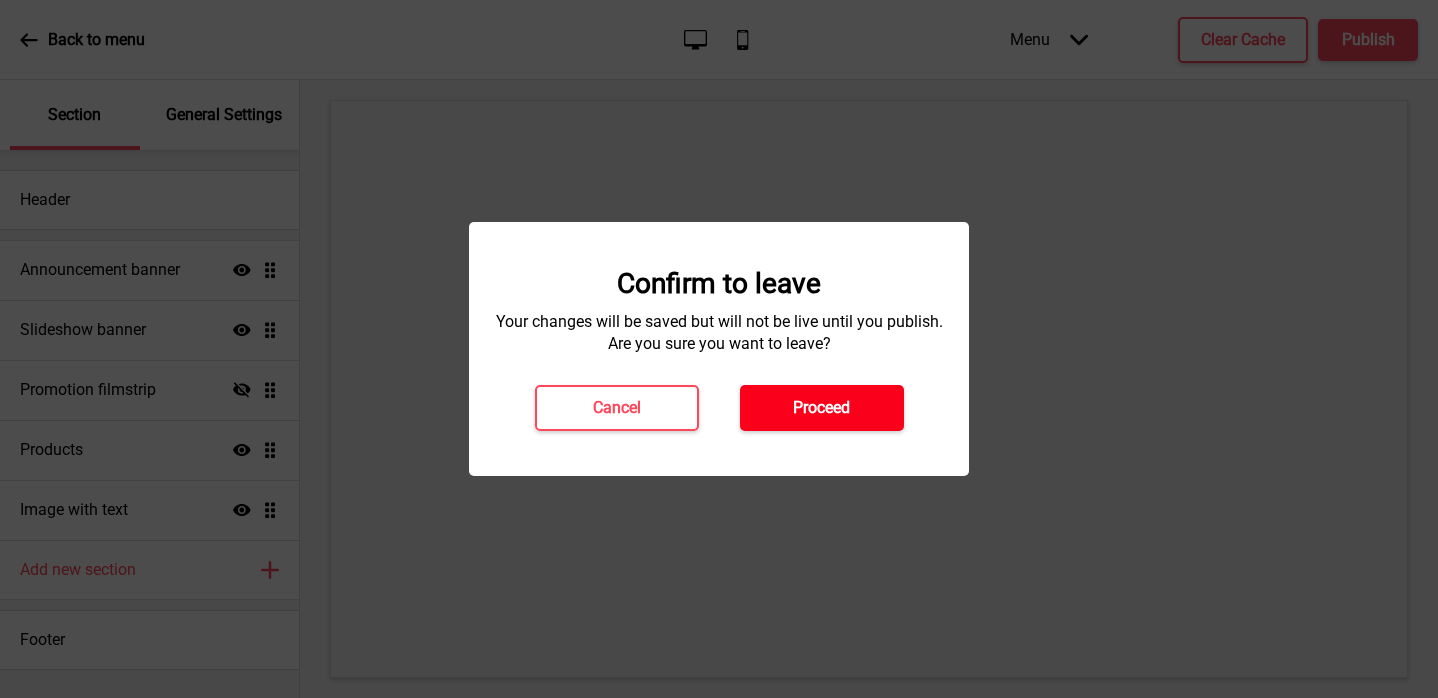 click on "Proceed" at bounding box center (821, 408) 